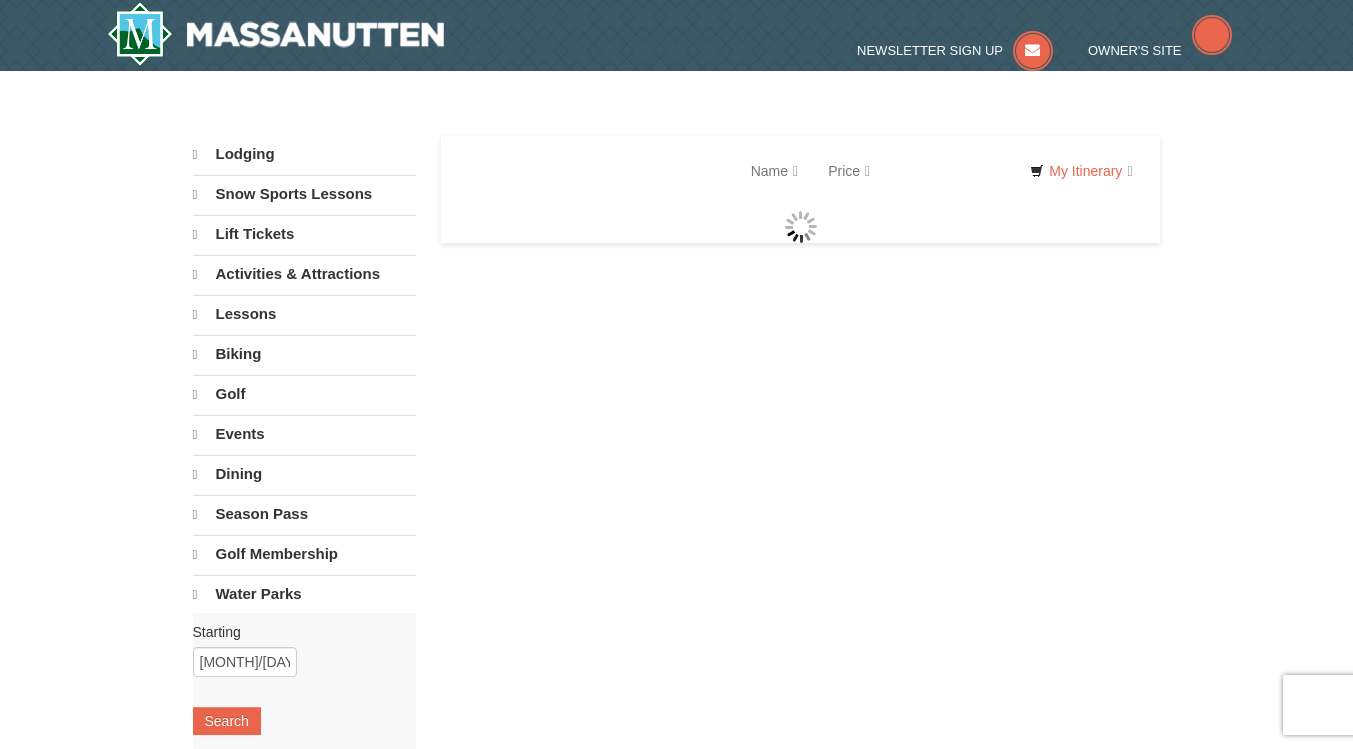 scroll, scrollTop: 0, scrollLeft: 0, axis: both 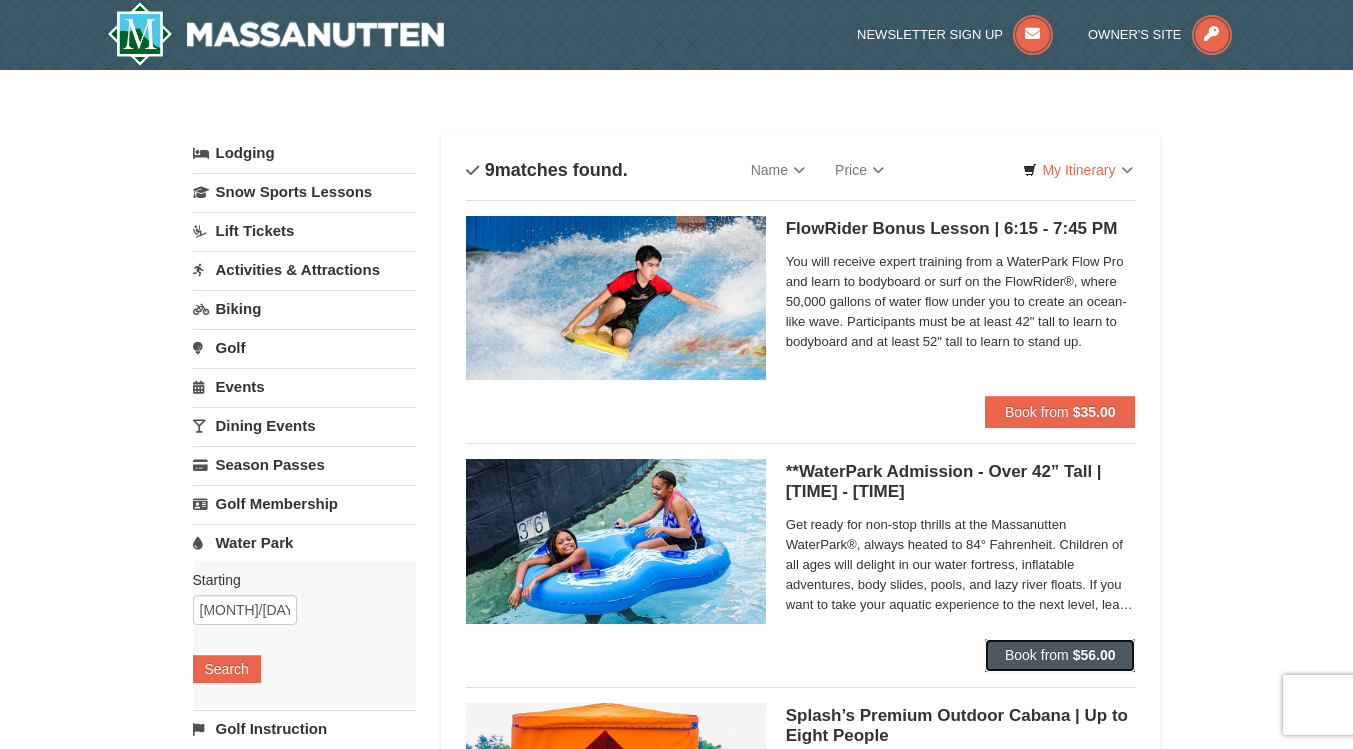 click on "Book from   $56.00" at bounding box center (1060, 655) 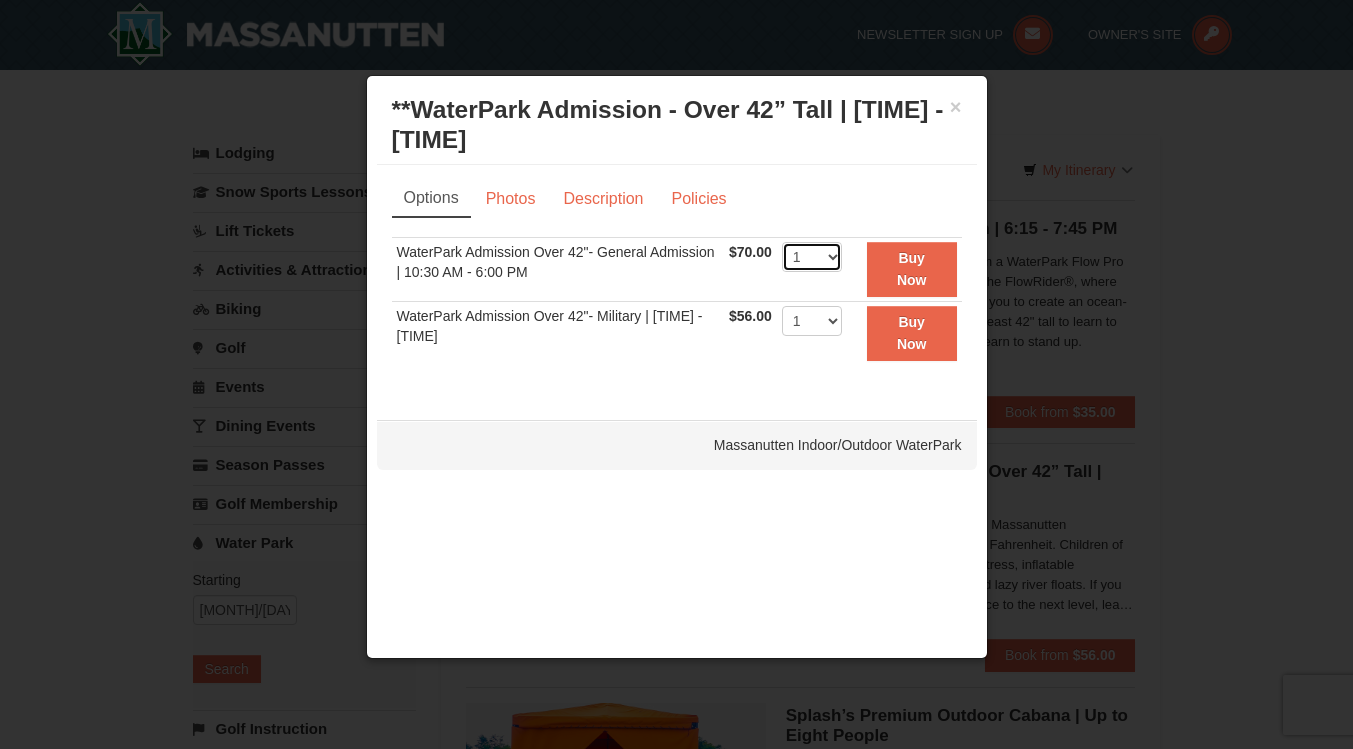 click on "1
2
3
4
5
6
7
8
9
10
11
12
13
14
15
16
17
18
19
20
21 22" at bounding box center (812, 257) 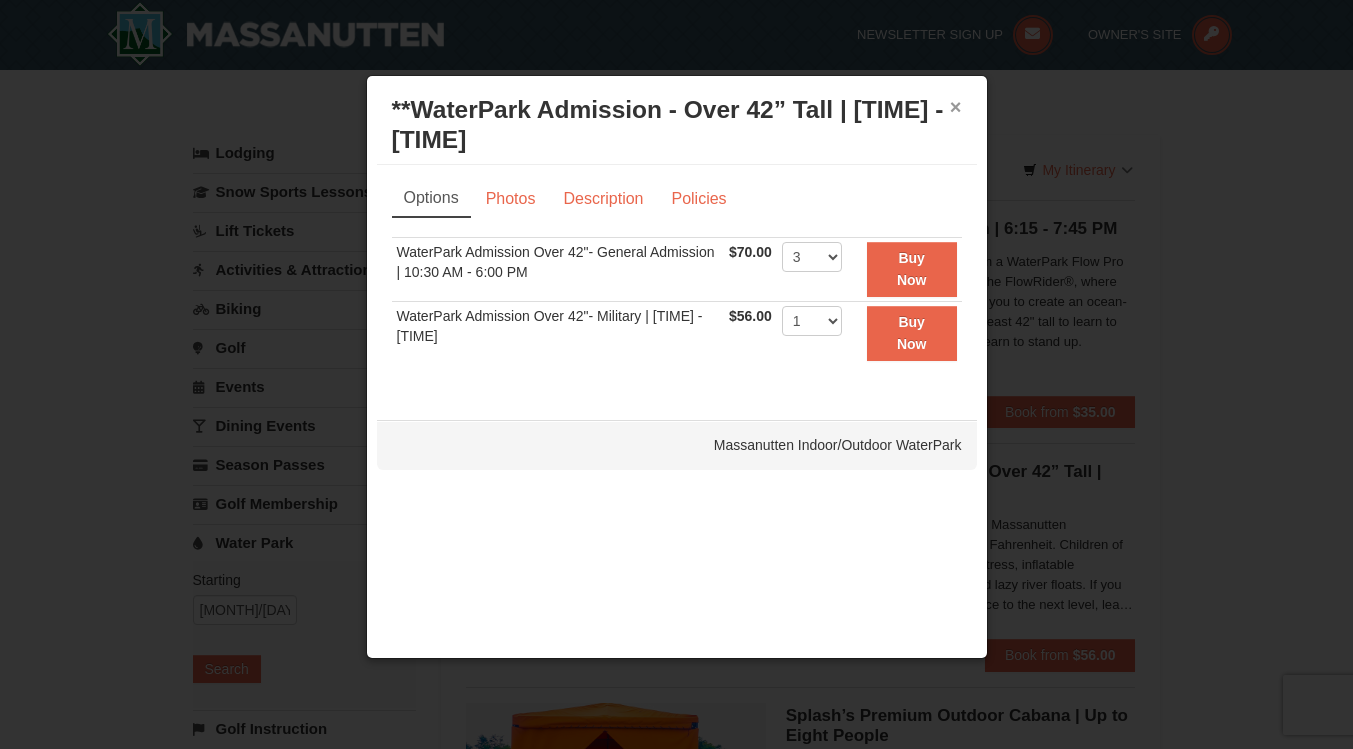 click on "×" at bounding box center [956, 107] 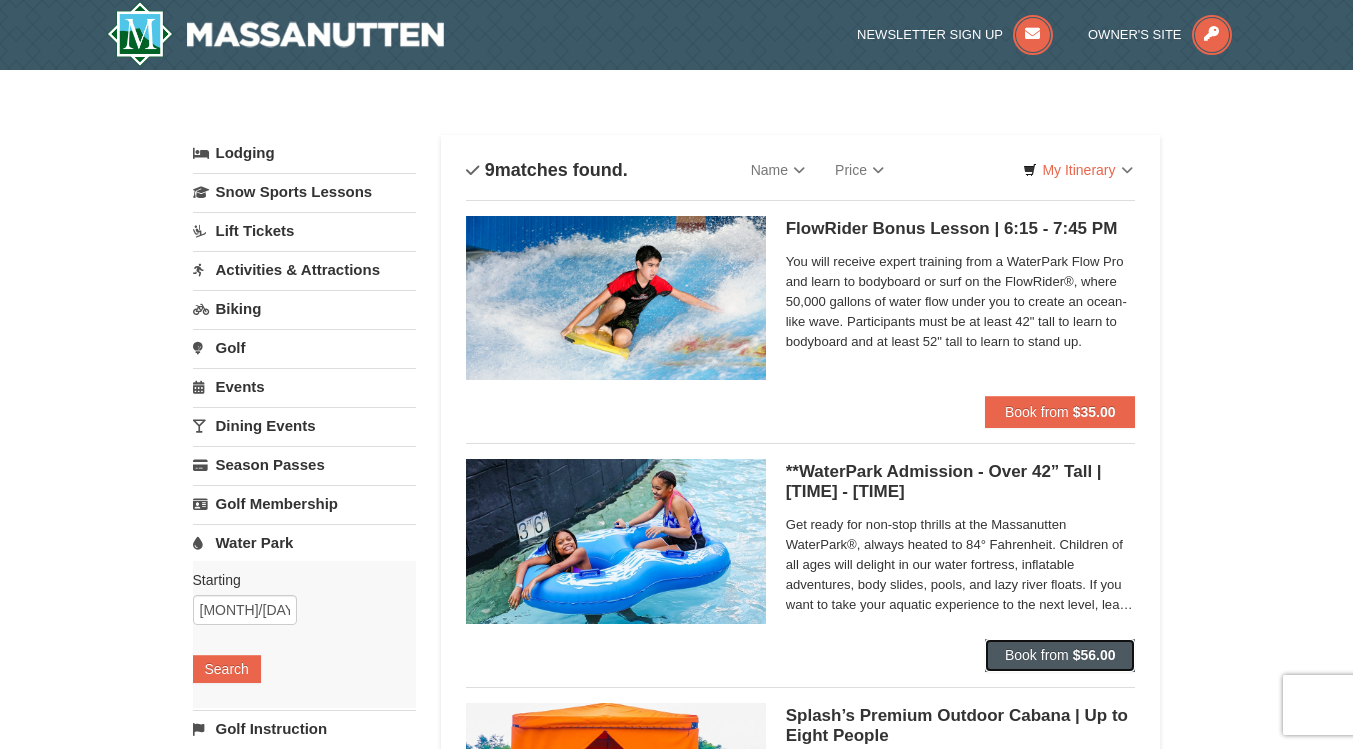 click on "Book from   $56.00" at bounding box center [1060, 655] 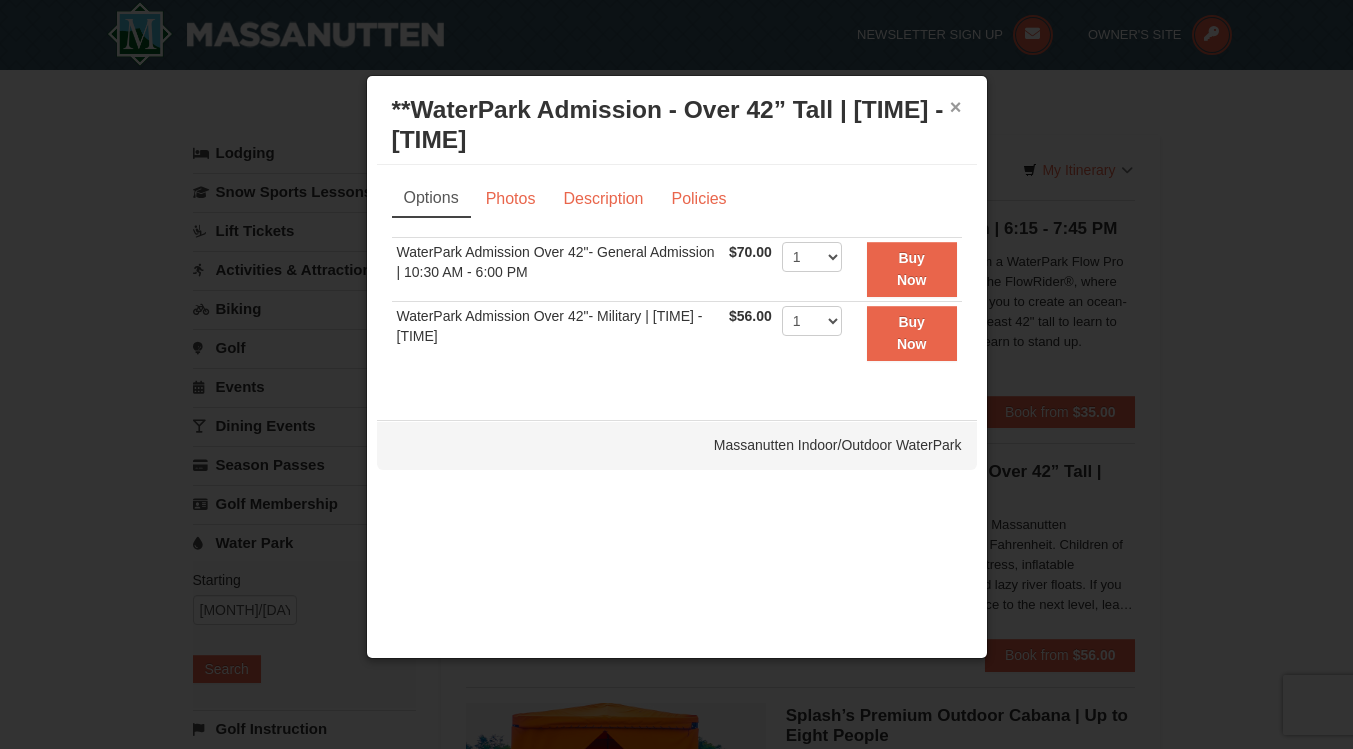 click on "×" at bounding box center (956, 107) 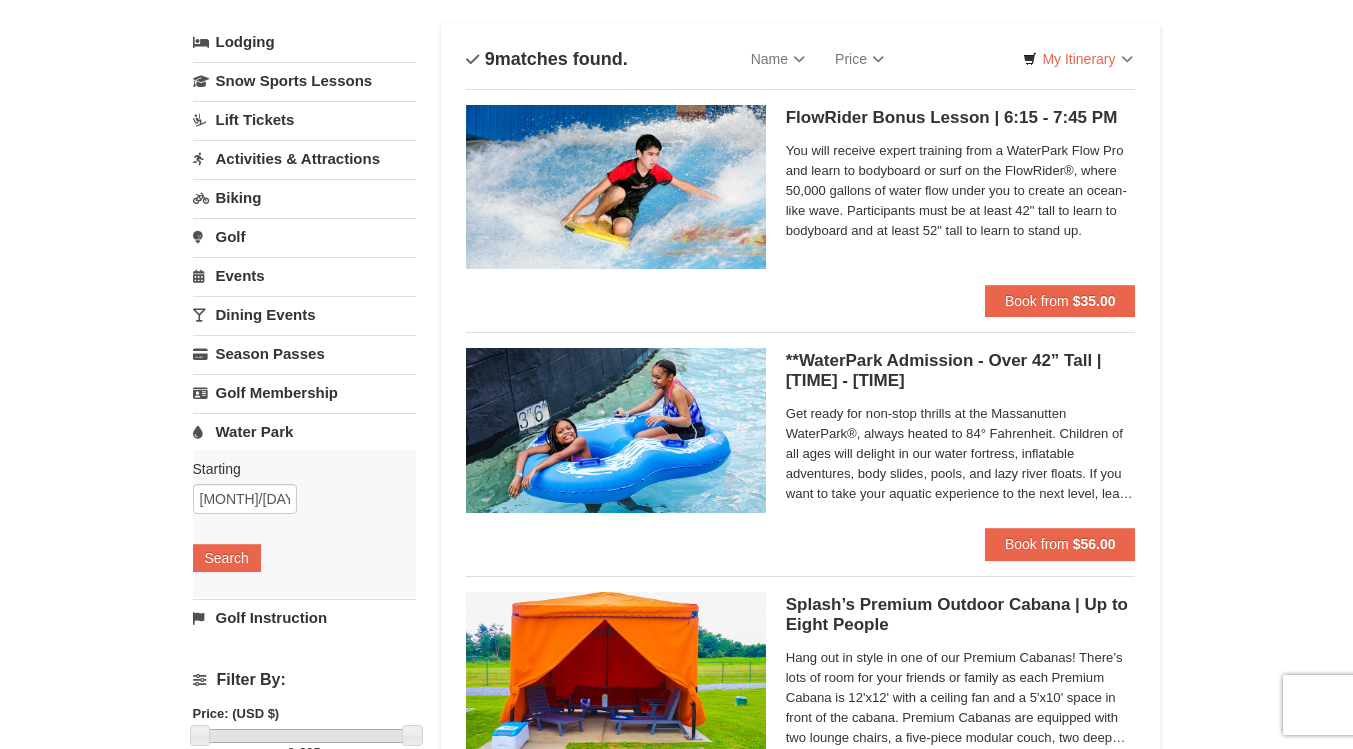 scroll, scrollTop: 110, scrollLeft: 0, axis: vertical 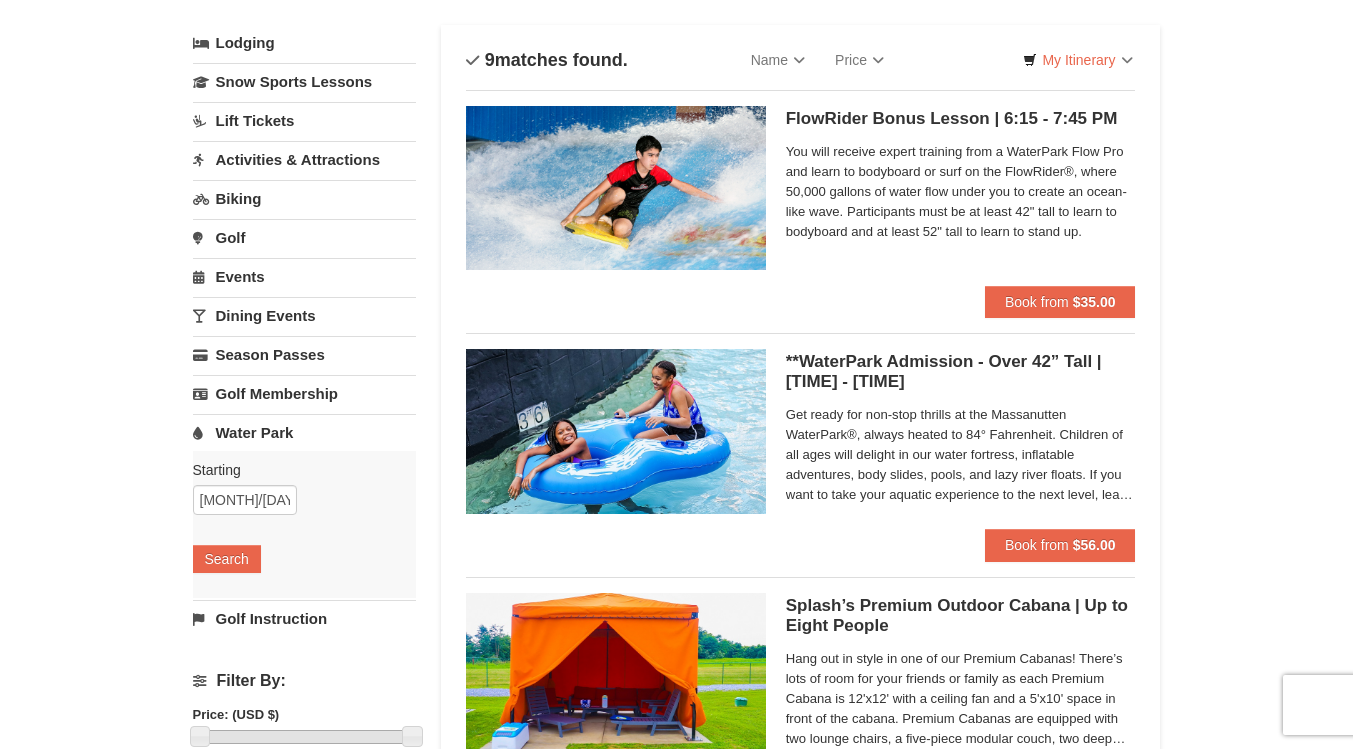 click at bounding box center [616, 431] 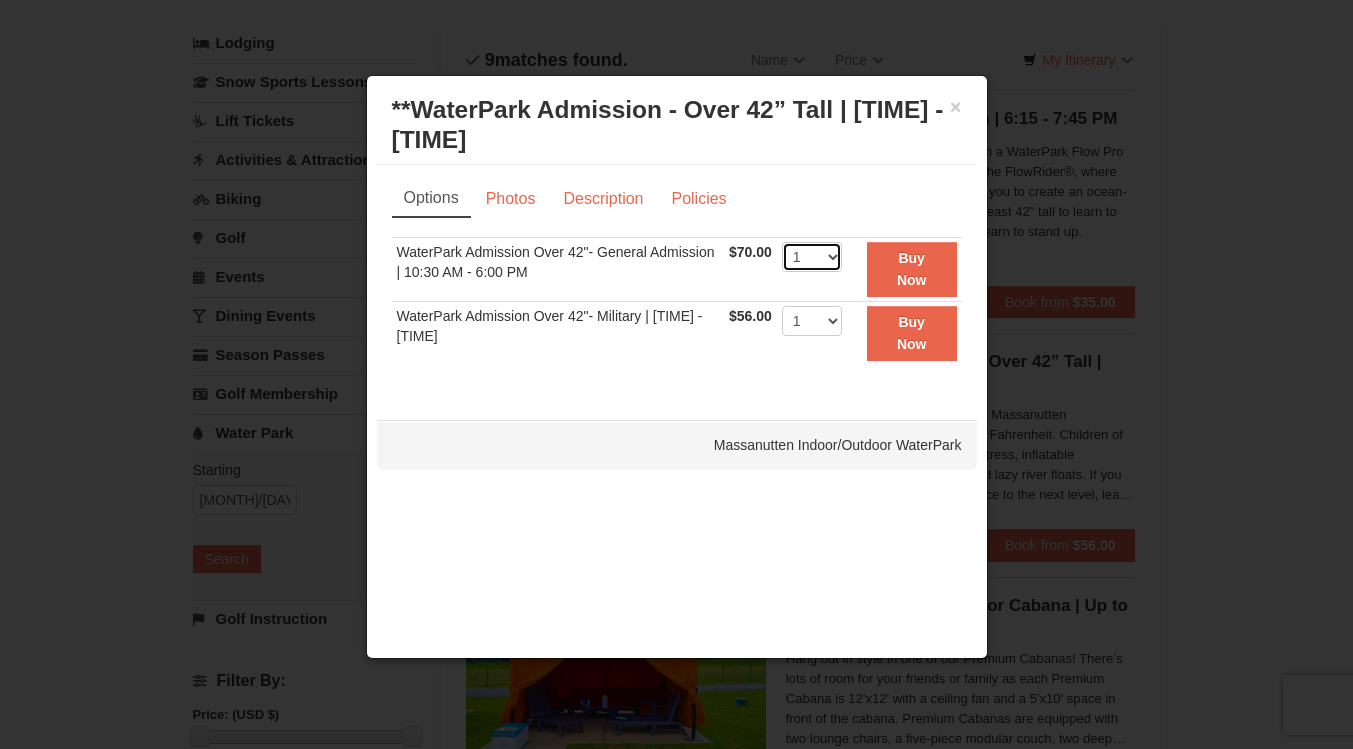 click on "1
2
3
4
5
6
7
8
9
10
11
12
13
14
15
16
17
18
19
20
21 22" at bounding box center (812, 257) 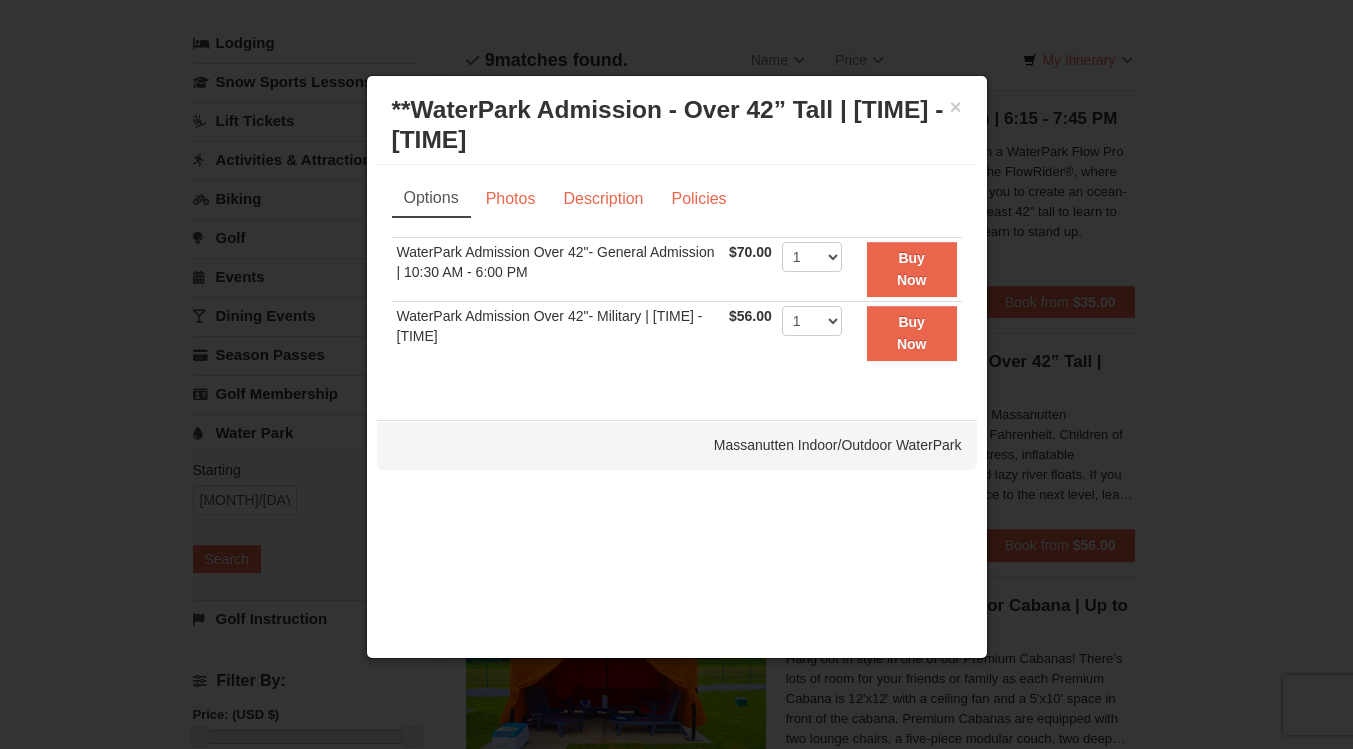 click on "1
2
3
4
5
6
7
8
9
10
11
12
13
14
15
16
17
18
19
20 21 22 23 24 25" at bounding box center [812, 269] 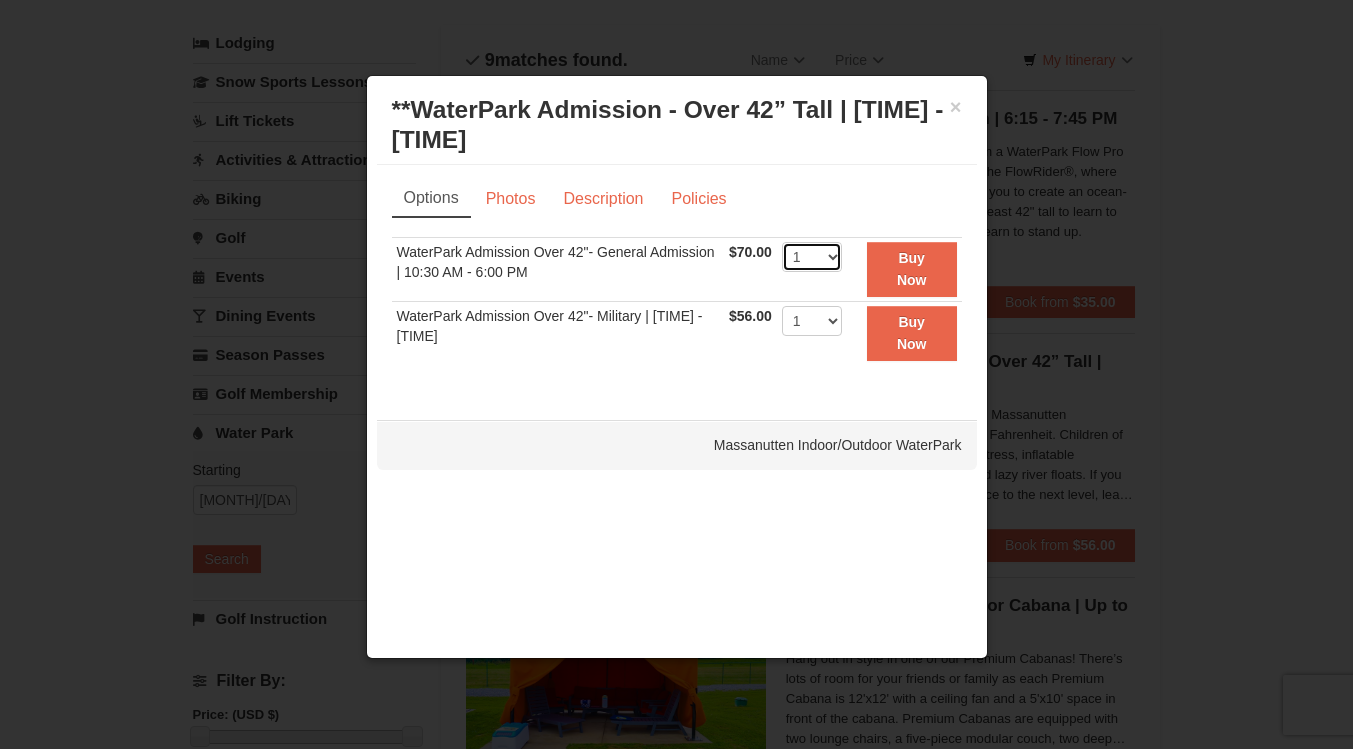 click on "1
2
3
4
5
6
7
8
9
10
11
12
13
14
15
16
17
18
19
20
21 22" at bounding box center [812, 257] 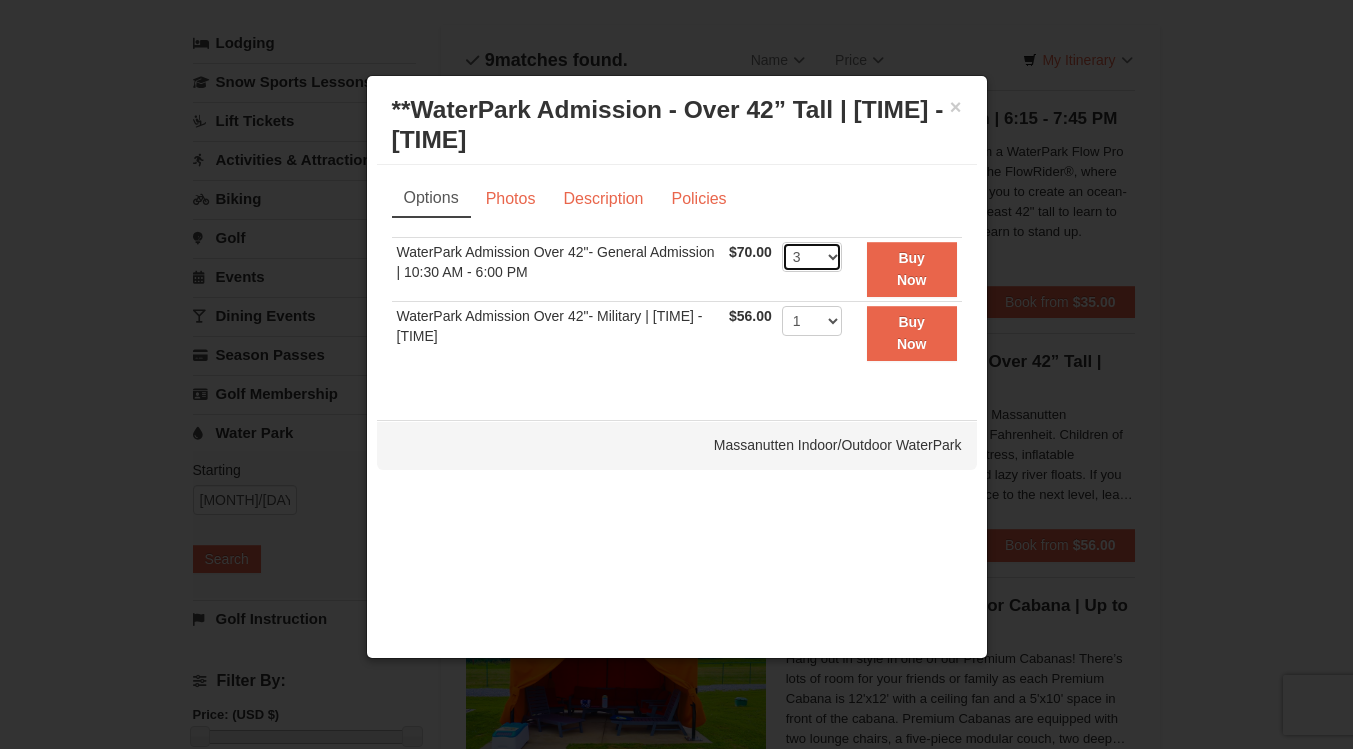 click on "1
2
3
4
5
6
7
8
9
10
11
12
13
14
15
16
17
18
19
20
21 22" at bounding box center (812, 257) 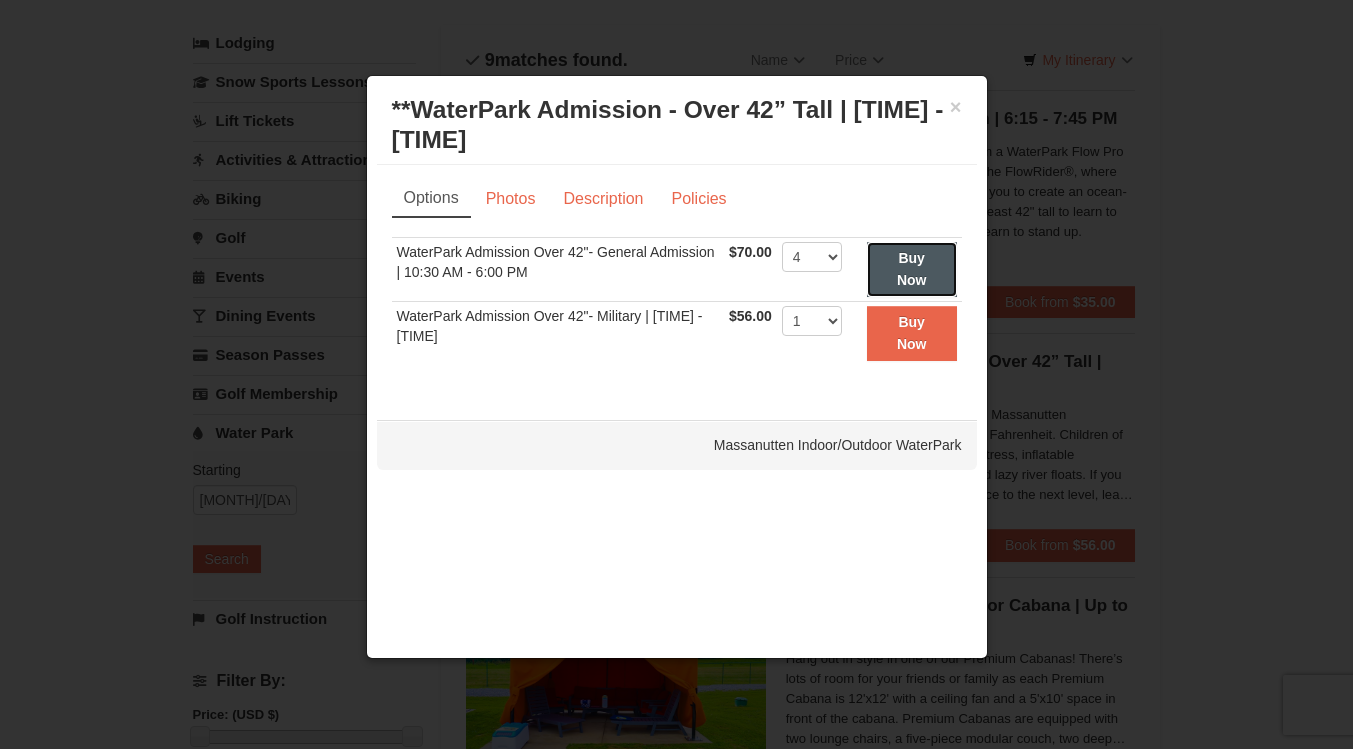 click on "Buy Now" at bounding box center [912, 269] 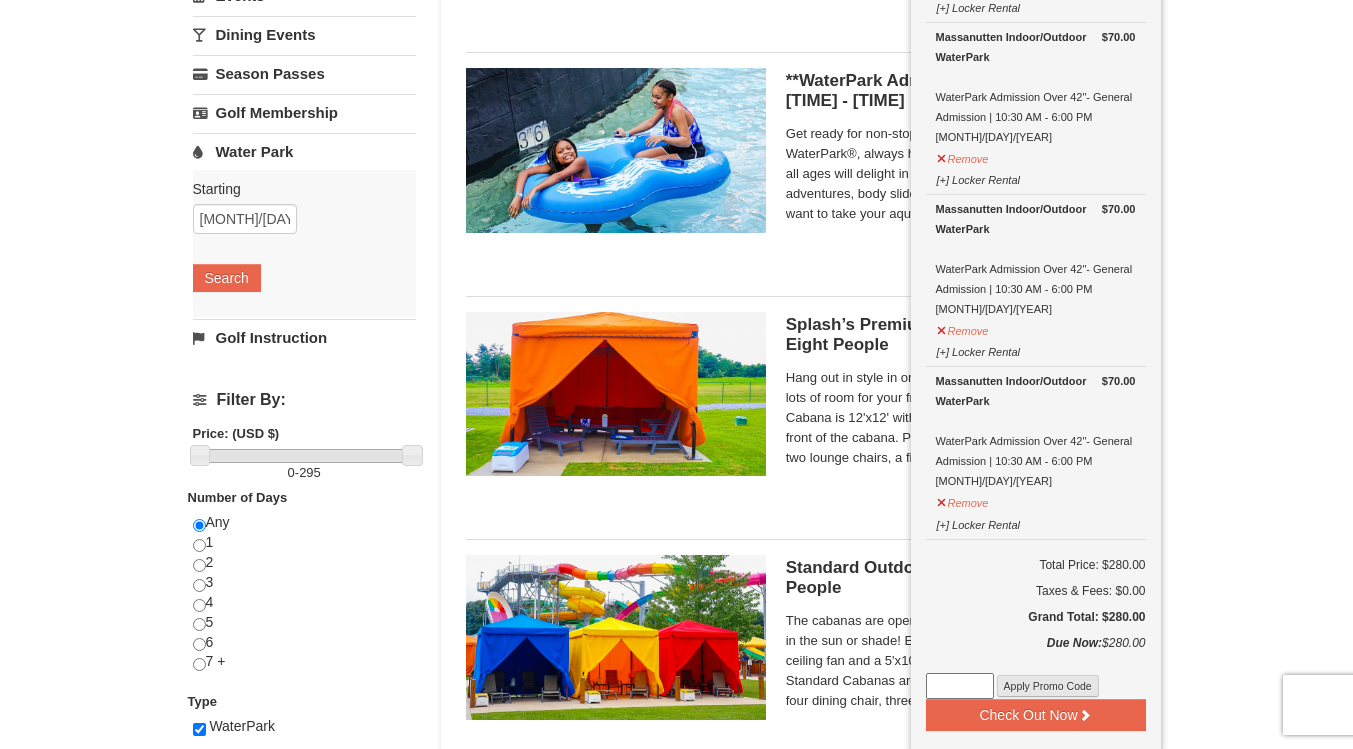 scroll, scrollTop: 0, scrollLeft: 0, axis: both 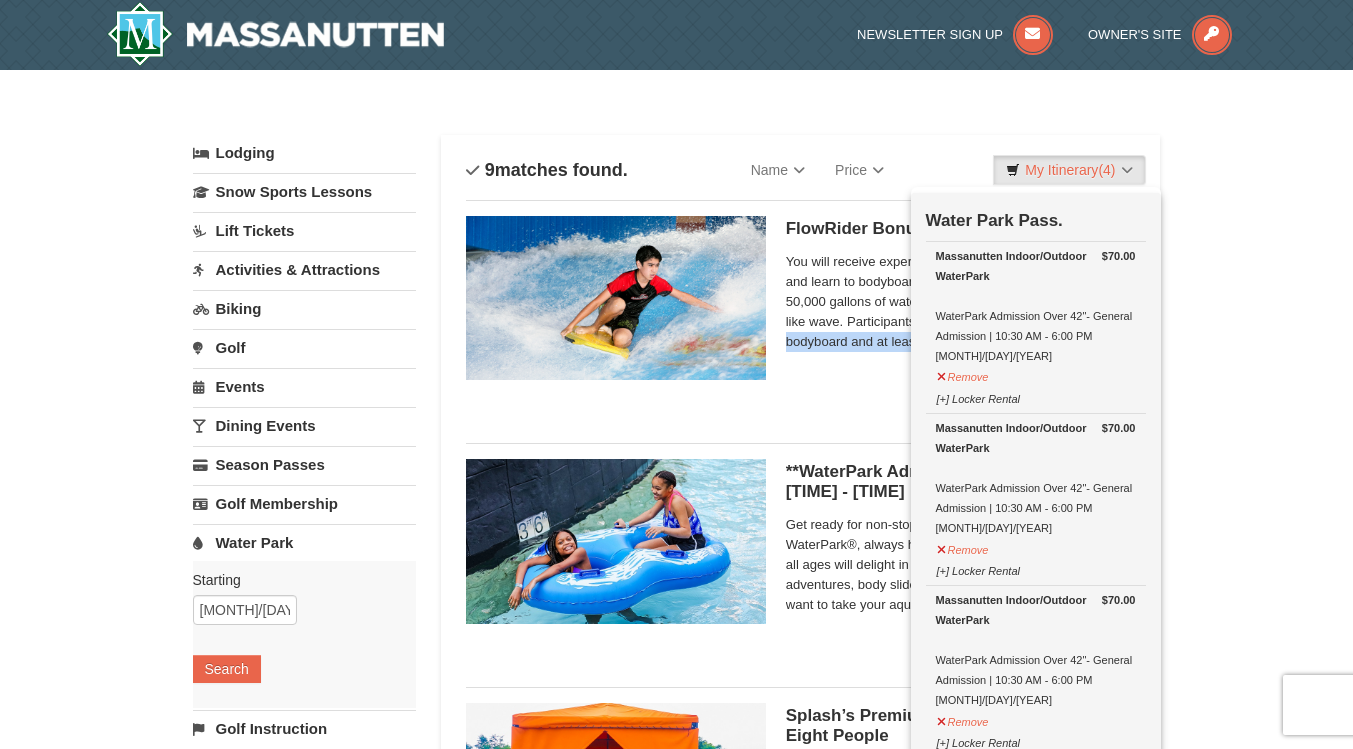 click on "×
Categories
List
Filter
My Itinerary (4)
Check Out Now
Water Park Pass.
$70.00
Massanutten Indoor/Outdoor WaterPark
WaterPark Admission Over 42"- General Admission | 10:30 AM - 6:00 PM
8/7/2025
$70.00" at bounding box center [676, 1258] 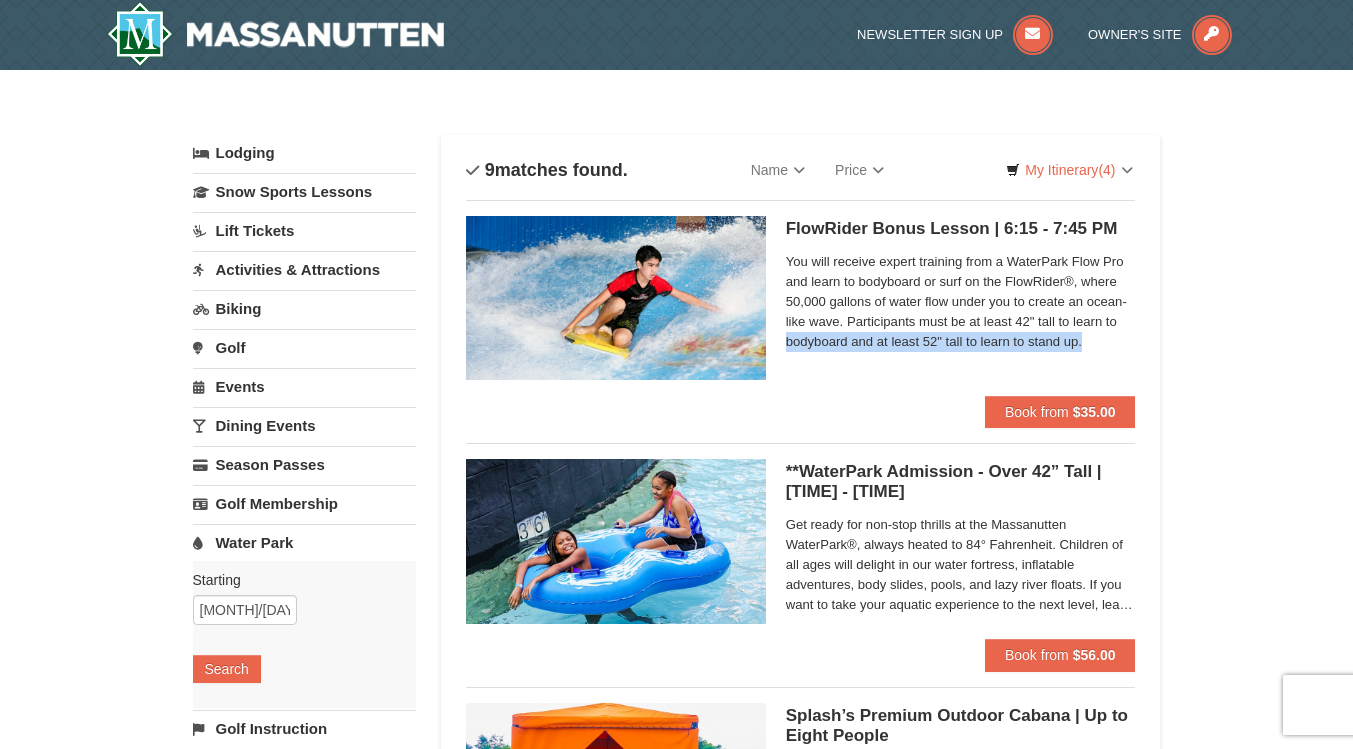 click on "×
Categories
List
Filter
My Itinerary (4)
Check Out Now
Water Park Pass.
$70.00
Massanutten Indoor/Outdoor WaterPark
WaterPark Admission Over 42"- General Admission | 10:30 AM - 6:00 PM
8/7/2025
$70.00" at bounding box center [676, 1258] 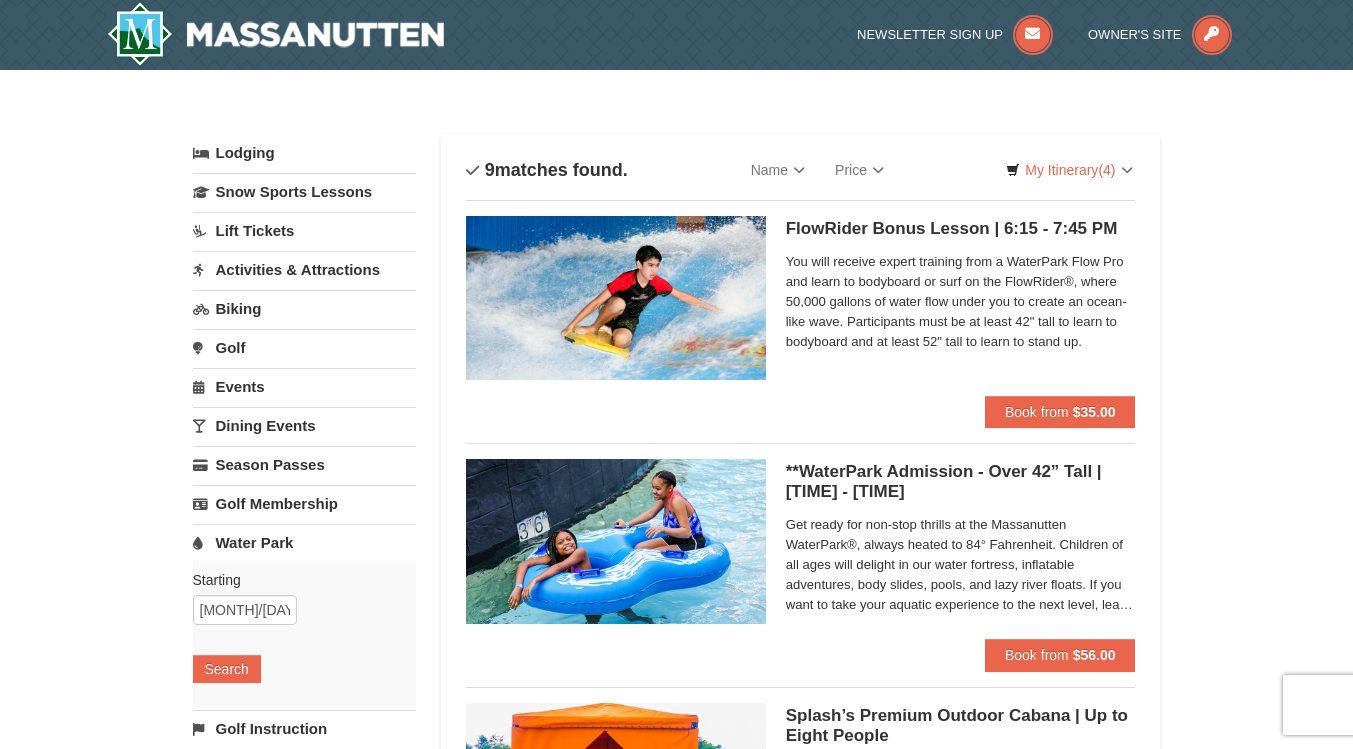 click on "×
Categories
List
Filter
My Itinerary (4)
Check Out Now
Water Park Pass.
$70.00
Massanutten Indoor/Outdoor WaterPark
WaterPark Admission Over 42"- General Admission | 10:30 AM - 6:00 PM
8/7/2025
$70.00" at bounding box center (676, 1258) 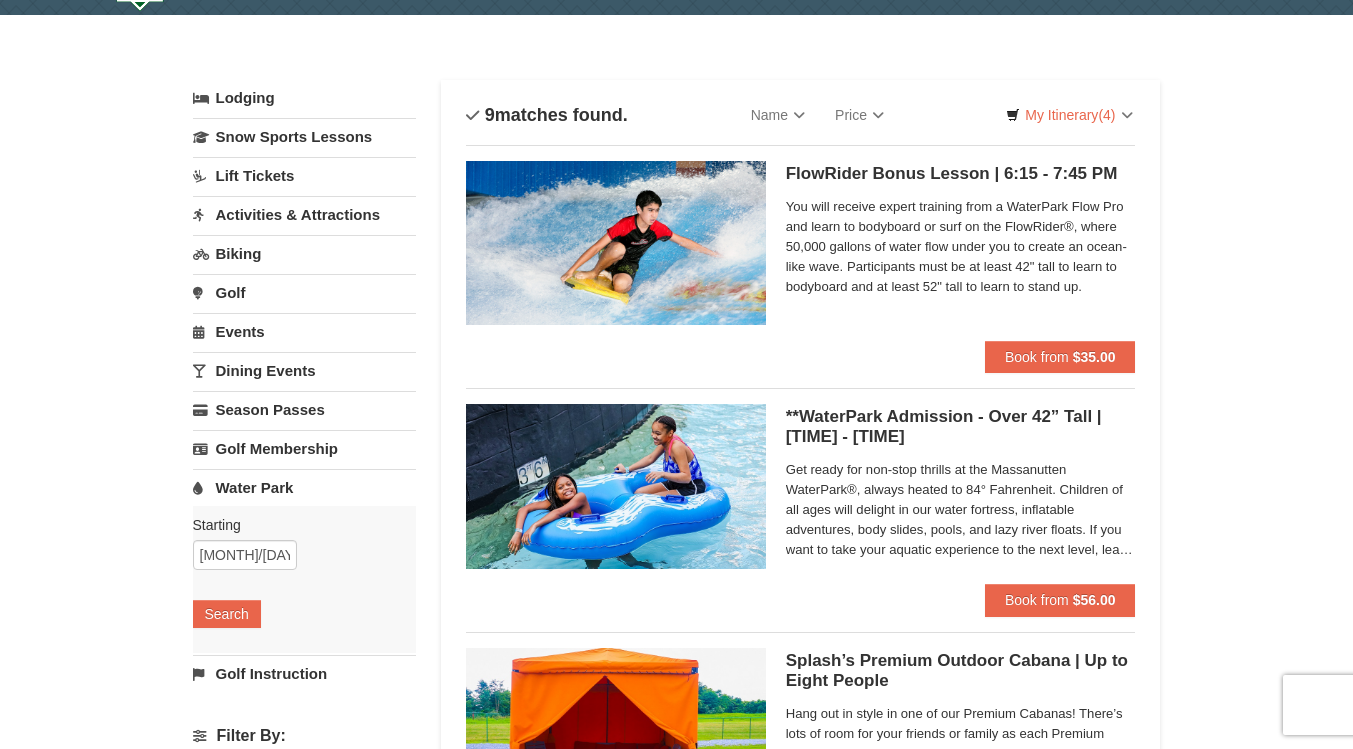 scroll, scrollTop: 0, scrollLeft: 0, axis: both 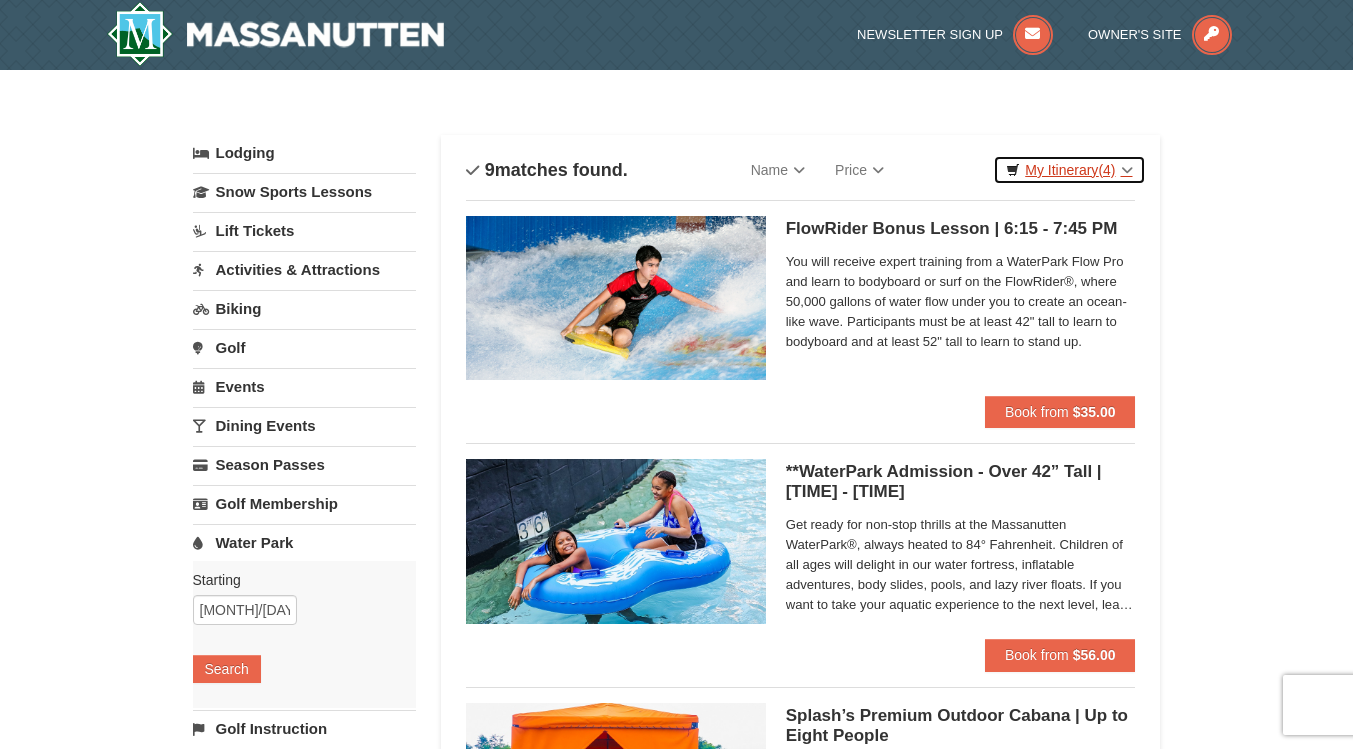 click on "(4)" at bounding box center (1106, 170) 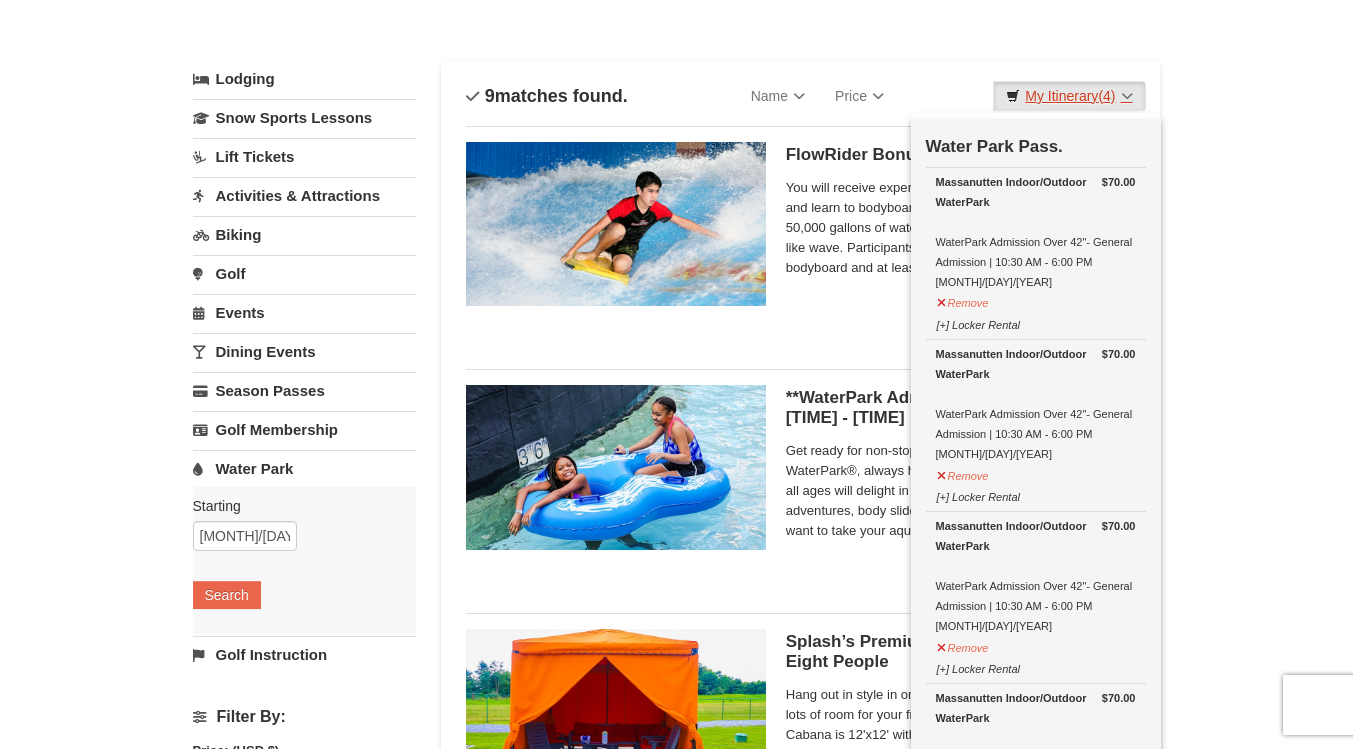 scroll, scrollTop: 76, scrollLeft: 0, axis: vertical 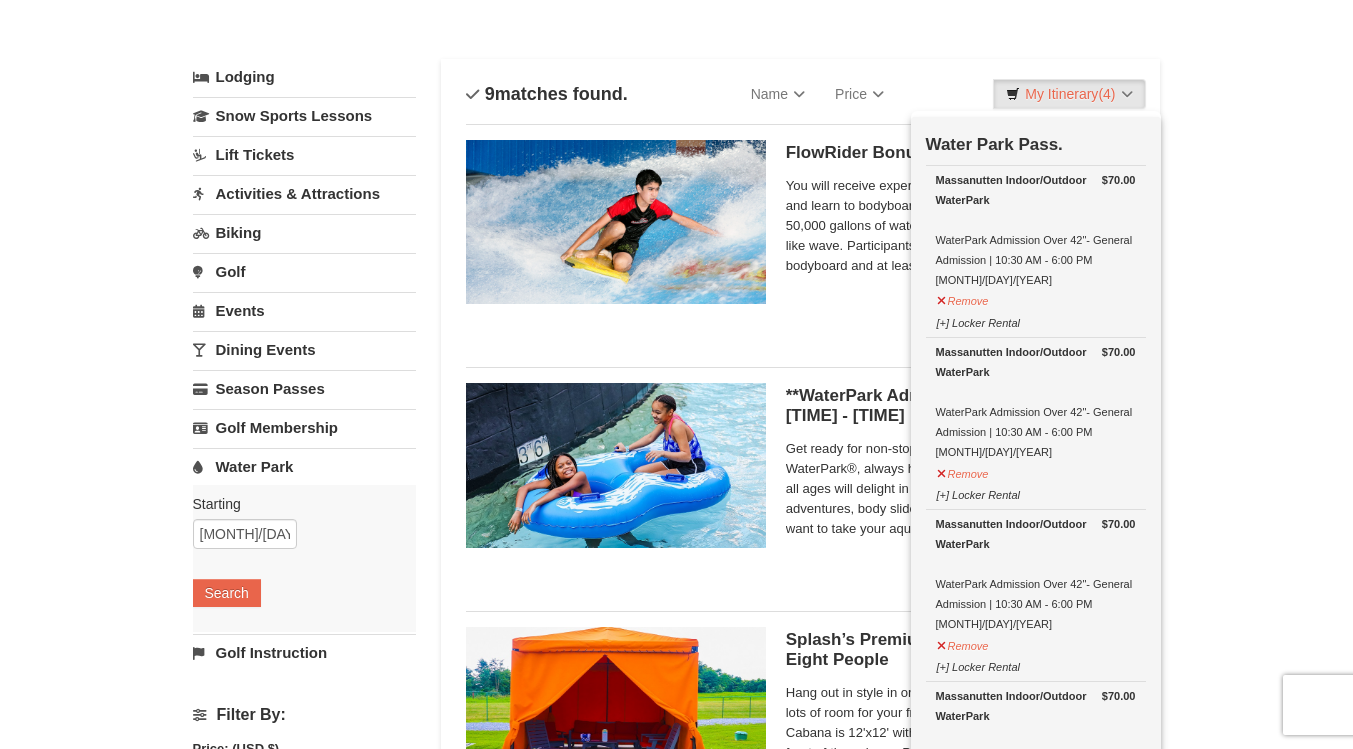 click on "×
Categories
List
Filter
My Itinerary (4)
Check Out Now
Water Park Pass.
$70.00
Massanutten Indoor/Outdoor WaterPark
WaterPark Admission Over 42"- General Admission | 10:30 AM - 6:00 PM
8/7/2025
$70.00" at bounding box center (676, 1182) 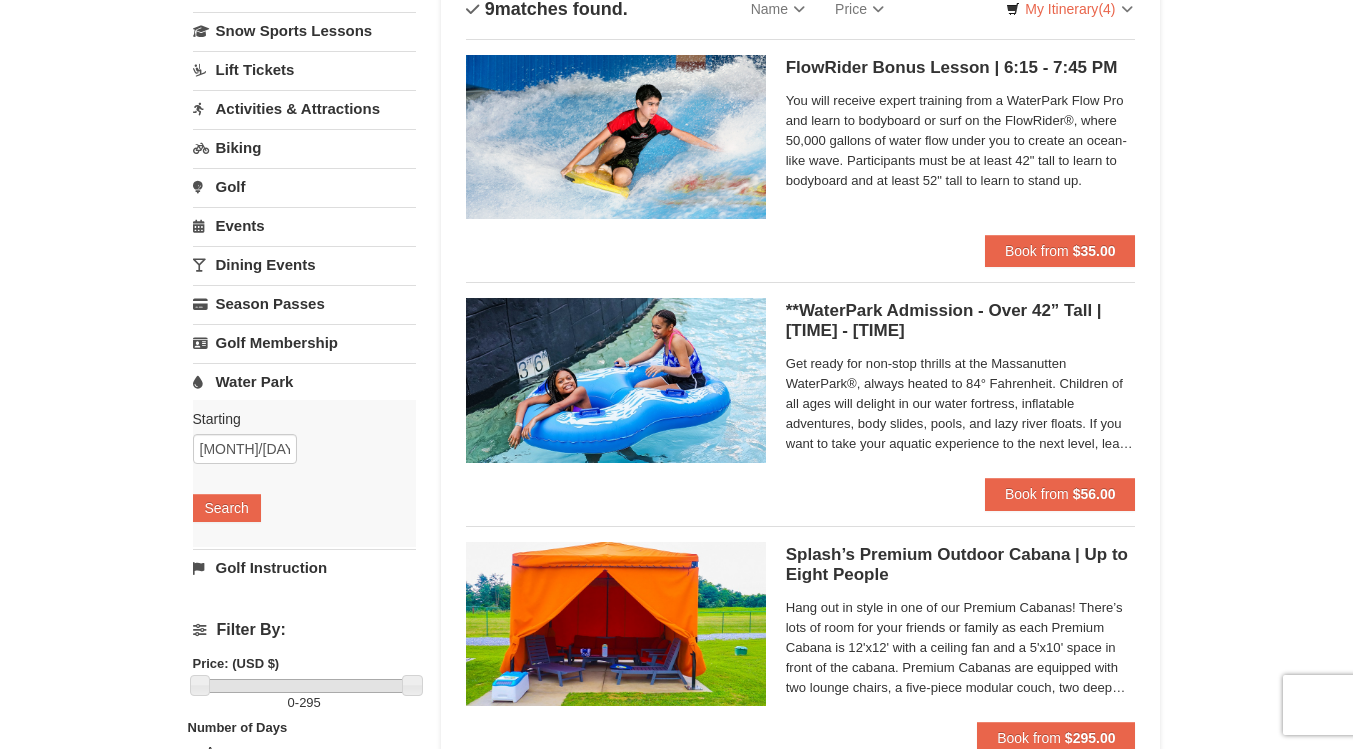 scroll, scrollTop: 135, scrollLeft: 0, axis: vertical 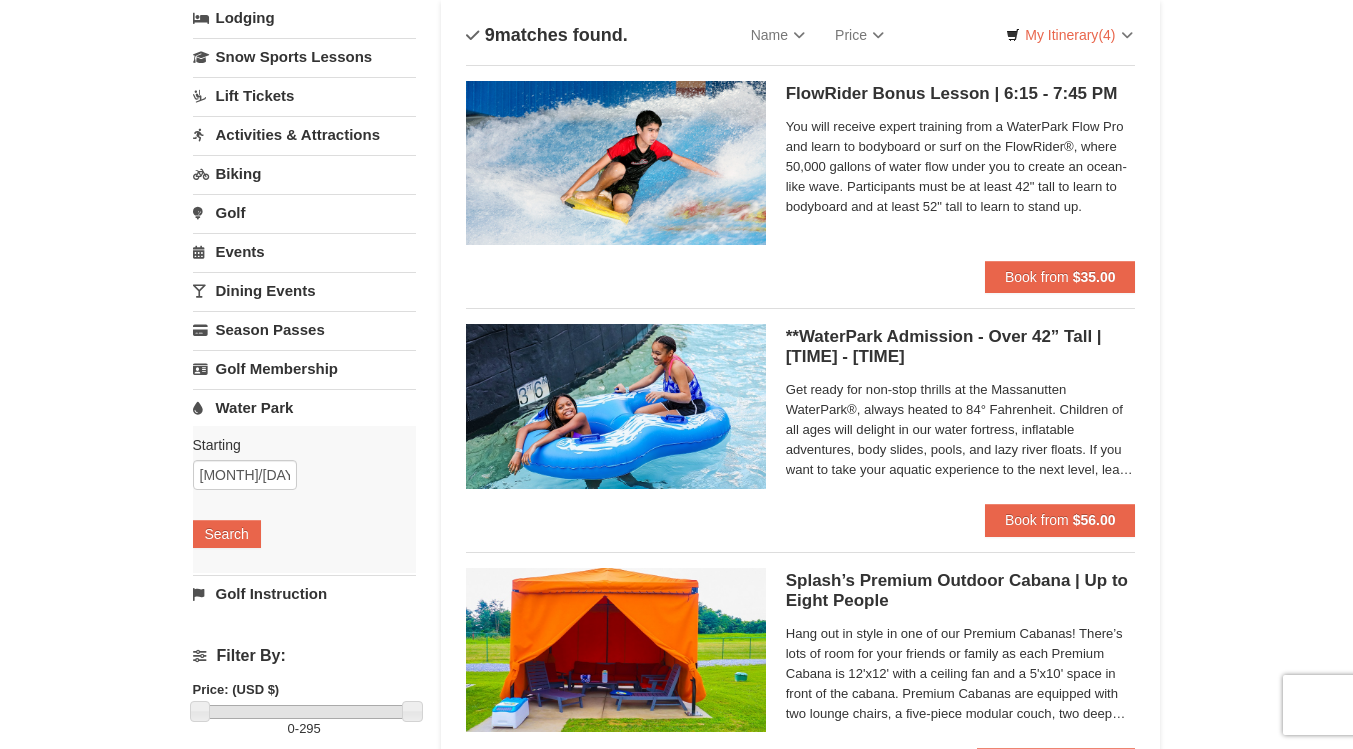 click on "Get ready for non-stop thrills at the Massanutten WaterPark®, always heated to 84° Fahrenheit. Children of all ages will delight in our water fortress, inflatable adventures, body slides, pools, and lazy river floats. If you want to take your aquatic experience to the next level, learn how to surf on our FlowRider® Endless Wave. No matter what adventure you choose, you’ll be sure to meet new friends along the way! Don't forget to bring a towel." at bounding box center [961, 430] 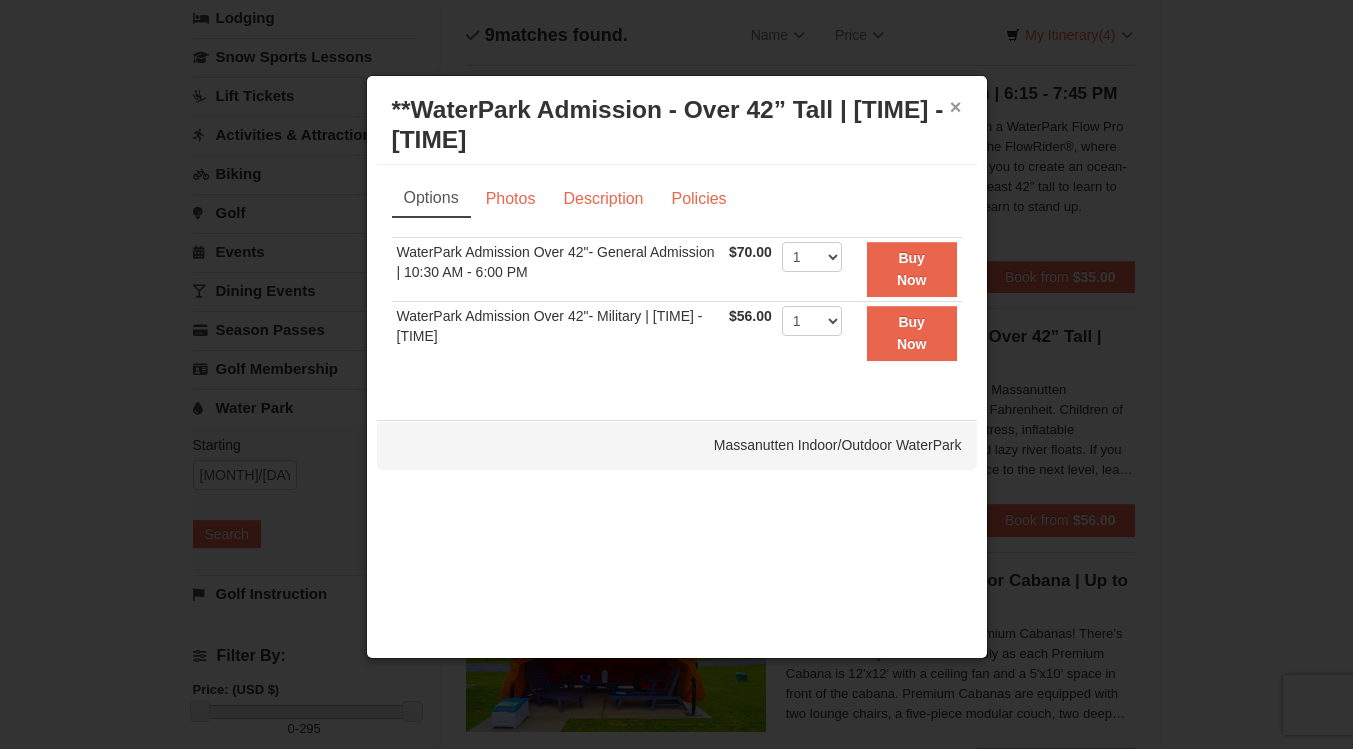 click on "×" at bounding box center (956, 107) 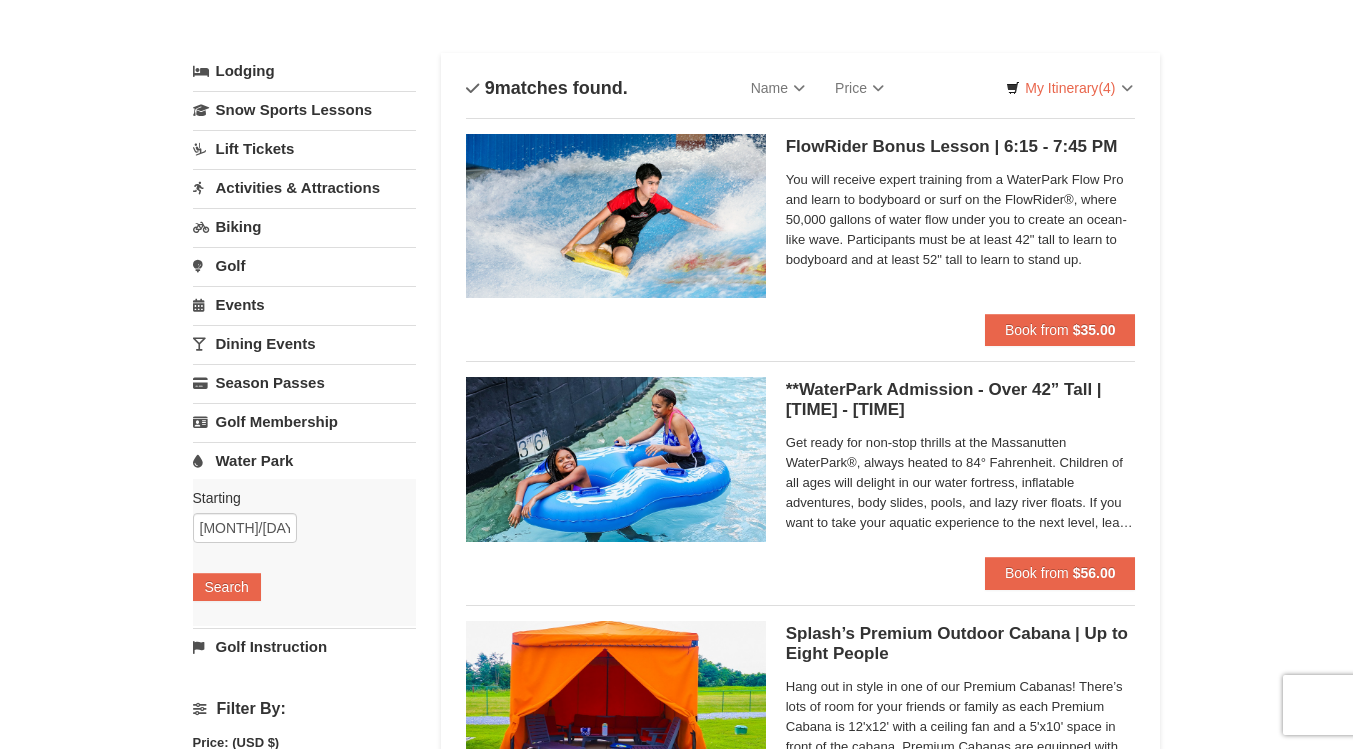 scroll, scrollTop: 0, scrollLeft: 0, axis: both 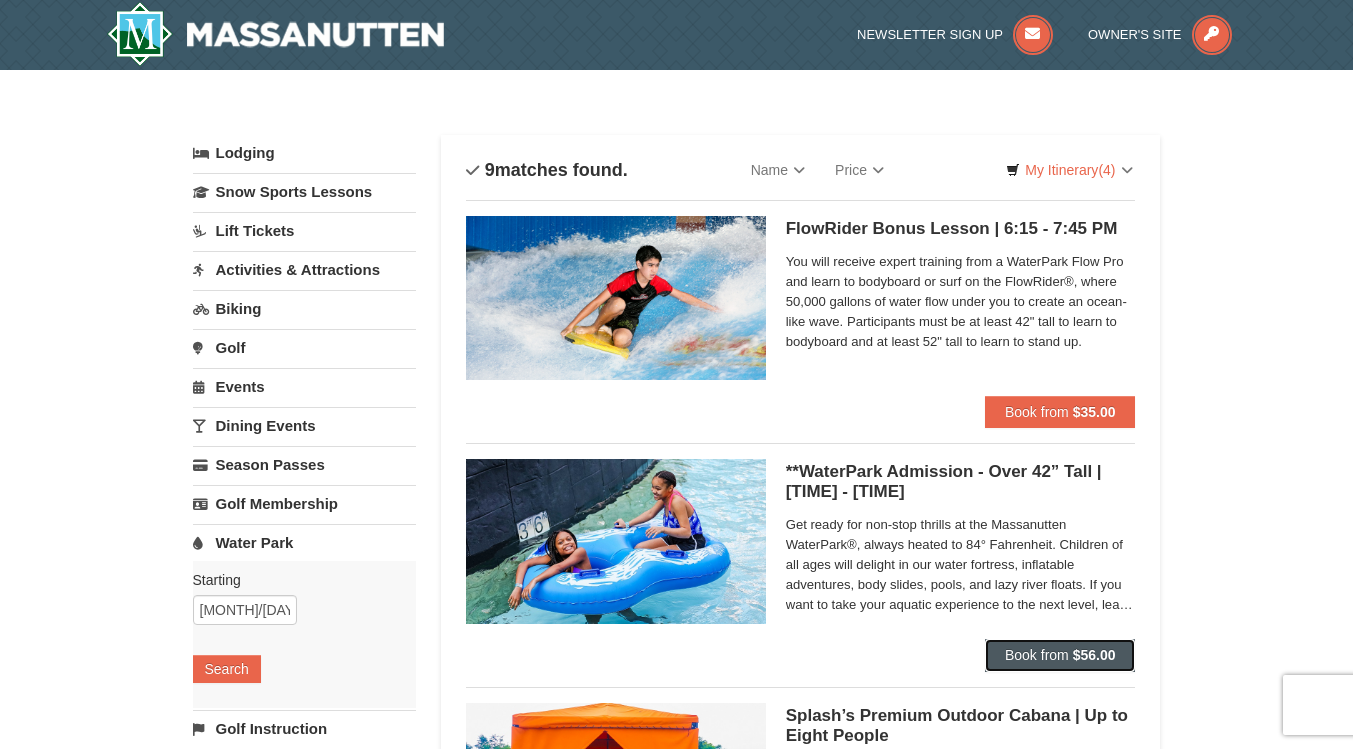 click on "Book from   $56.00" at bounding box center (1060, 655) 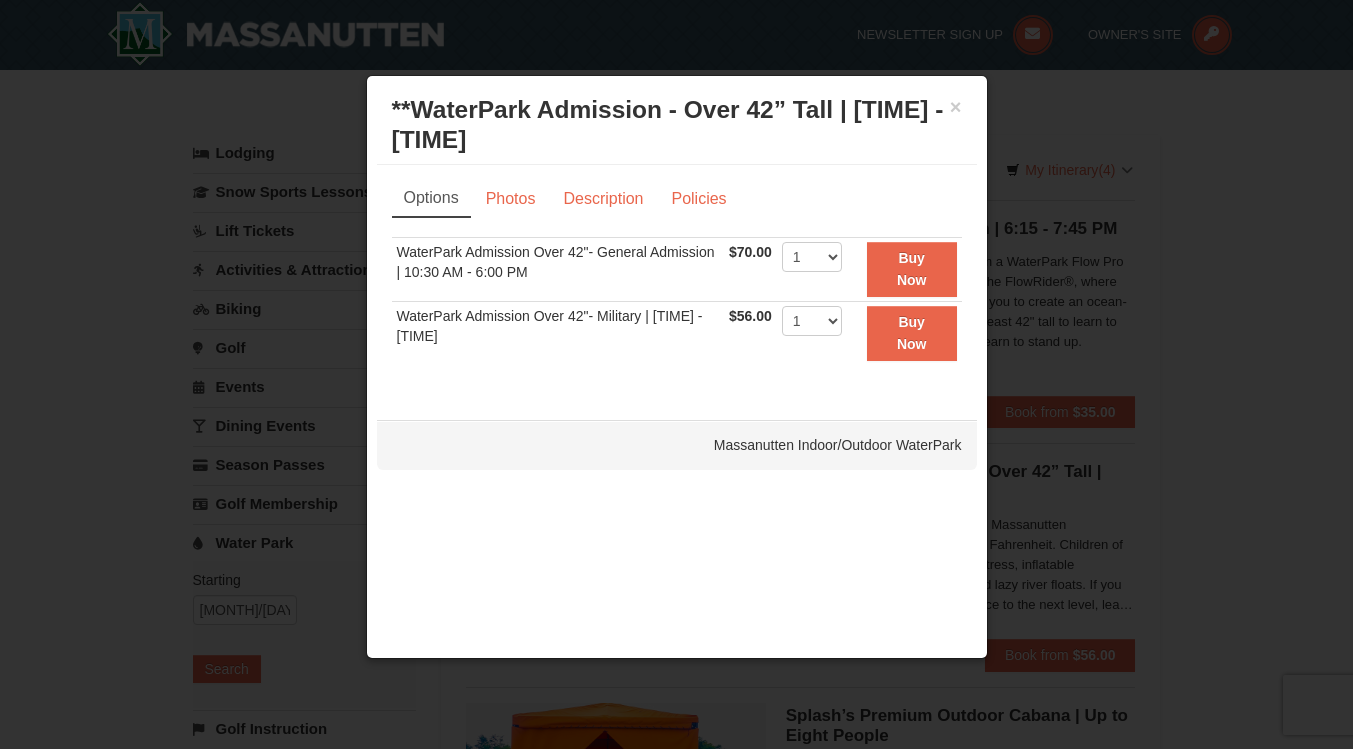 click at bounding box center (676, 374) 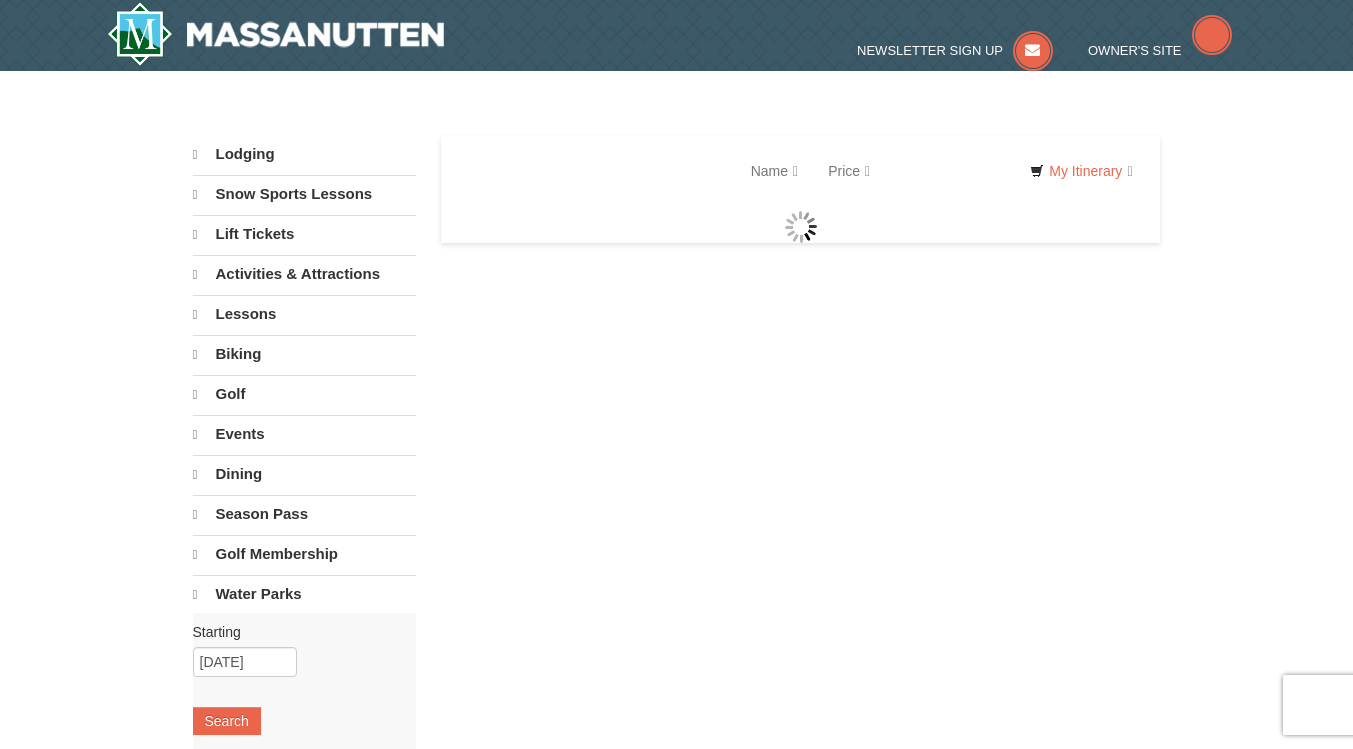 scroll, scrollTop: 0, scrollLeft: 0, axis: both 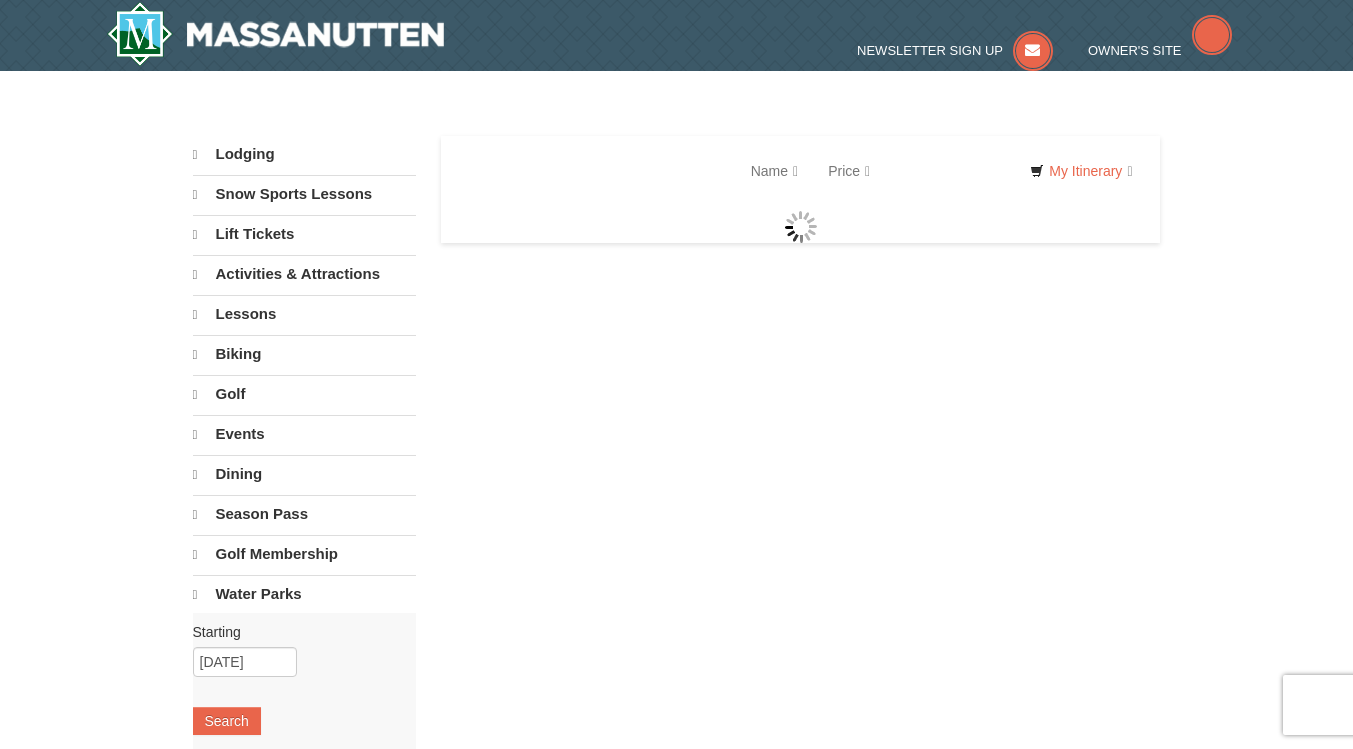 select on "8" 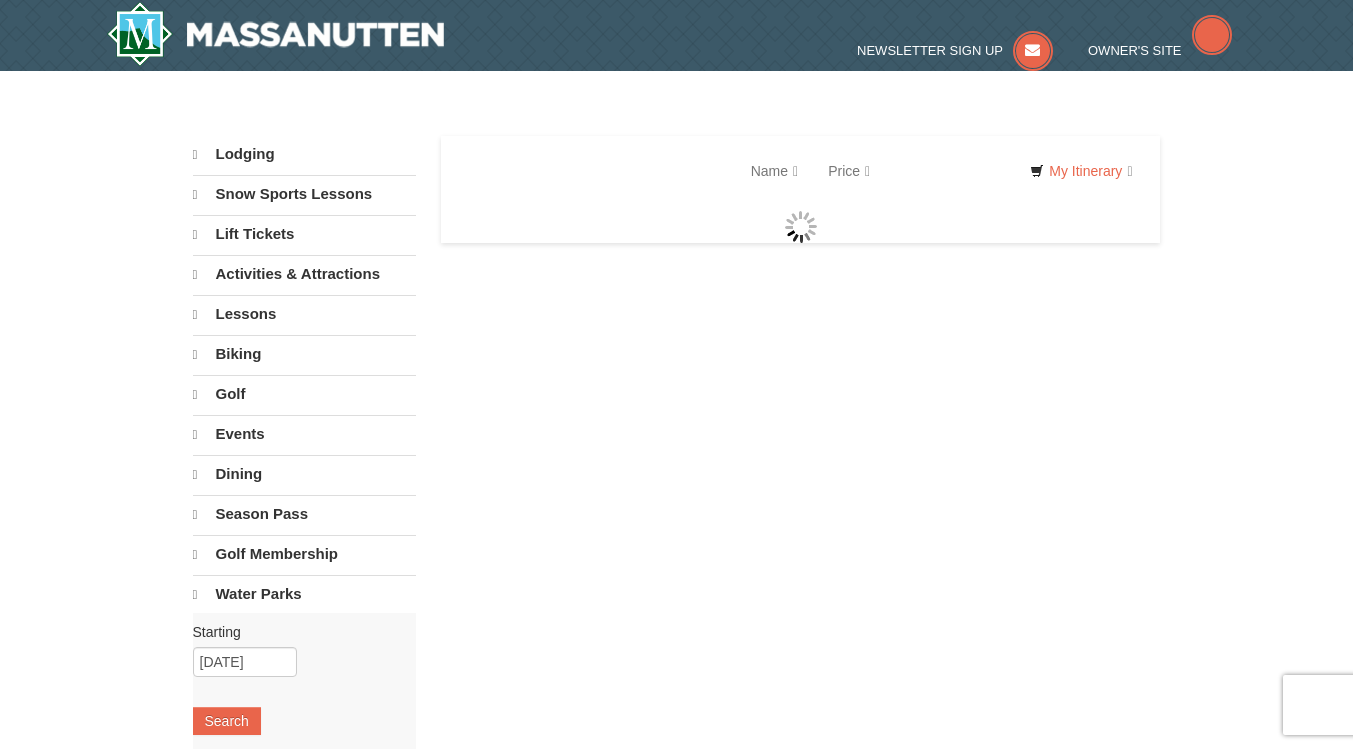 select on "8" 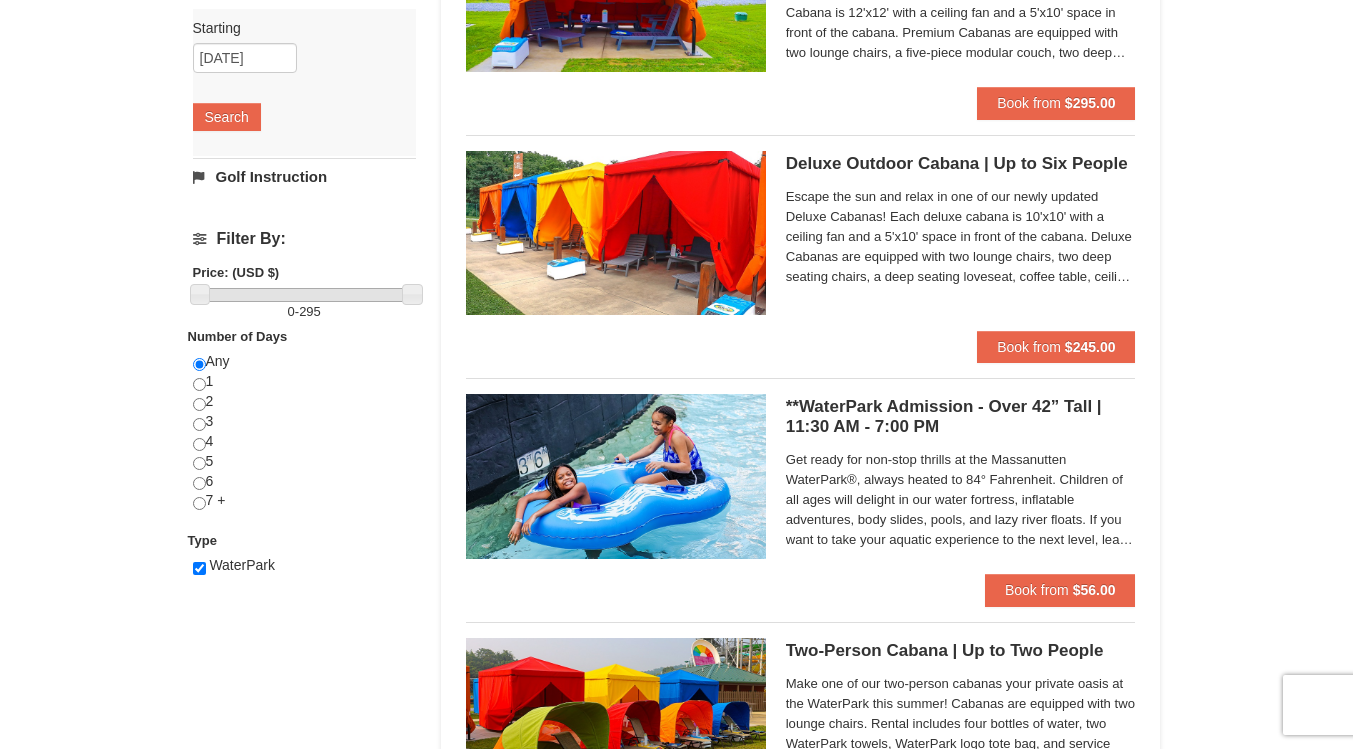 scroll, scrollTop: 587, scrollLeft: 0, axis: vertical 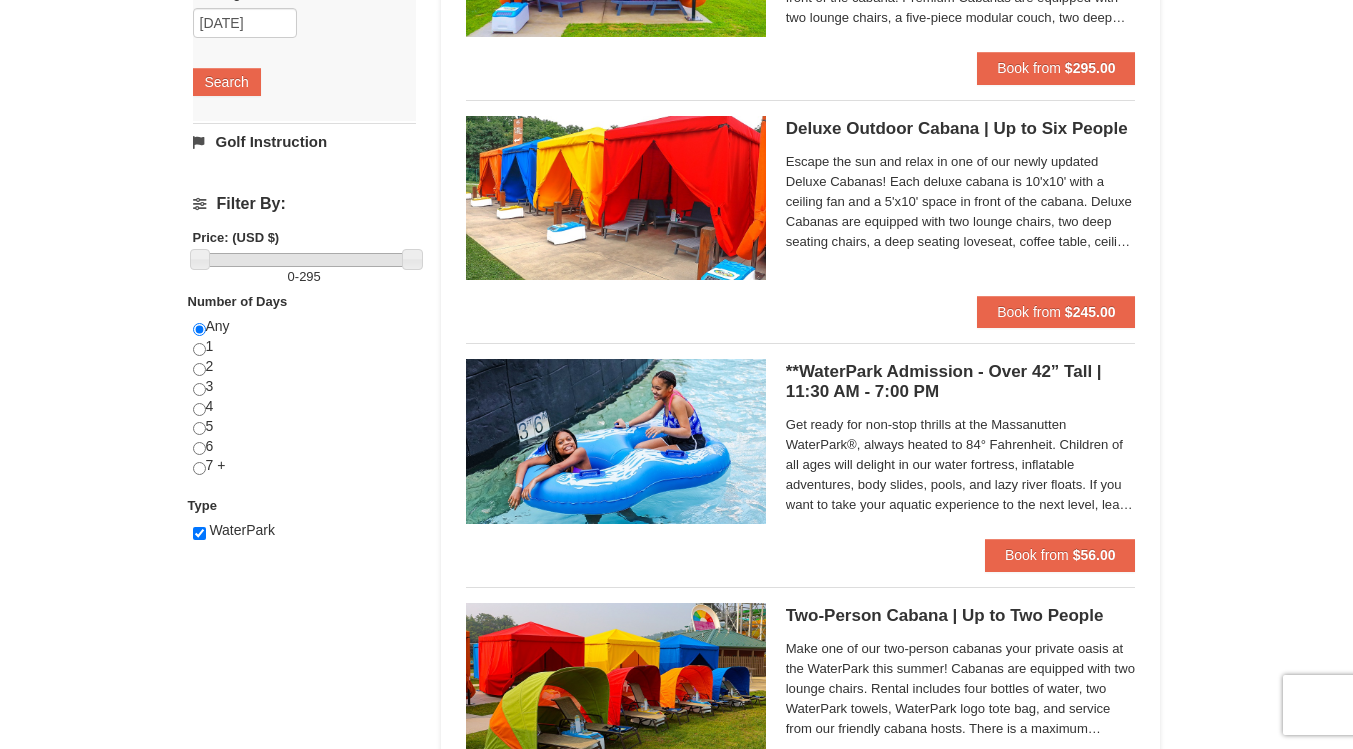 click at bounding box center [616, 441] 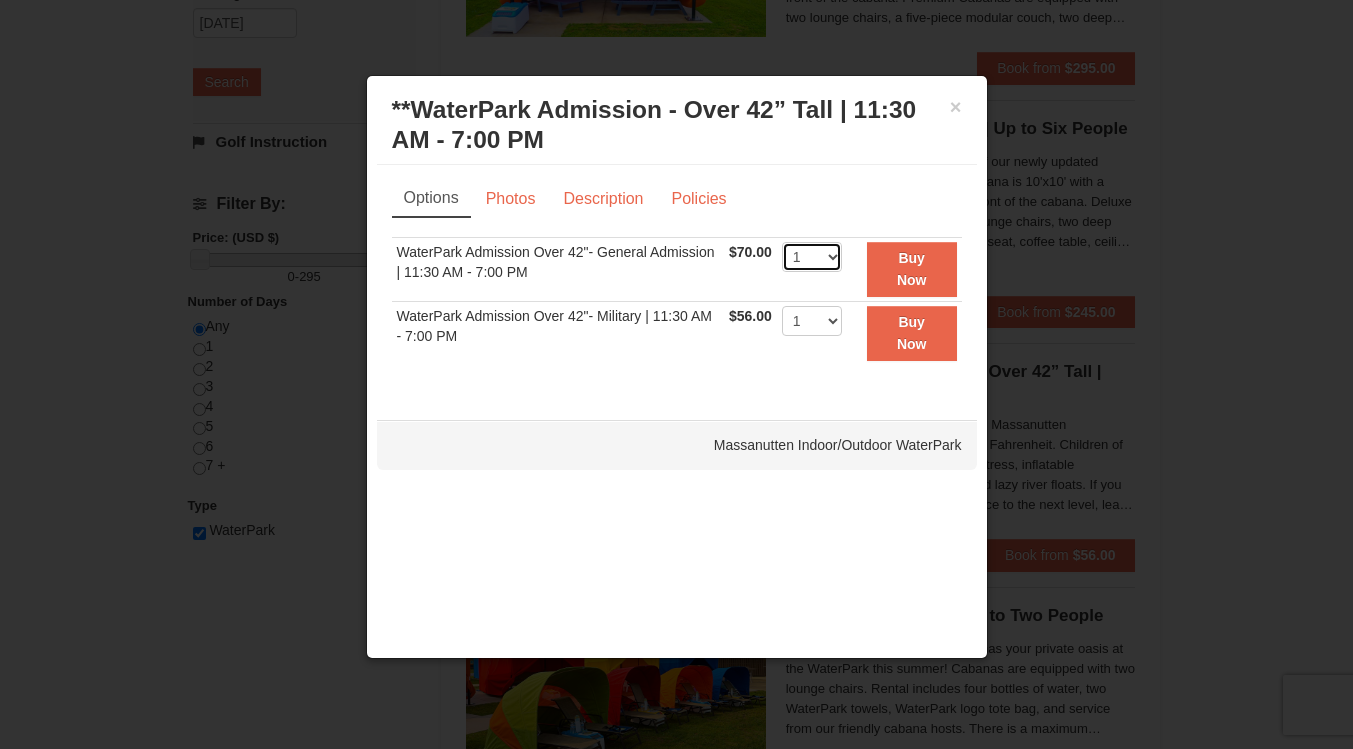 click on "1
2
3
4
5
6
7
8
9
10
11
12
13
14
15
16
17
18
19
20
21 22" at bounding box center [812, 257] 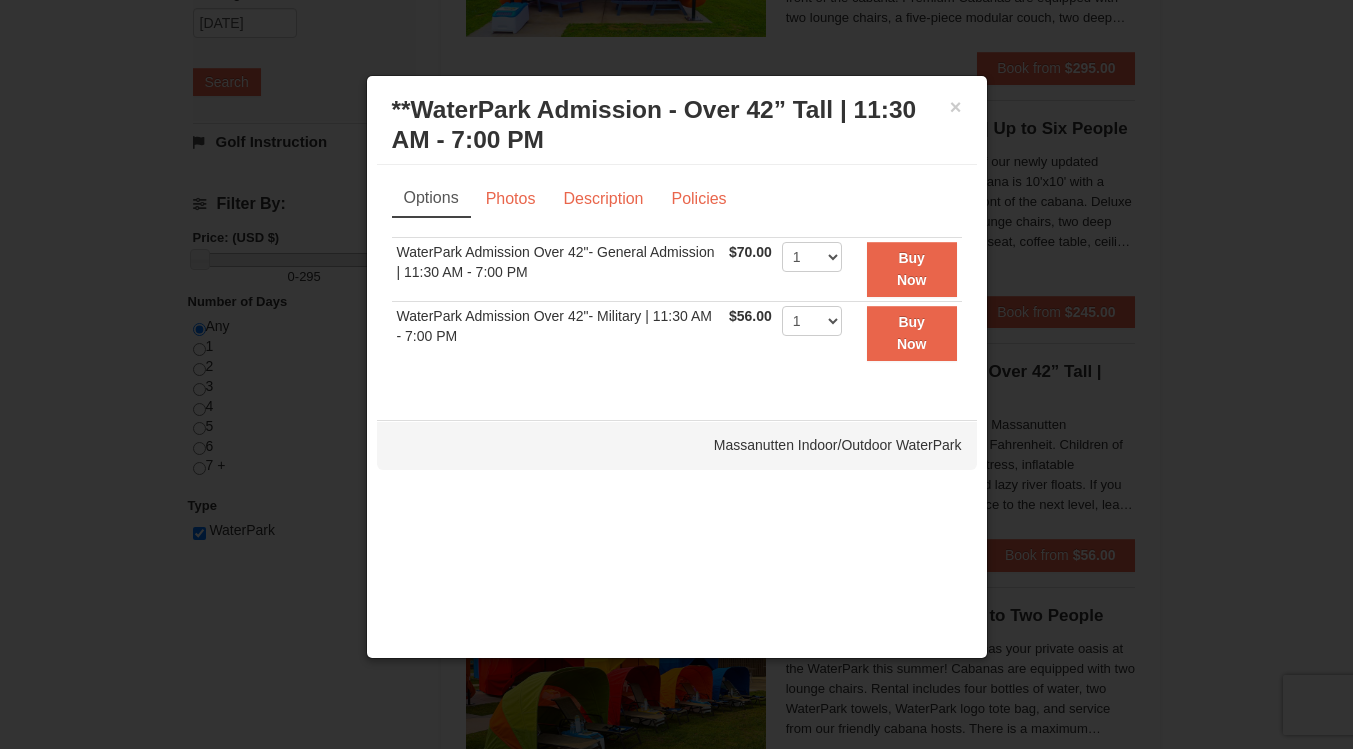 click at bounding box center (676, 374) 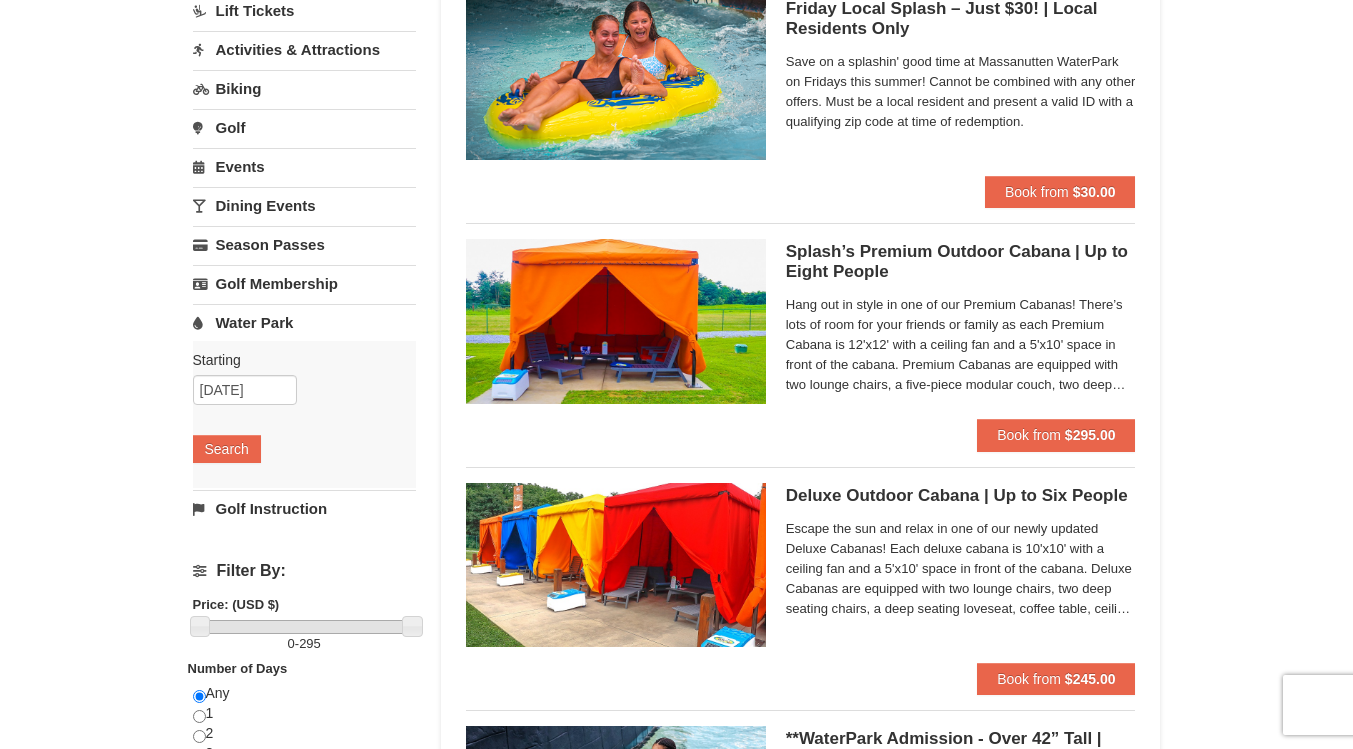scroll, scrollTop: 0, scrollLeft: 0, axis: both 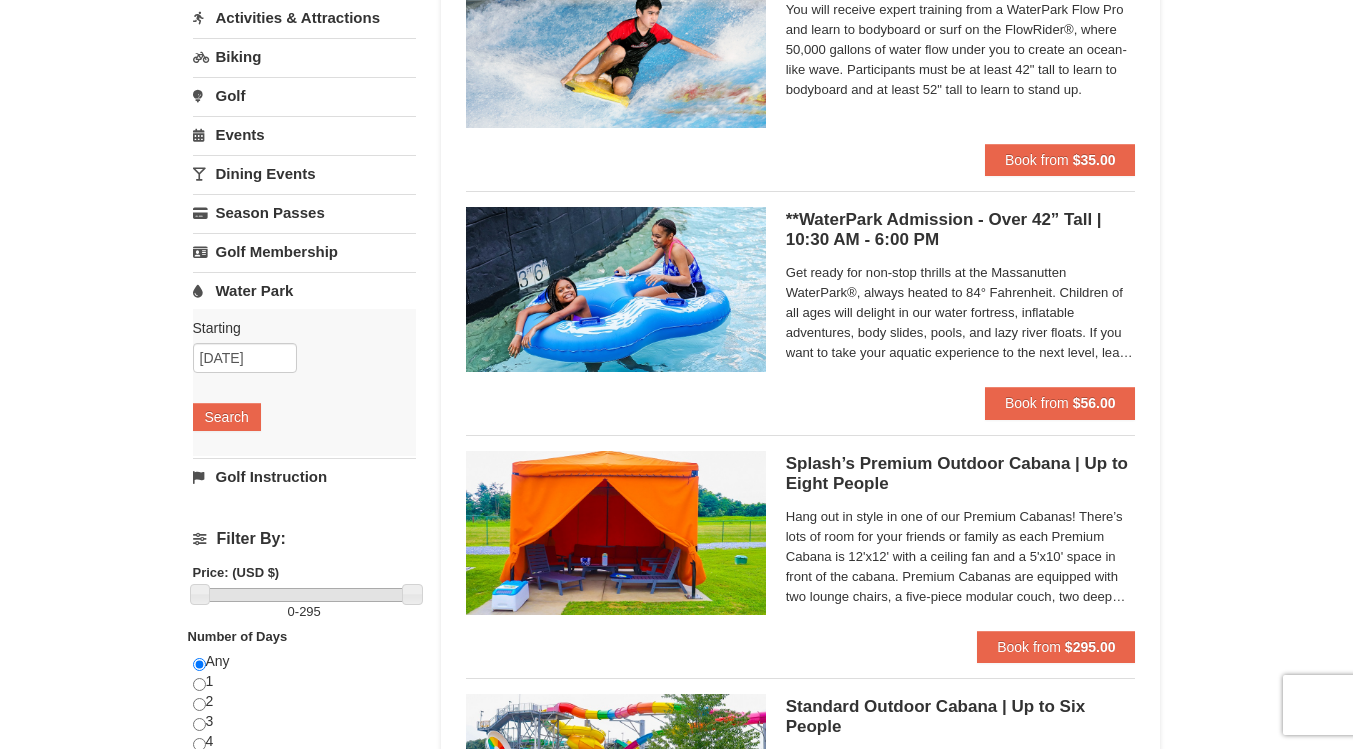 click at bounding box center (616, 289) 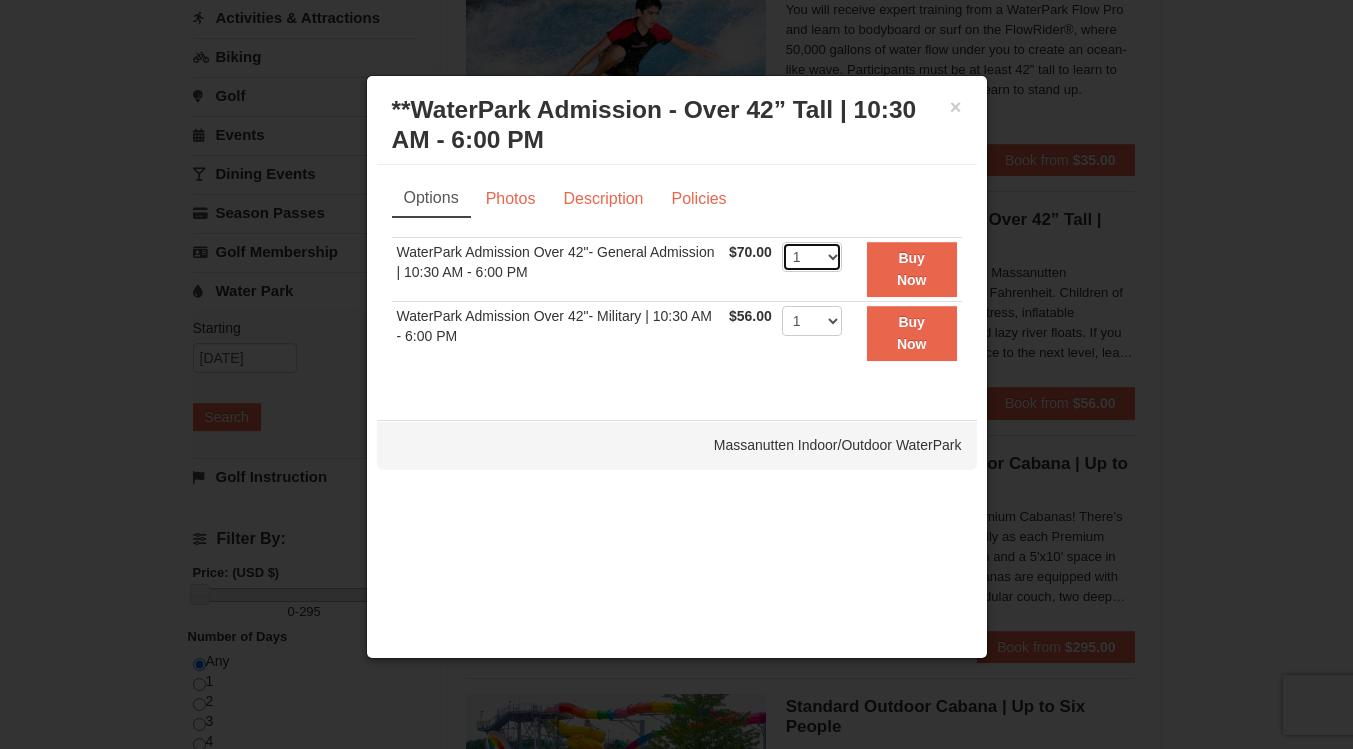 click on "1
2
3
4
5
6
7
8
9
10
11
12
13
14
15
16
17
18
19
20
21 22" at bounding box center (812, 257) 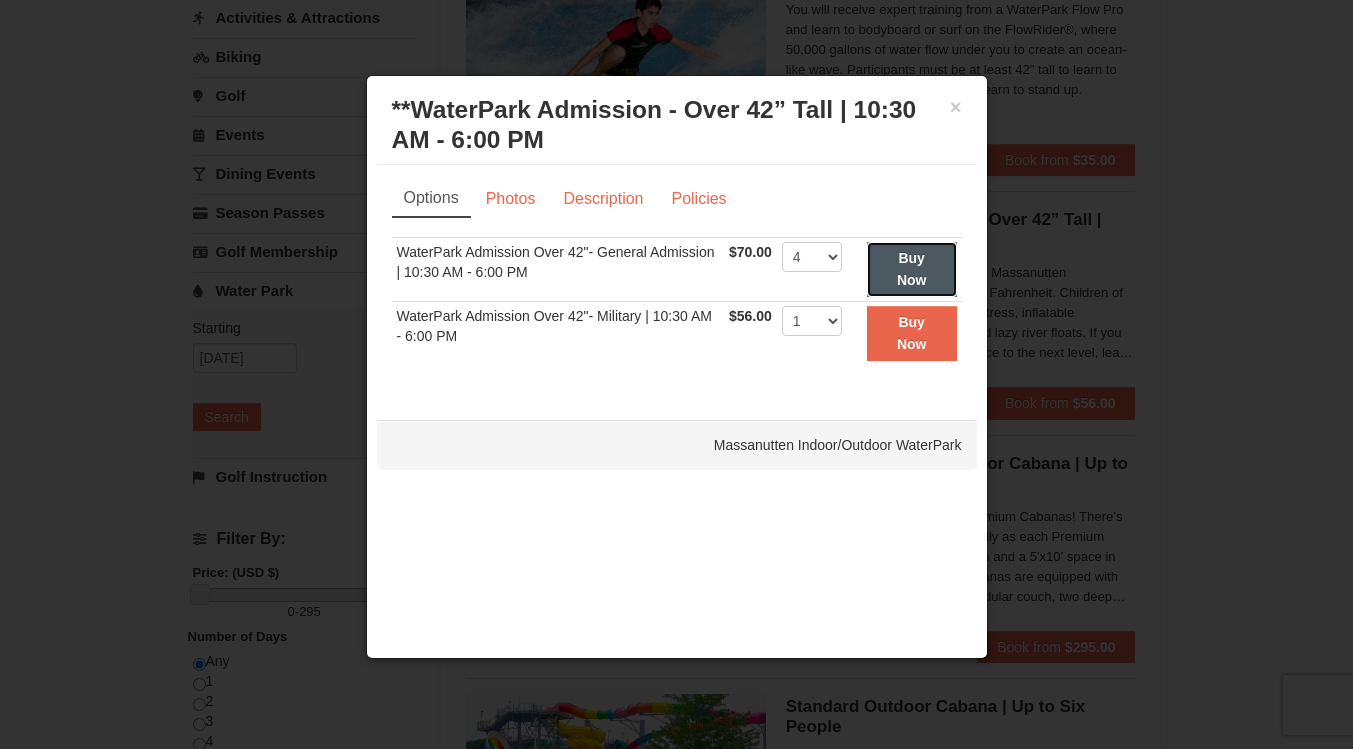 click on "Buy Now" at bounding box center (912, 269) 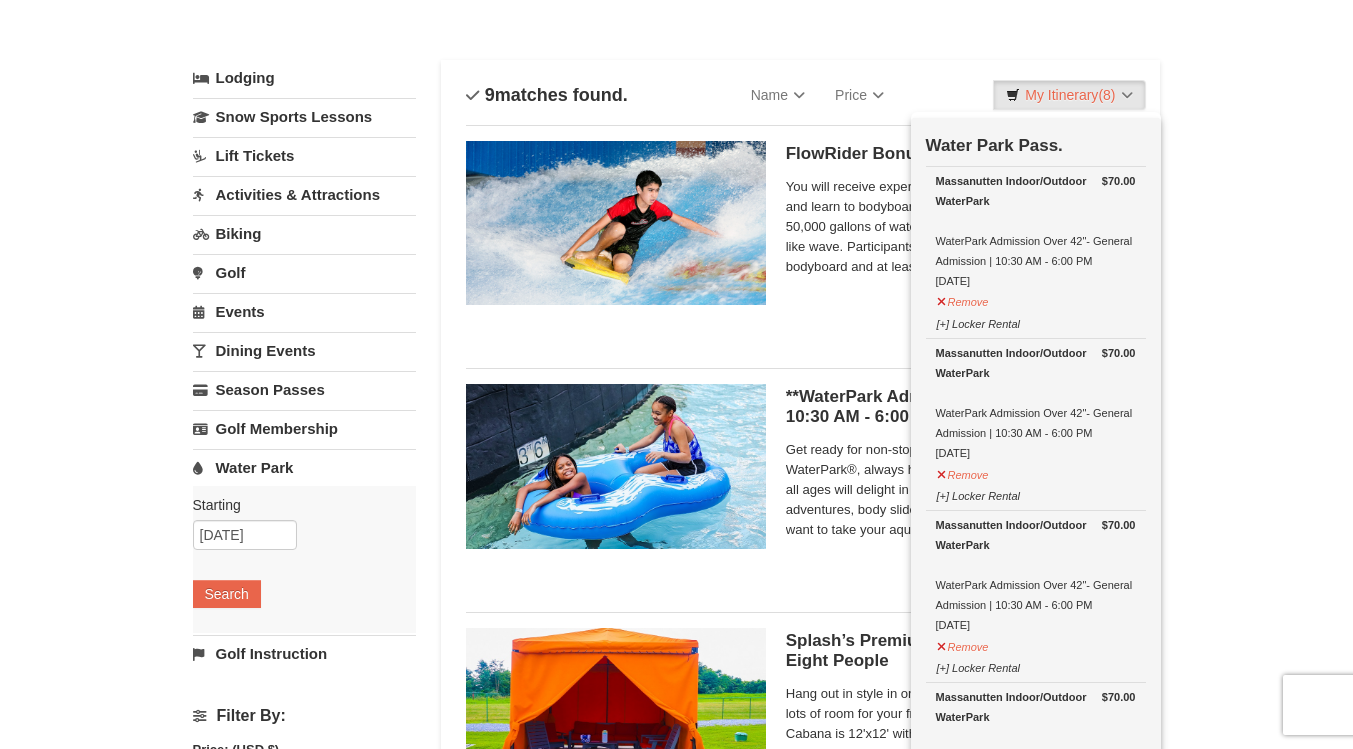 scroll, scrollTop: 87, scrollLeft: 0, axis: vertical 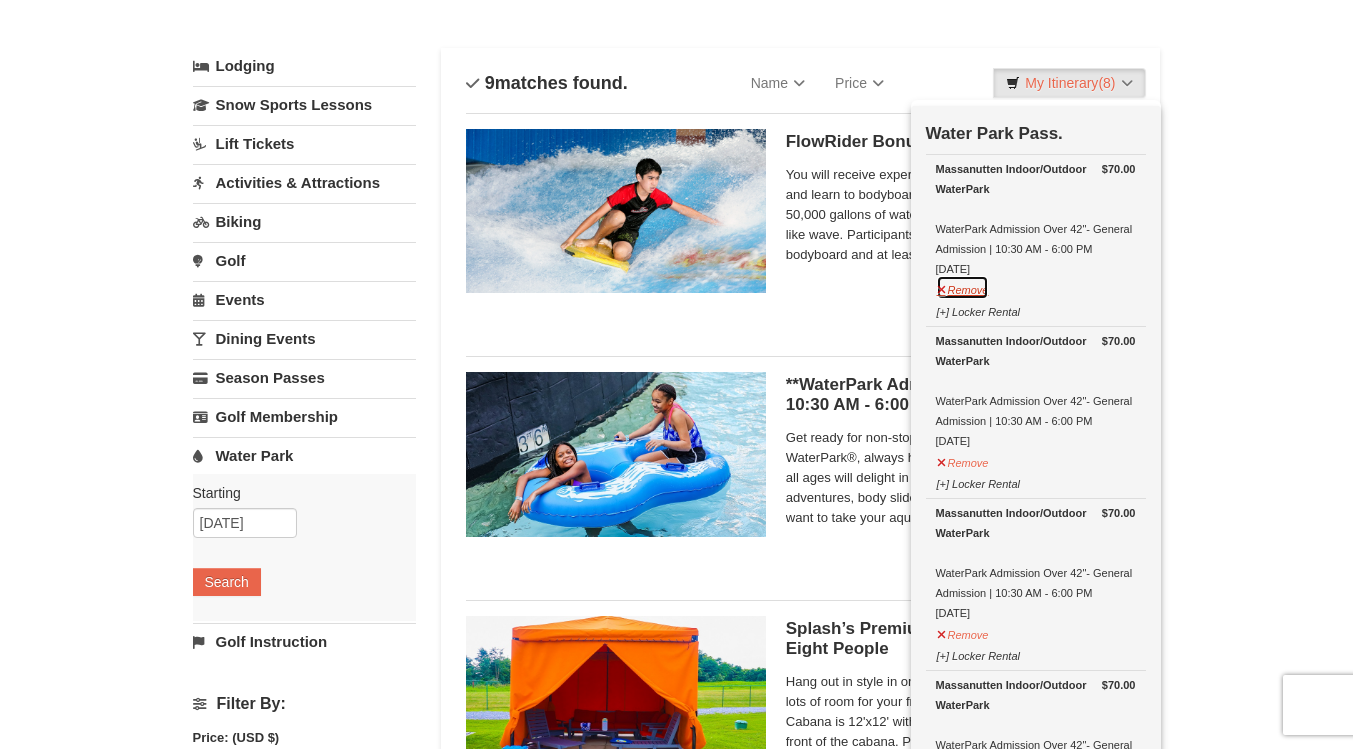 click on "Remove" at bounding box center [963, 287] 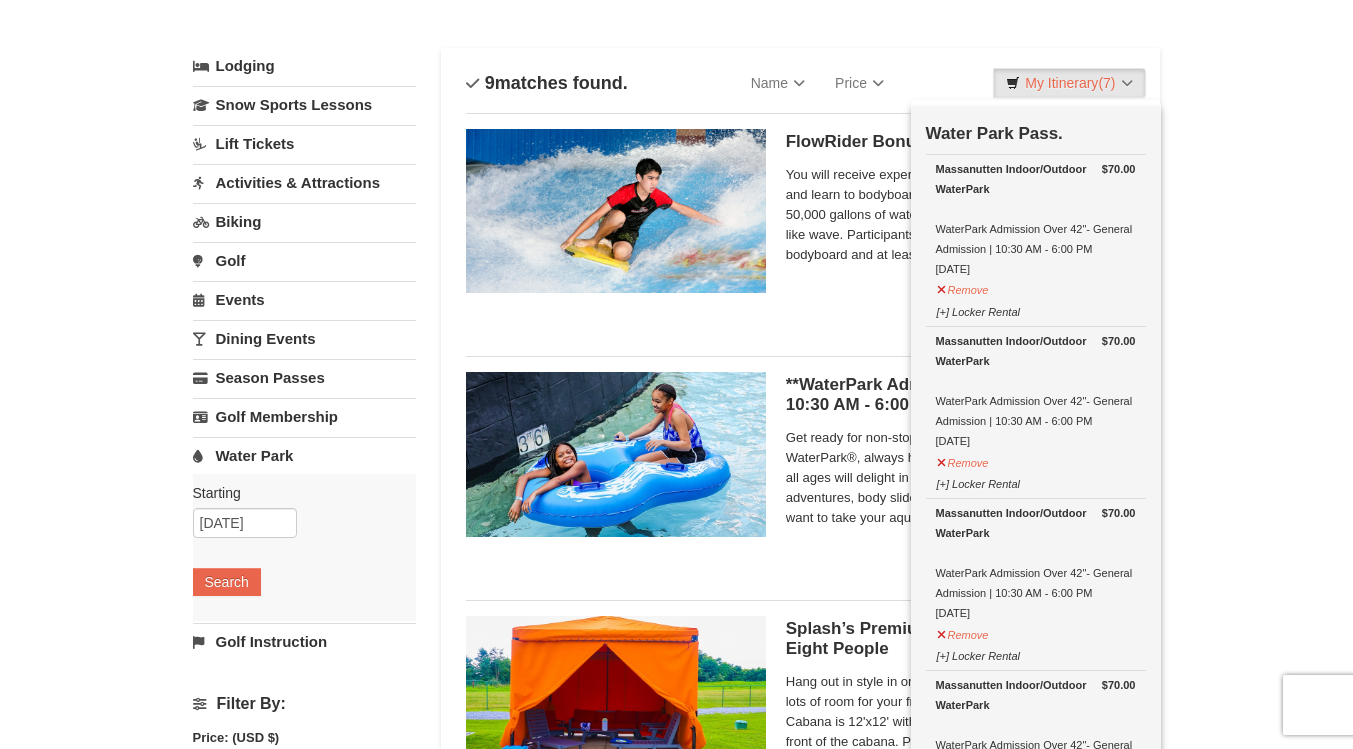 click on "Massanutten Indoor/Outdoor WaterPark
WaterPark Admission Over 42"- General Admission | 10:30 AM - 6:00 PM
[DATE]" at bounding box center (1036, 391) 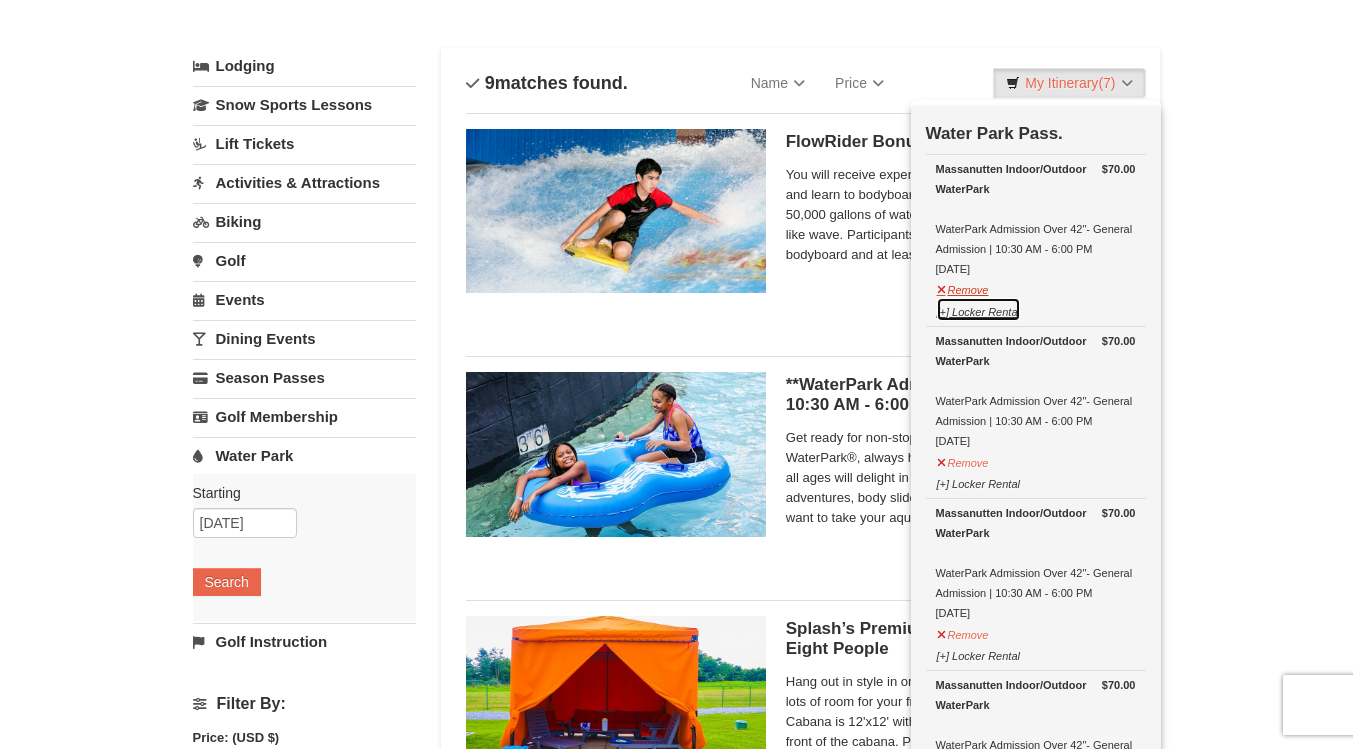 drag, startPoint x: 976, startPoint y: 295, endPoint x: 989, endPoint y: 277, distance: 22.203604 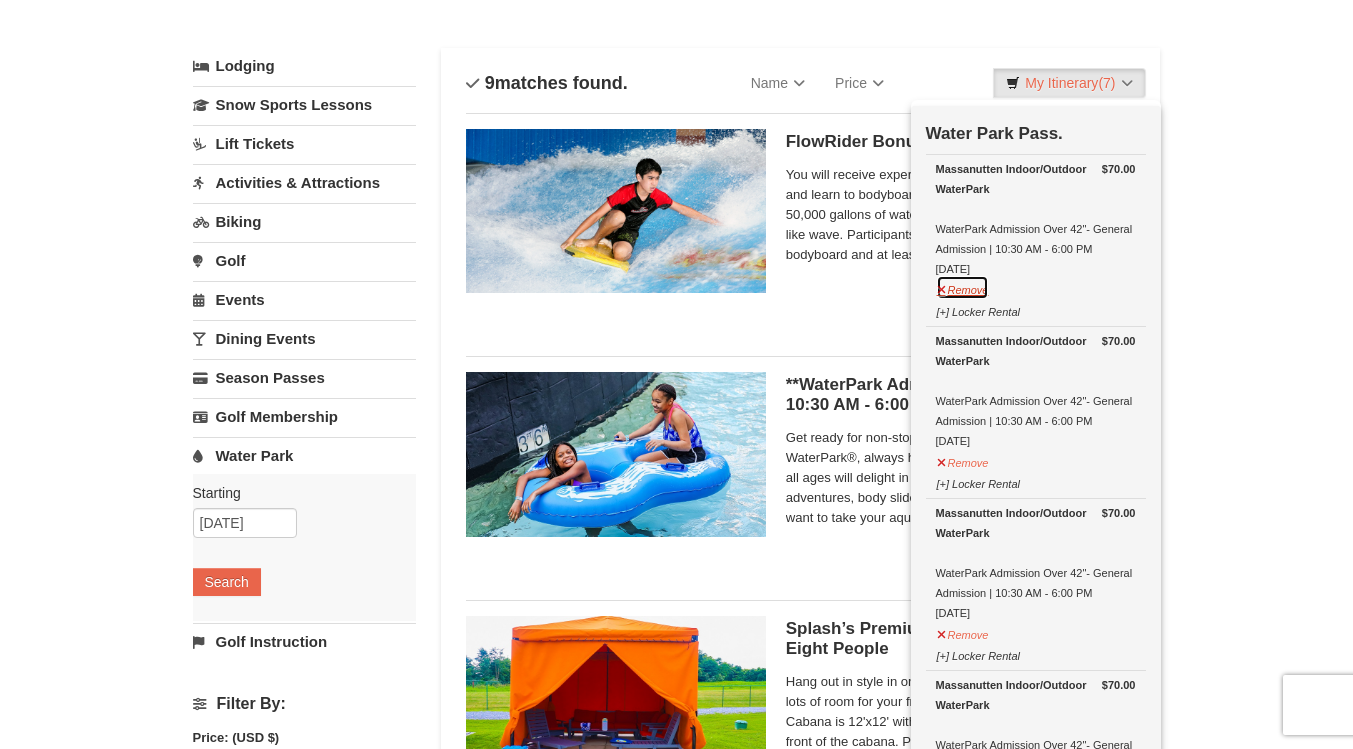 click on "Remove" at bounding box center [963, 287] 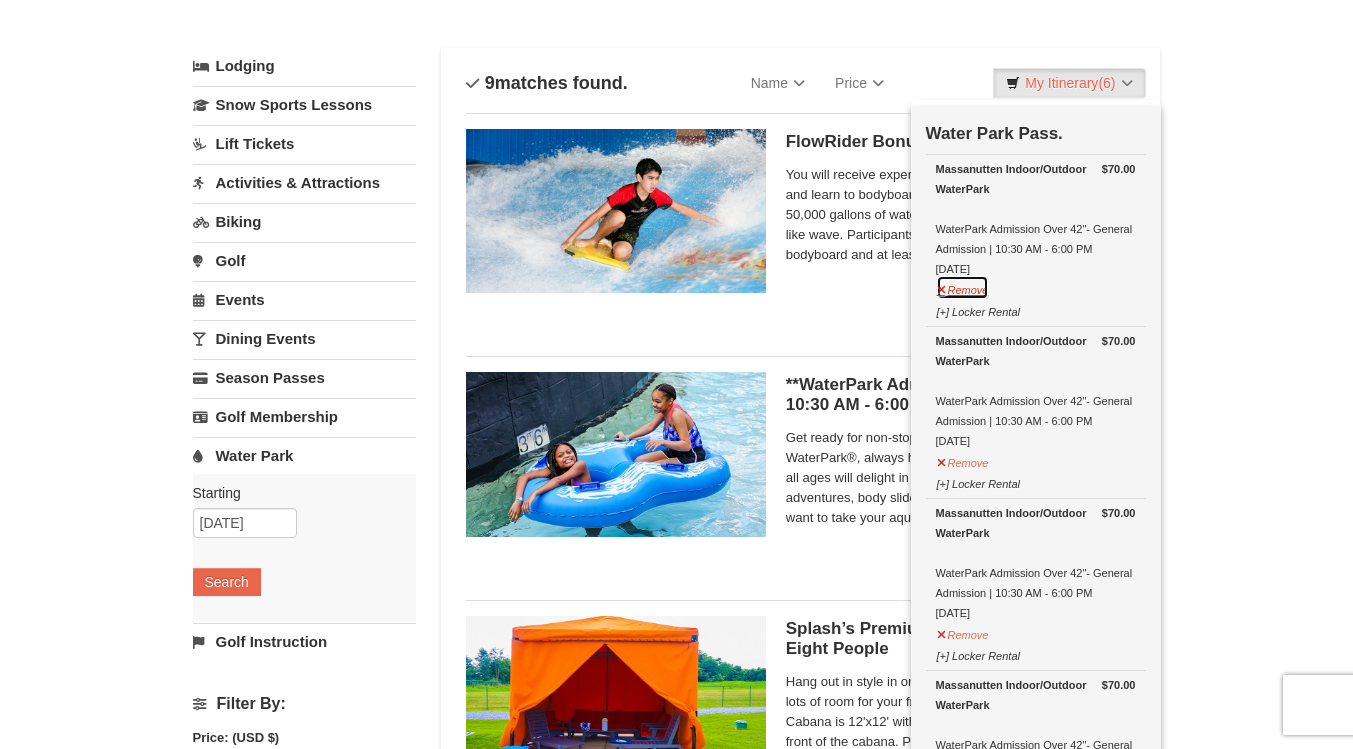 click on "Remove" at bounding box center (963, 287) 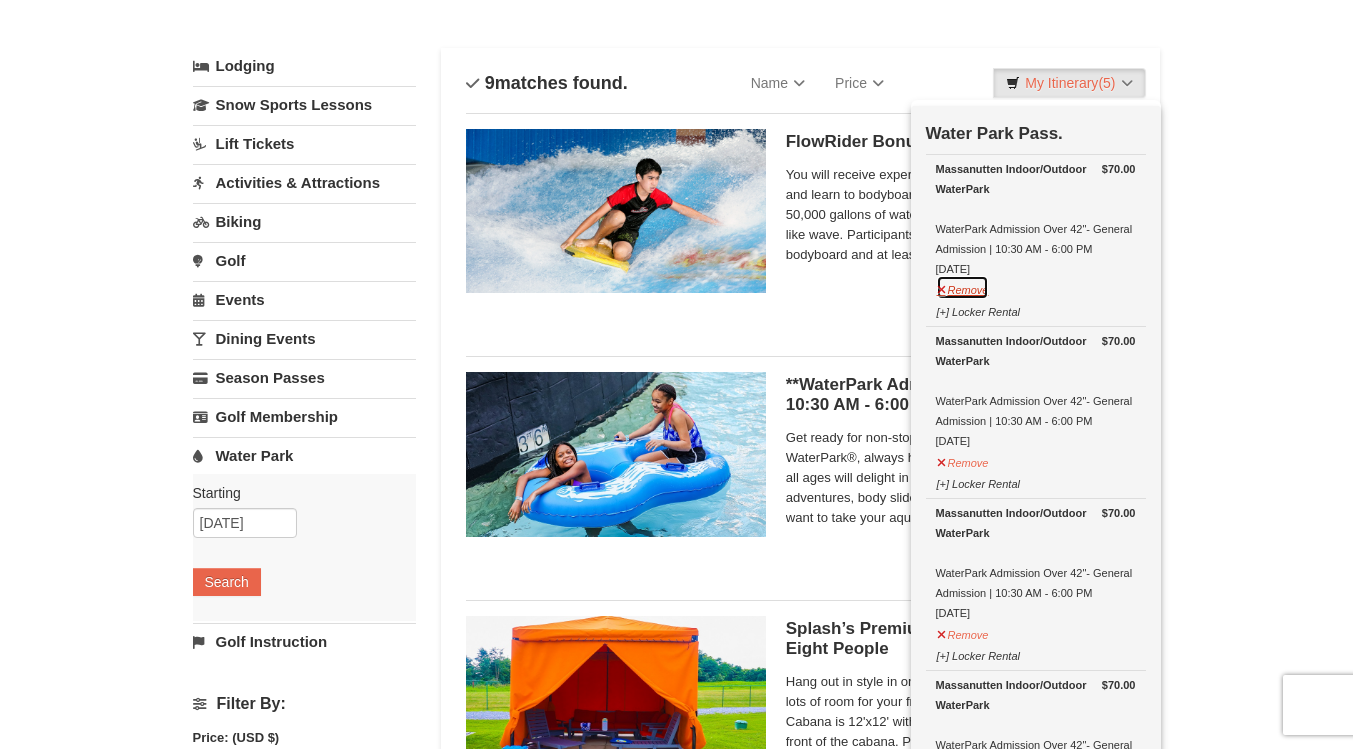 click on "Remove" at bounding box center (963, 287) 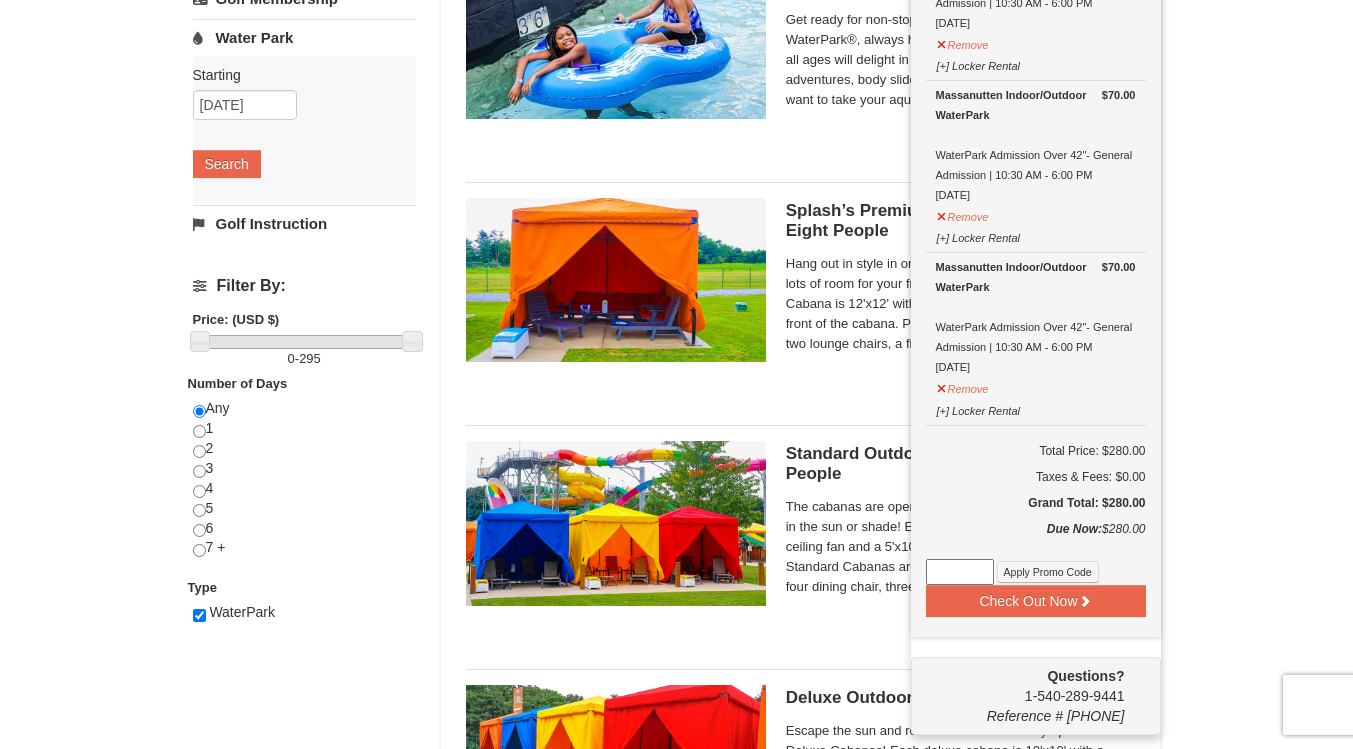 scroll, scrollTop: 516, scrollLeft: 0, axis: vertical 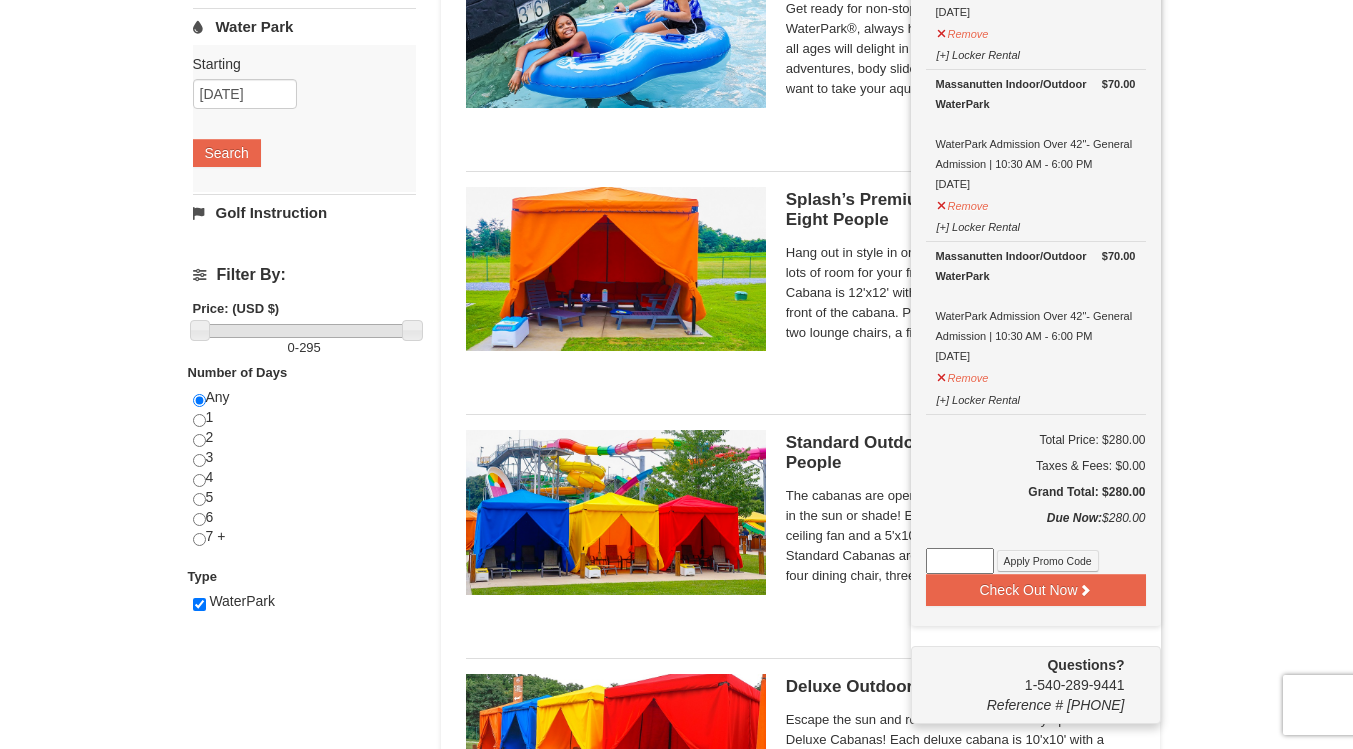 click at bounding box center (960, 561) 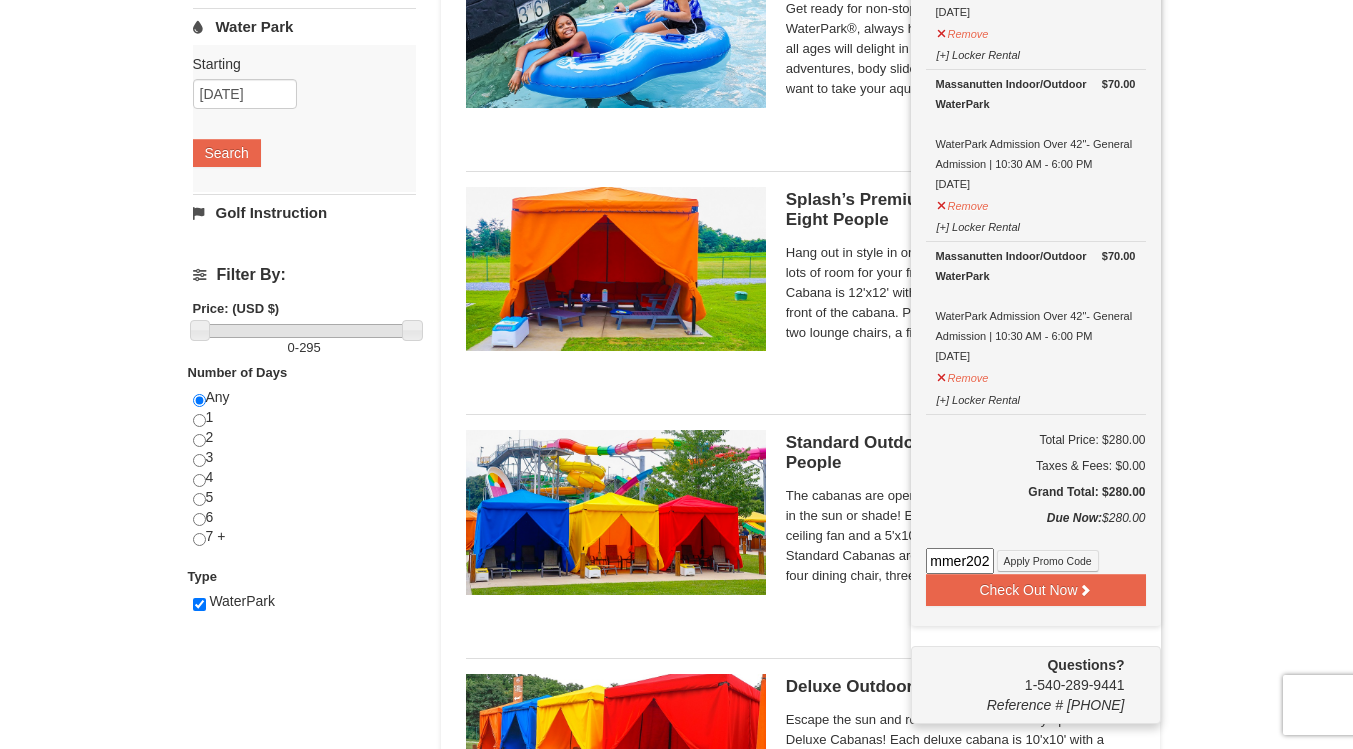 scroll, scrollTop: 0, scrollLeft: 21, axis: horizontal 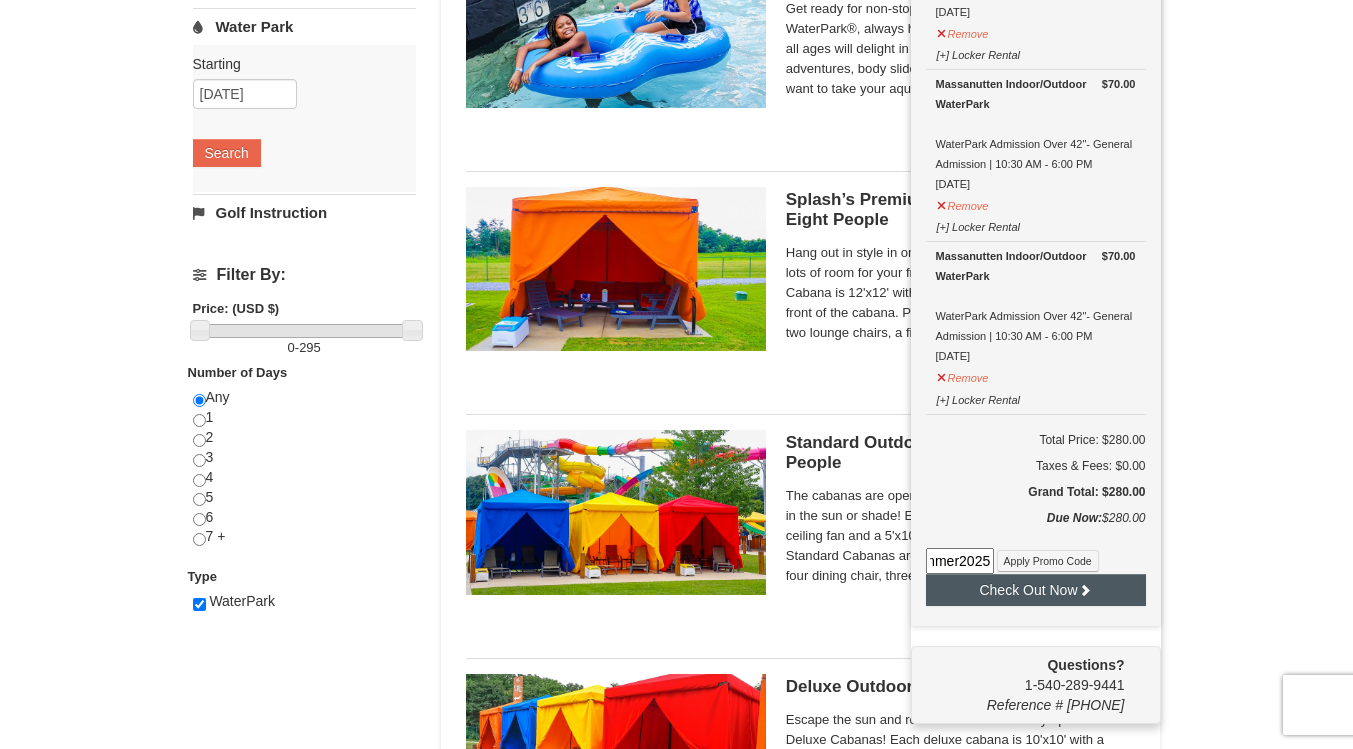 type on "summer2025" 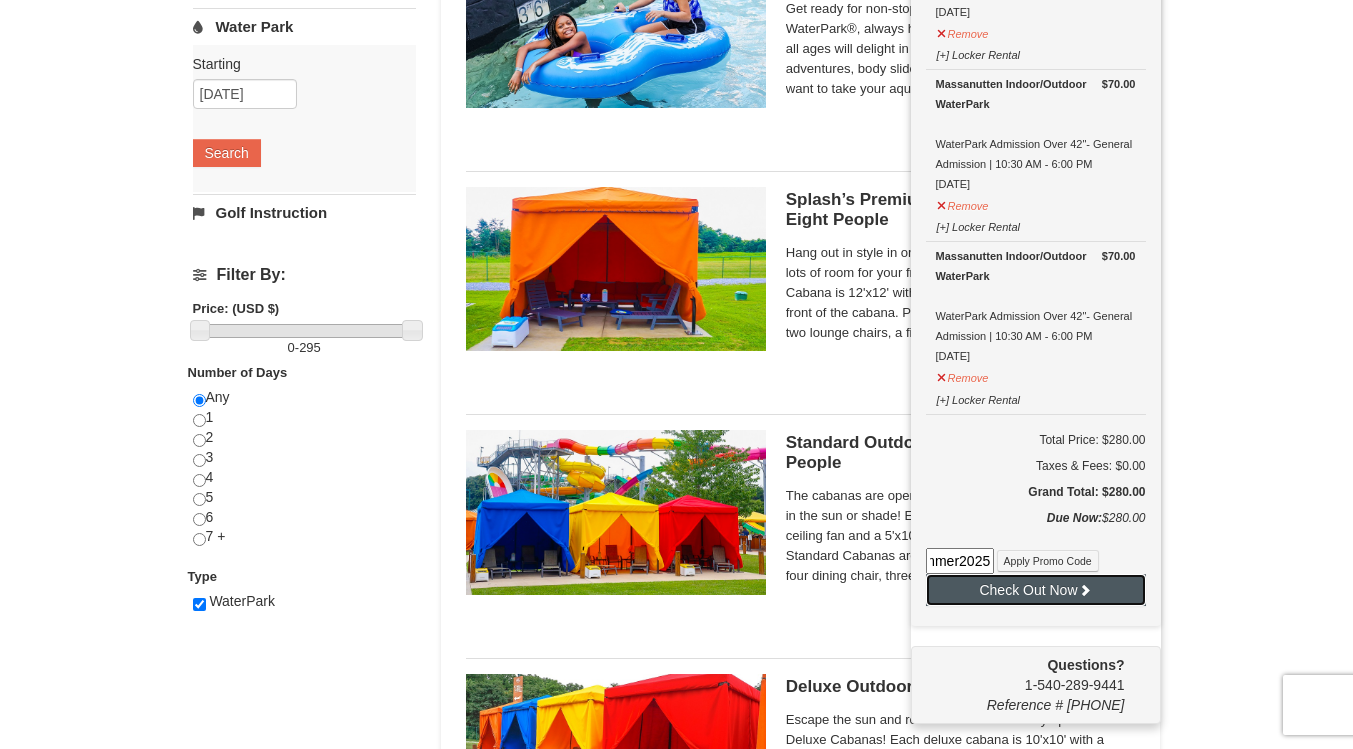 scroll, scrollTop: 0, scrollLeft: 0, axis: both 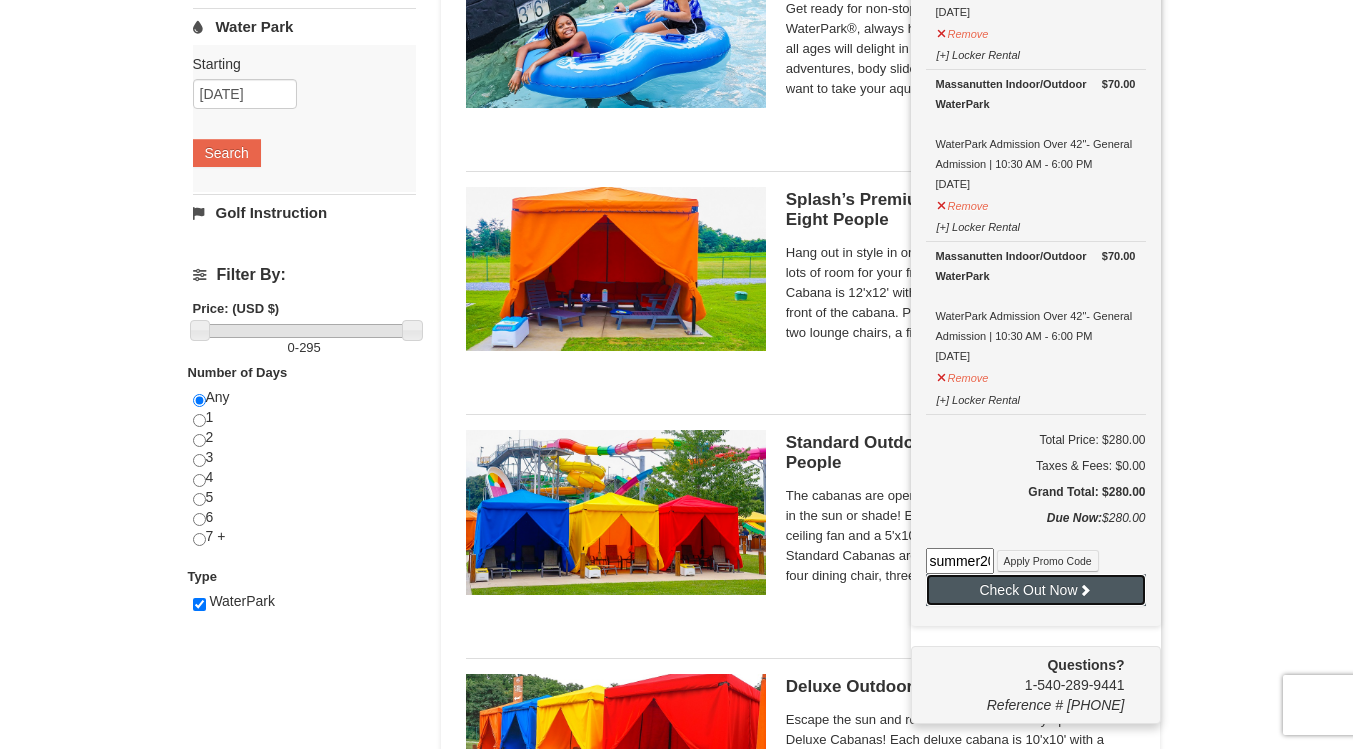 click on "Check Out Now" at bounding box center [1036, 590] 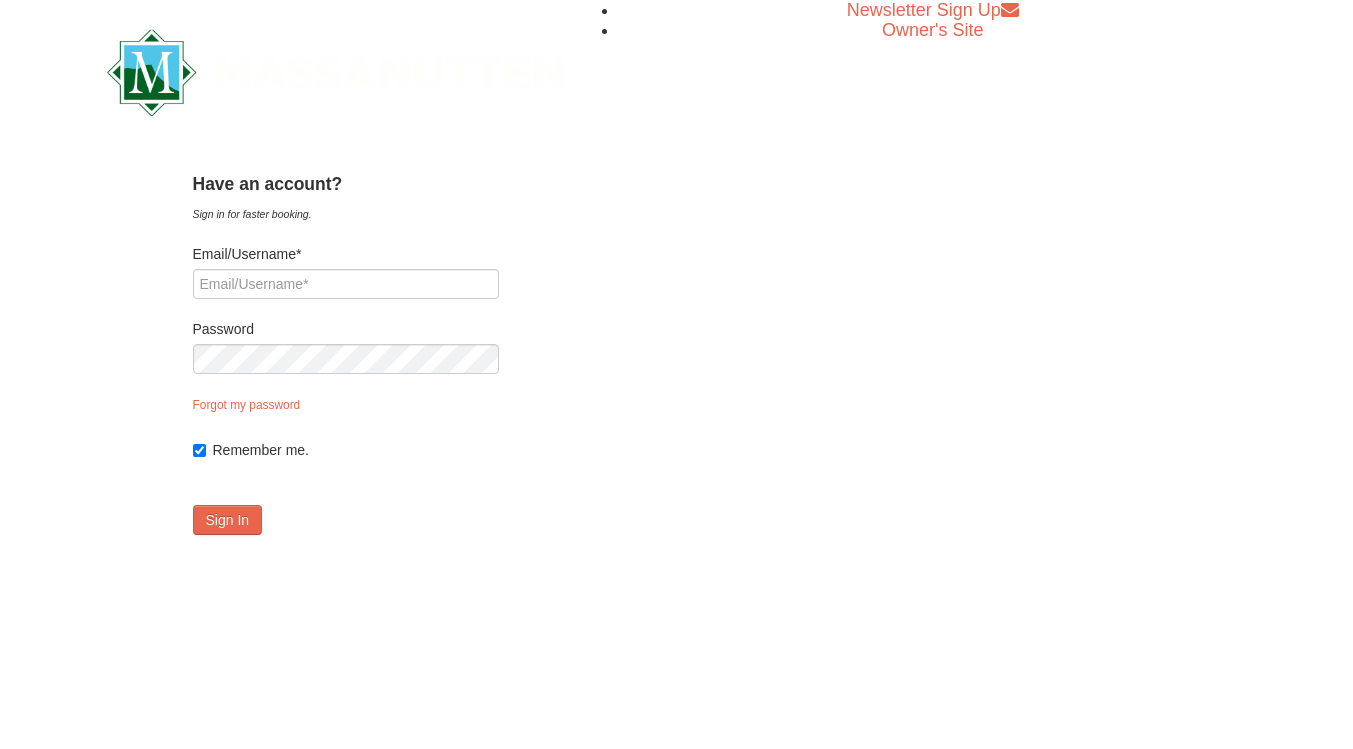 click on "Browser Not Supported
We notice you are using a browser which will not provide the best experience. We recommend using newer versions Chrome, Firefox, and Edge.
Chrome
Firefox
Edge
Safari
Select your preferred browser above to download.
Continue Anyway
Skip to Main Content
Newsletter Sign Up
Owner's Site
×" at bounding box center (676, 287) 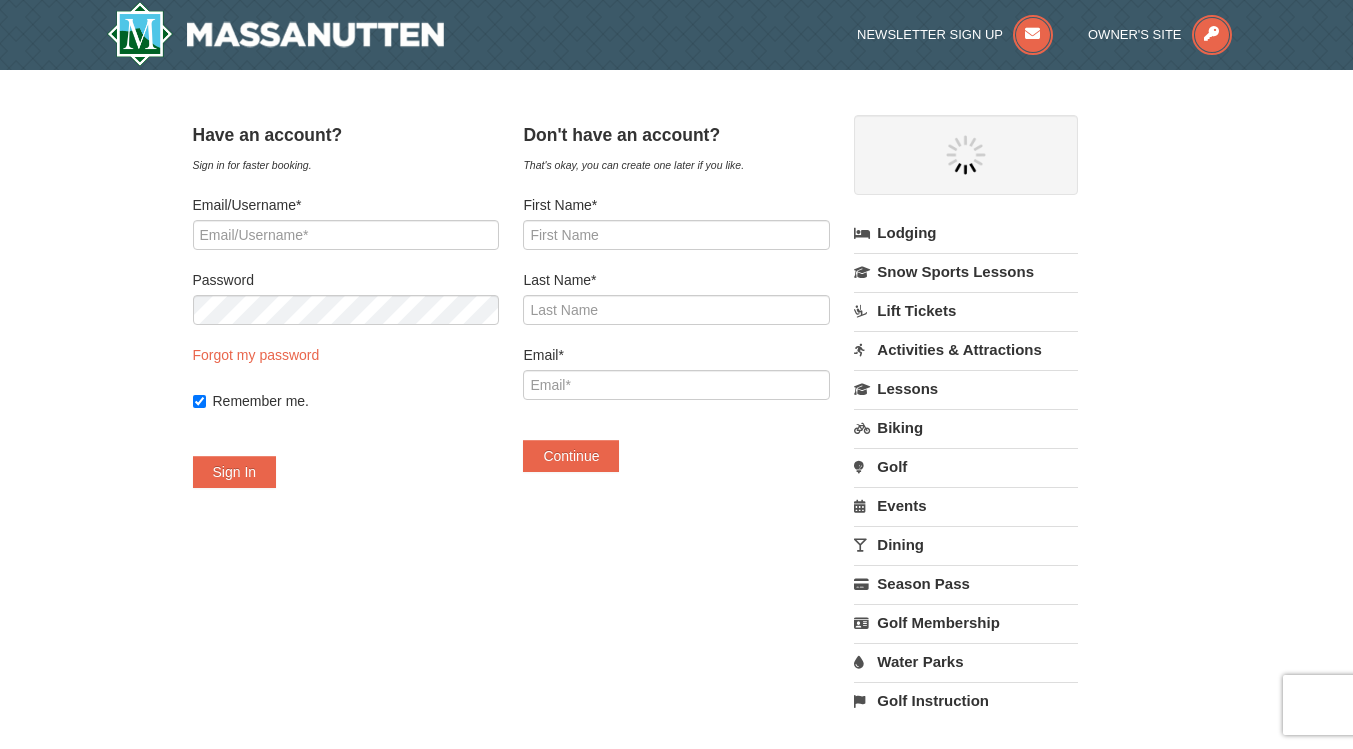 select on "8" 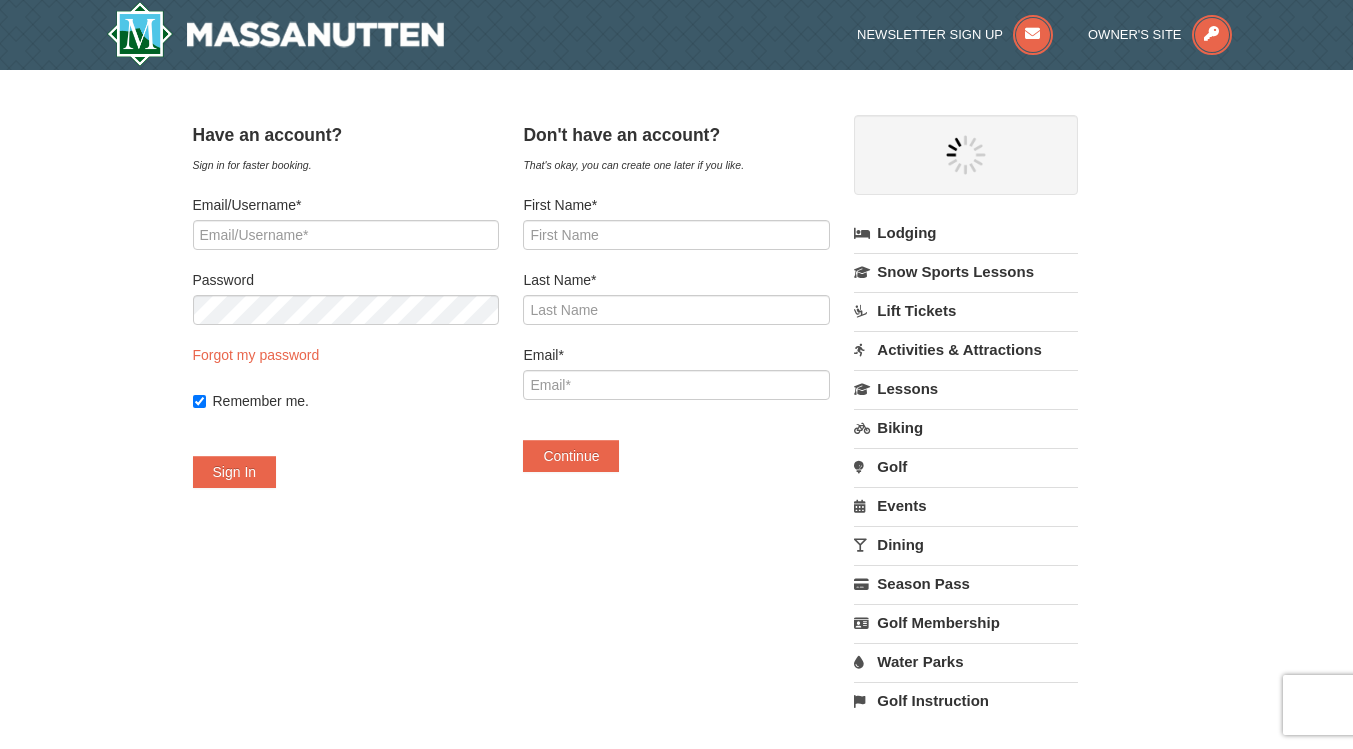 select on "8" 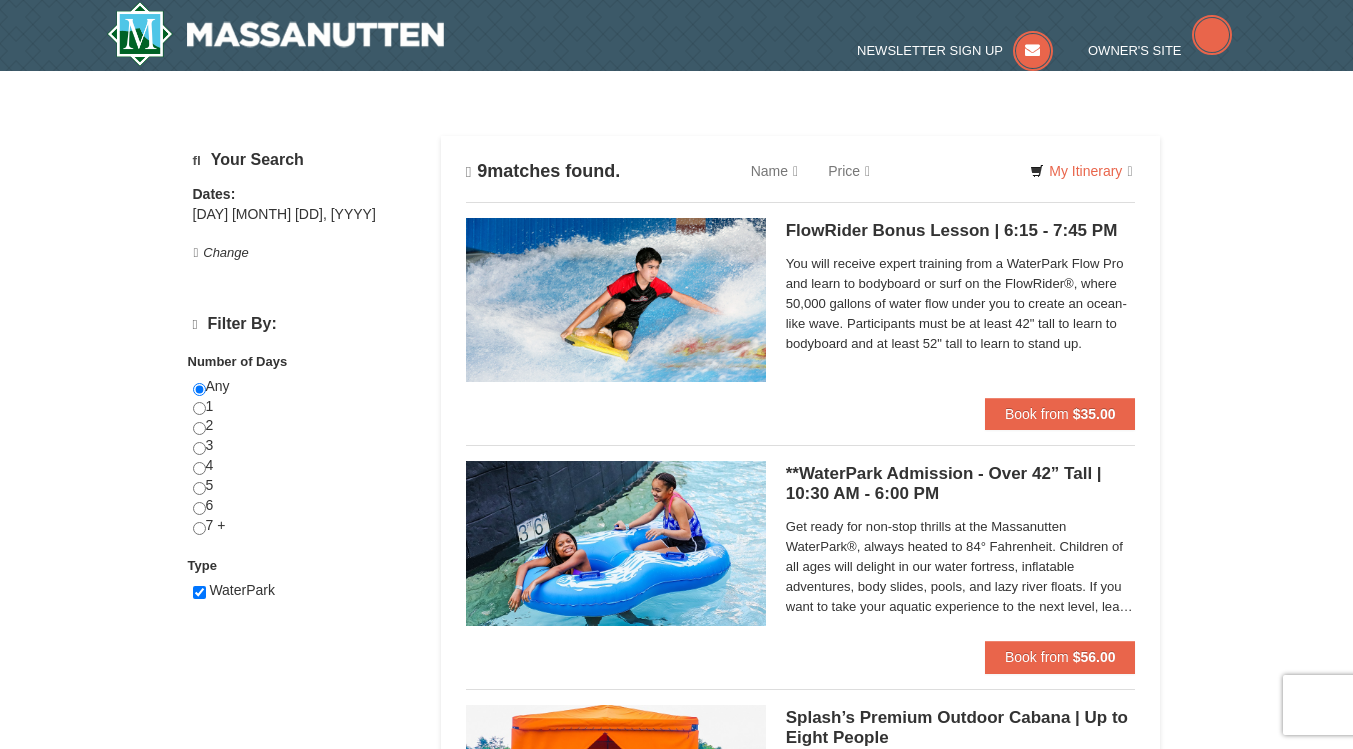 scroll, scrollTop: 1030, scrollLeft: 0, axis: vertical 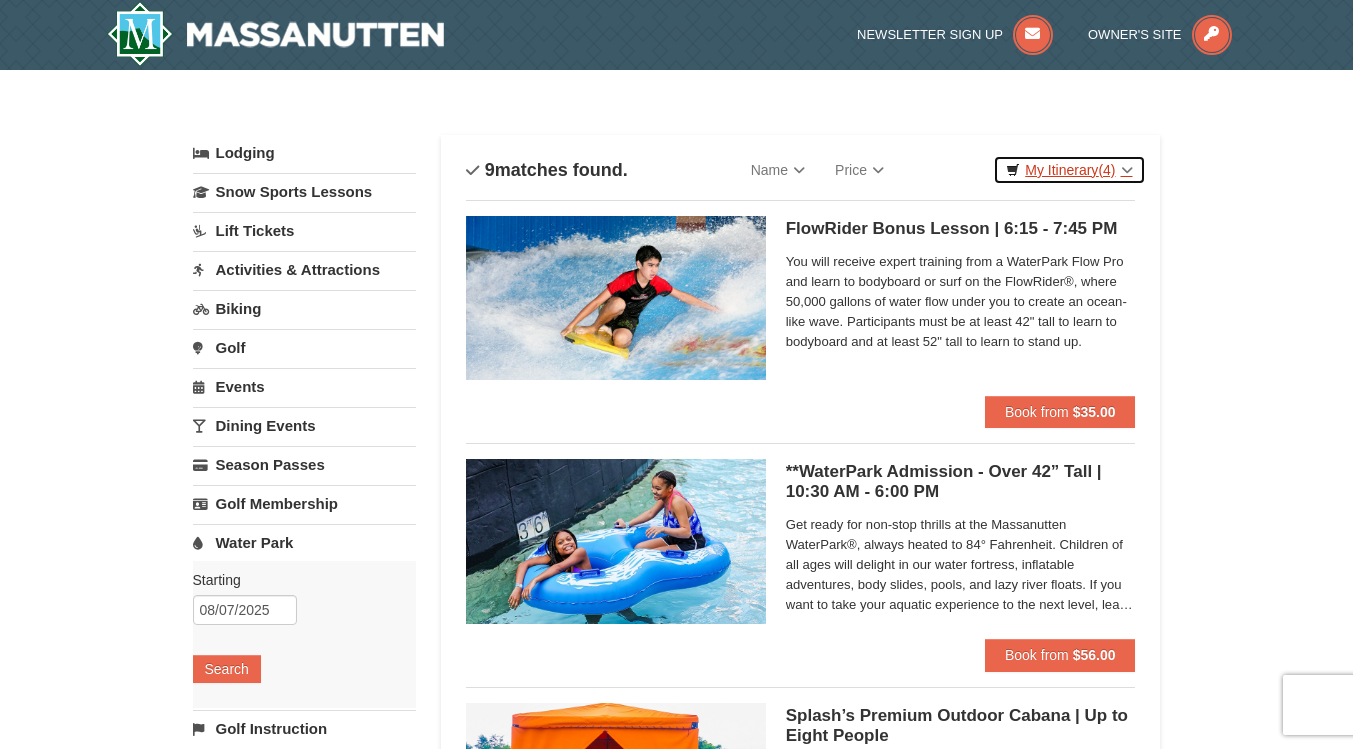 click on "My Itinerary (4)" at bounding box center [1069, 170] 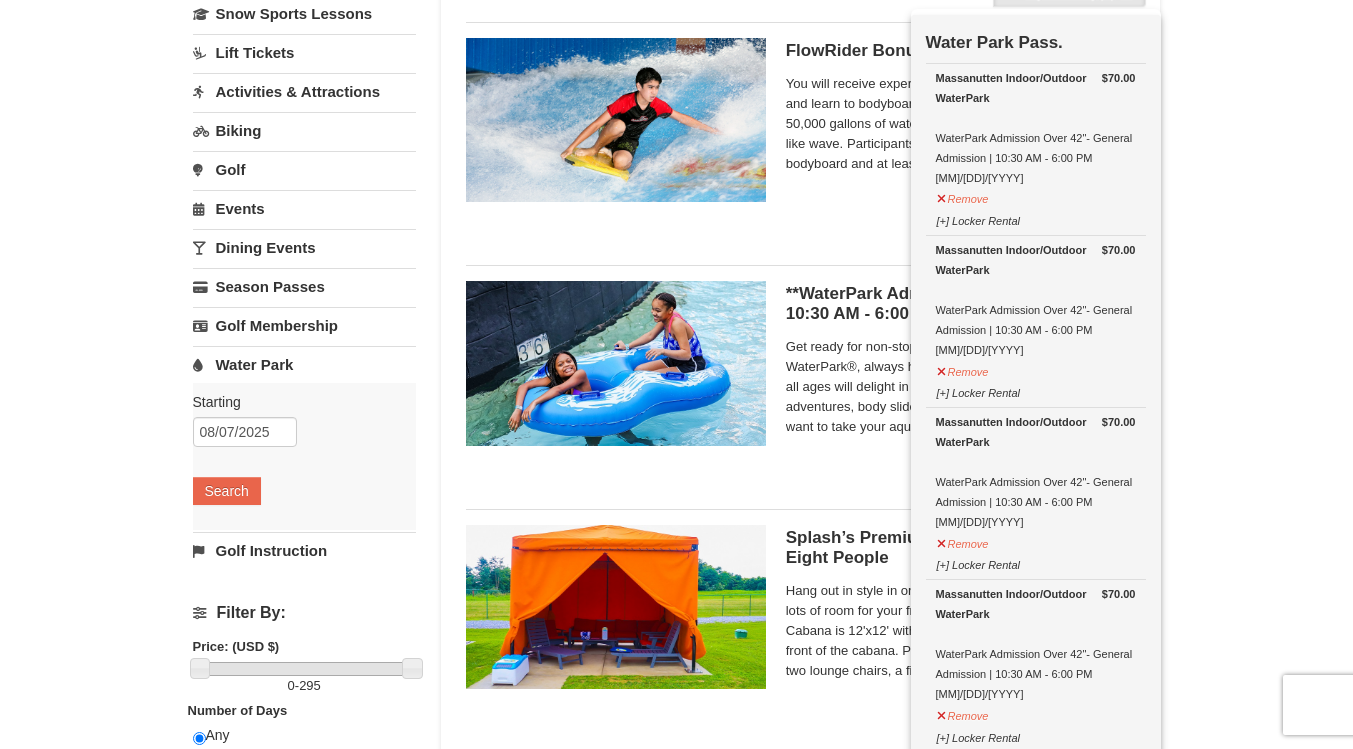 scroll, scrollTop: 421, scrollLeft: 0, axis: vertical 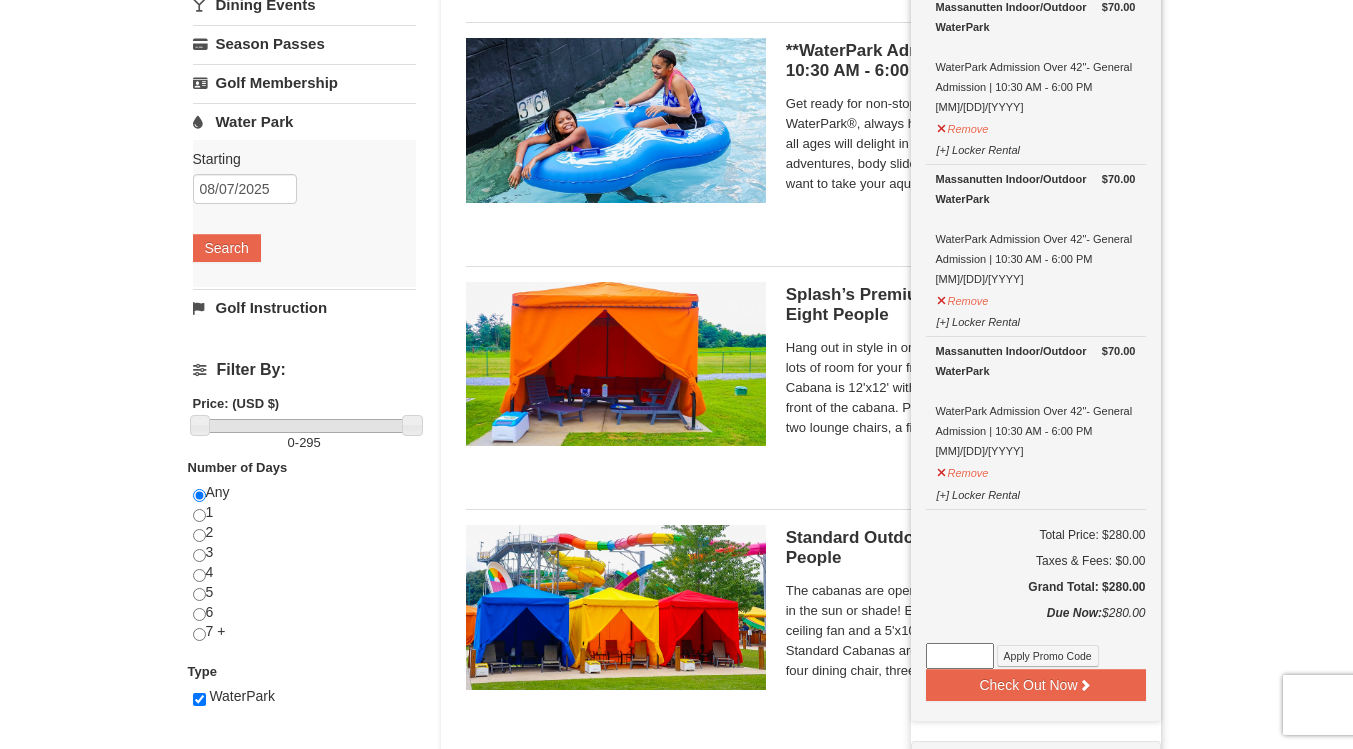 click at bounding box center (960, 656) 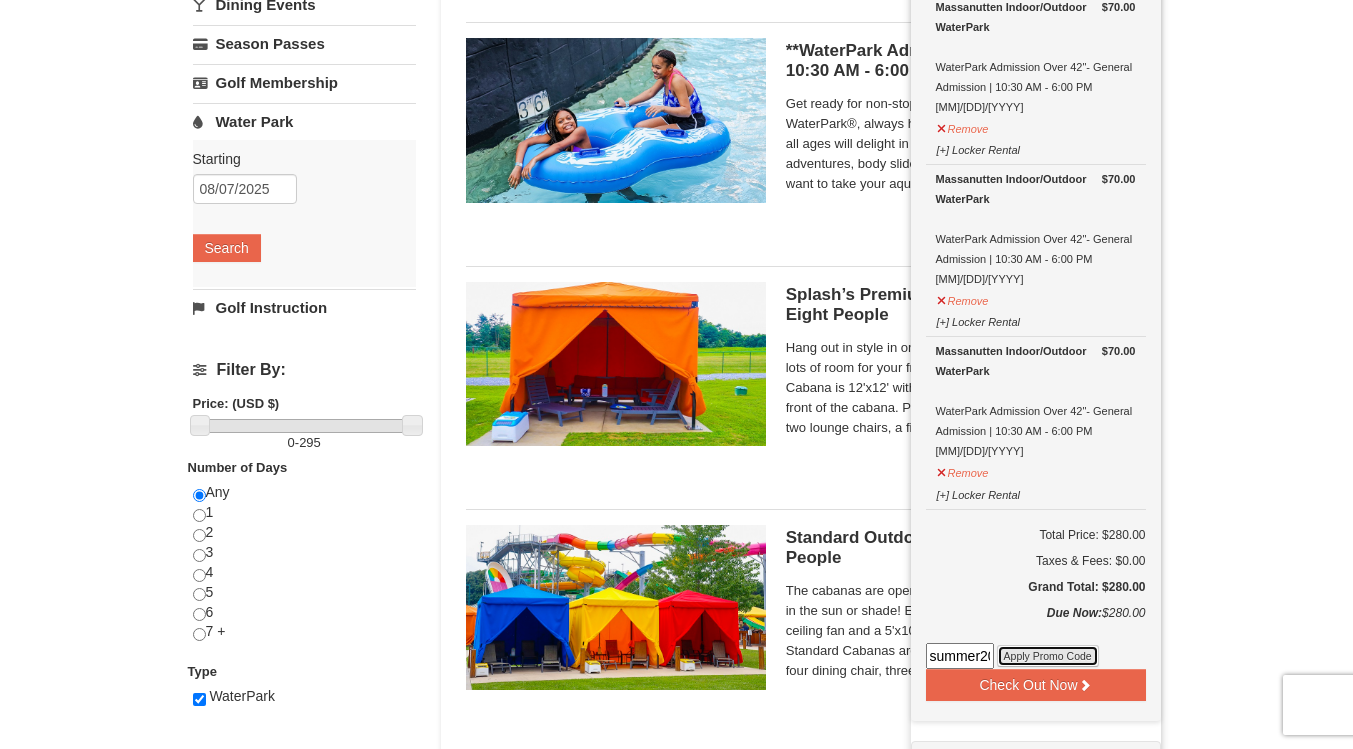 click on "Apply Promo Code" at bounding box center (1048, 656) 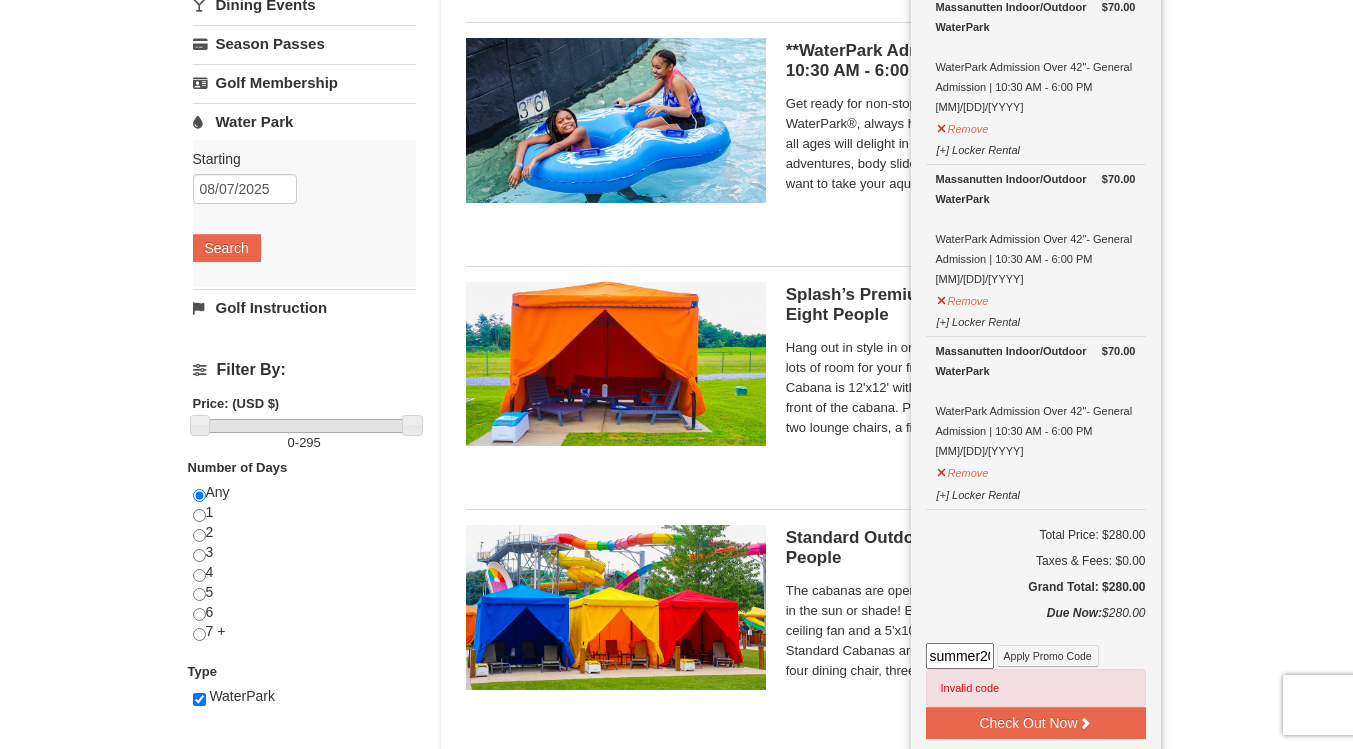click on "summer2025" at bounding box center (960, 656) 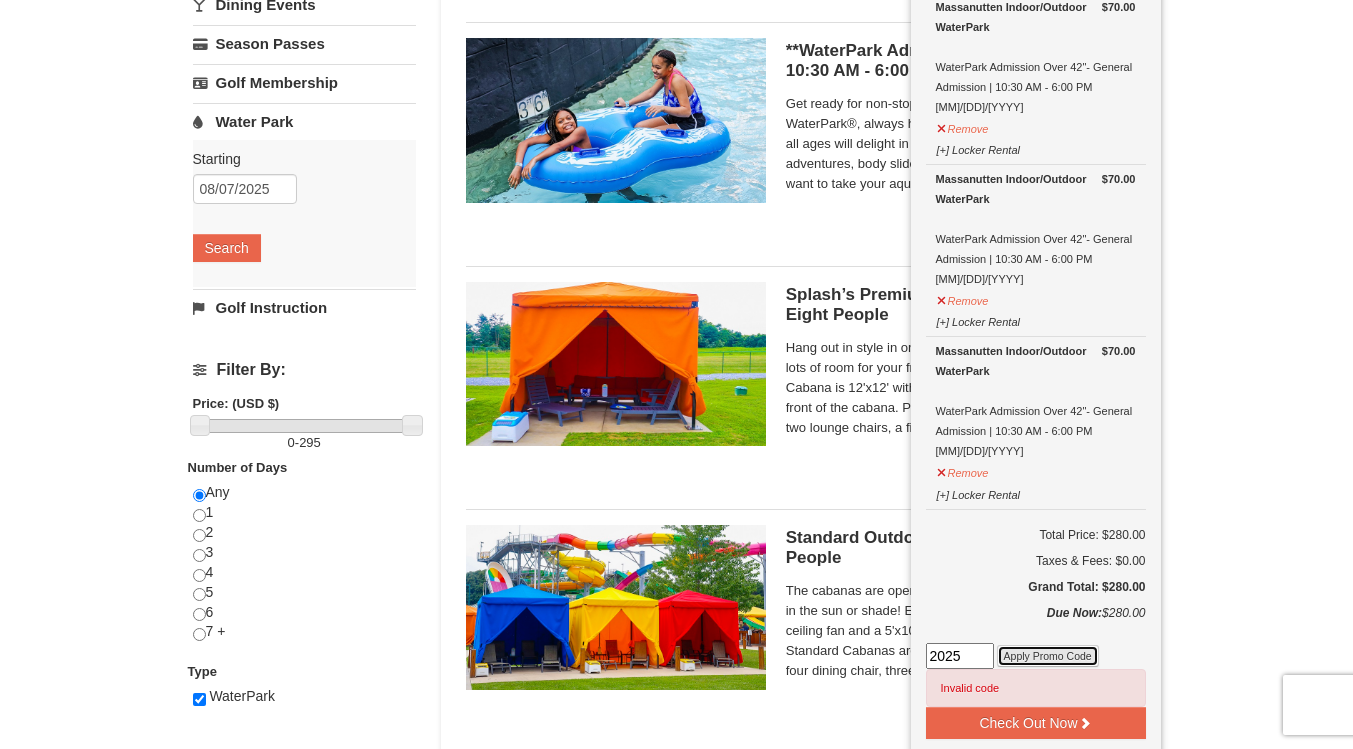click on "Apply Promo Code" at bounding box center (1048, 656) 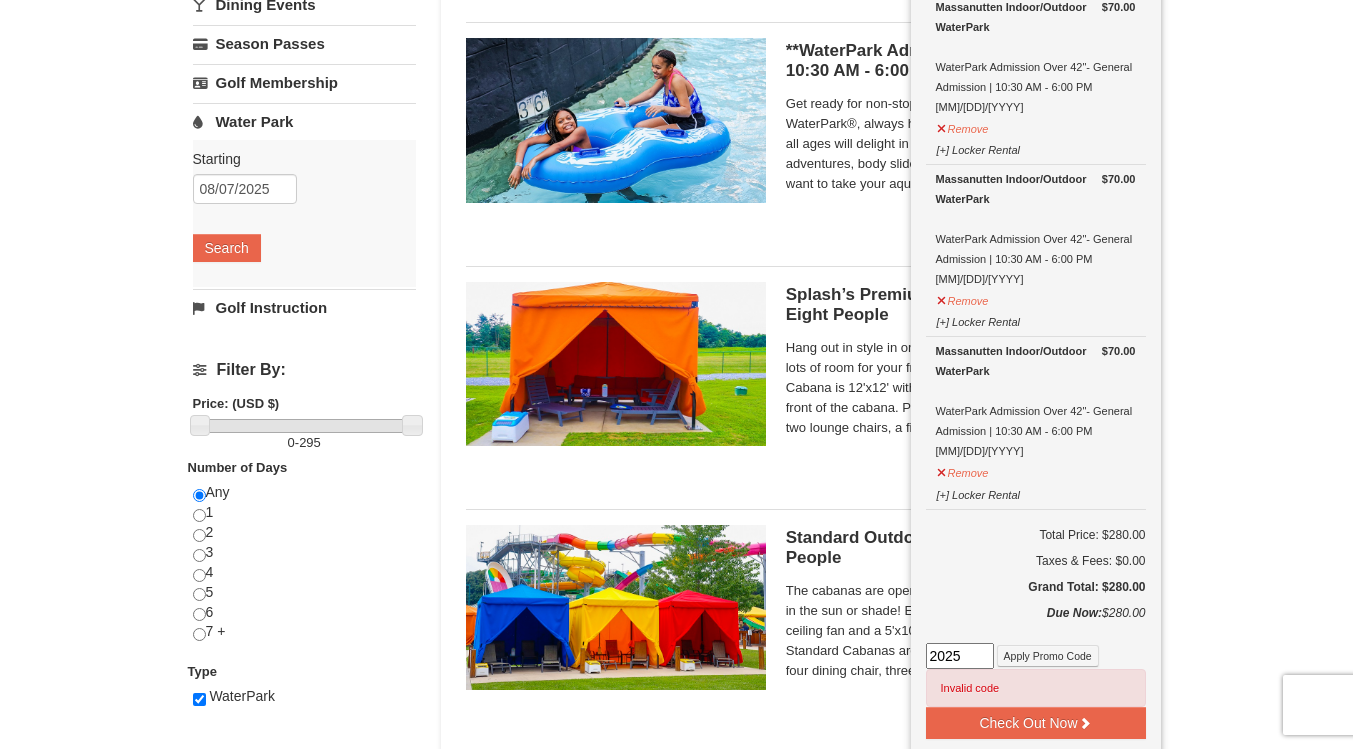 click on "2025" at bounding box center (960, 656) 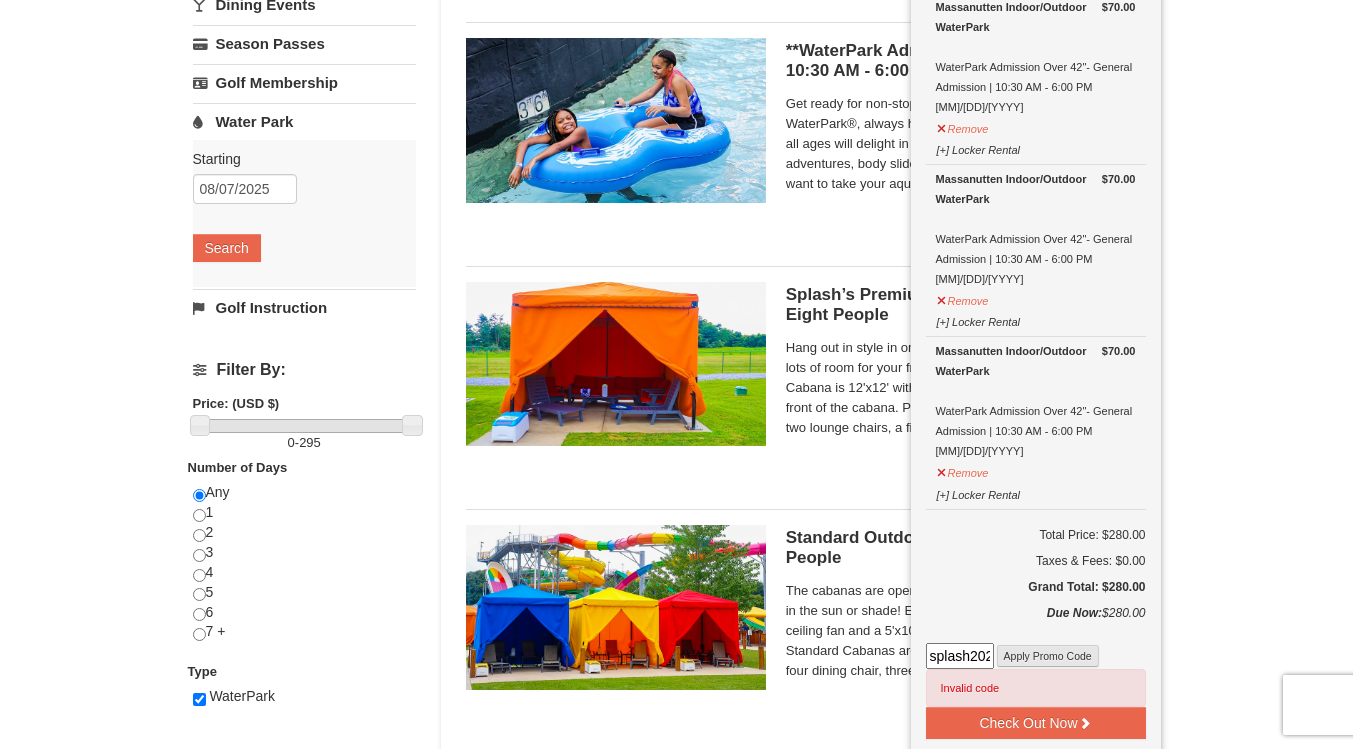 type on "splash2025" 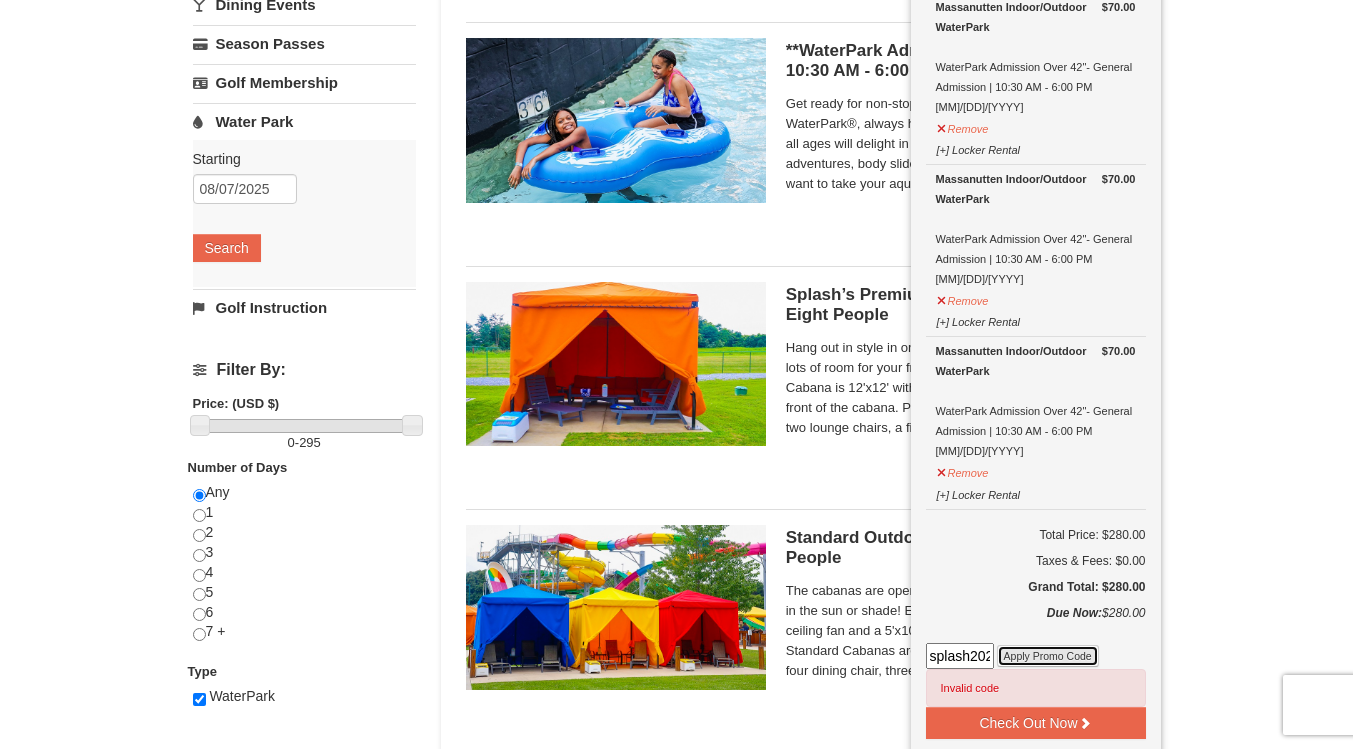 click on "Apply Promo Code" at bounding box center [1048, 656] 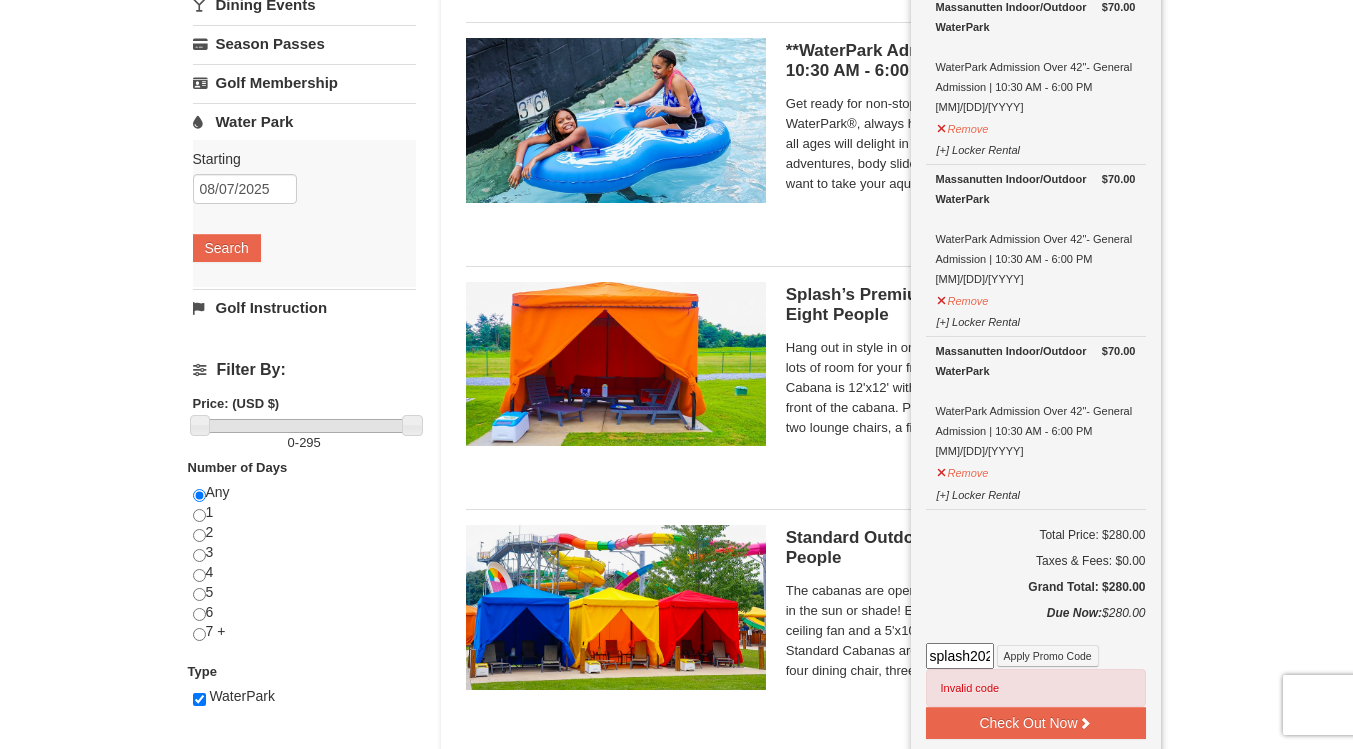 click on "splash2025" at bounding box center [960, 656] 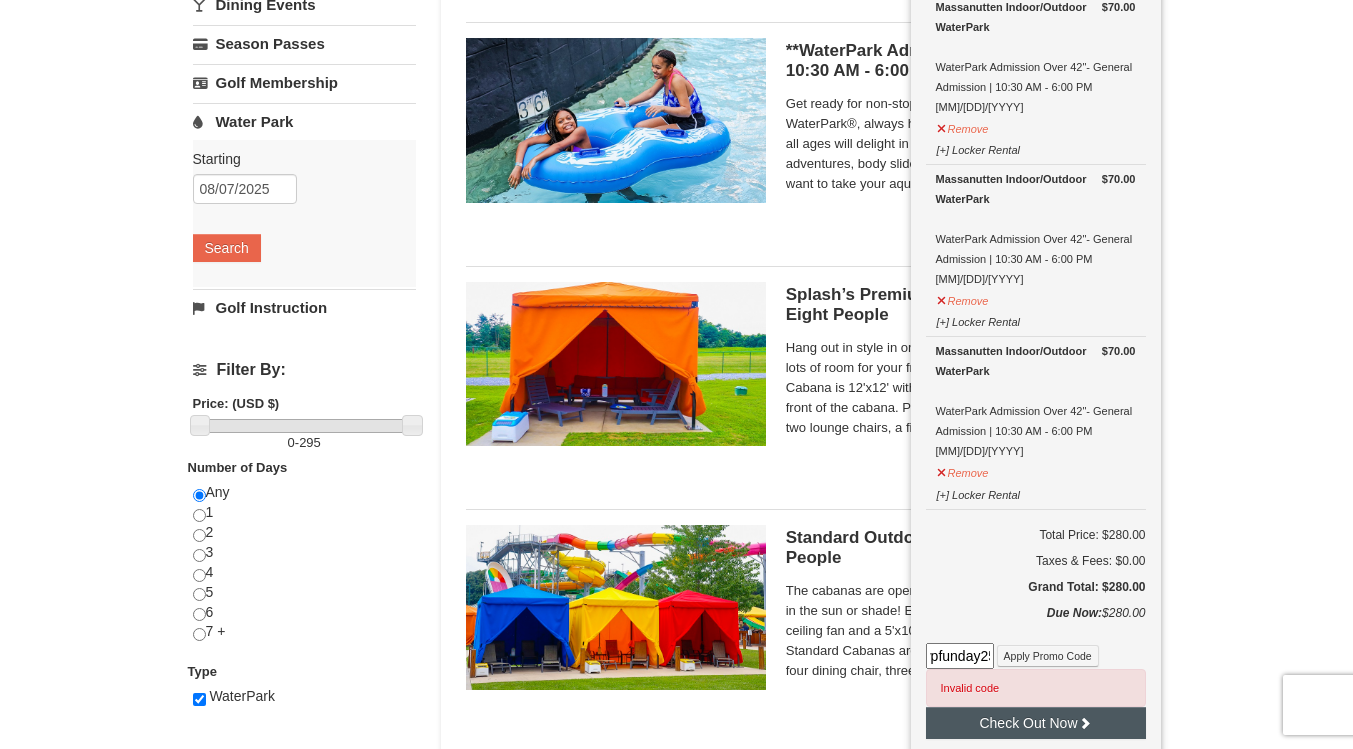 scroll, scrollTop: 0, scrollLeft: 17, axis: horizontal 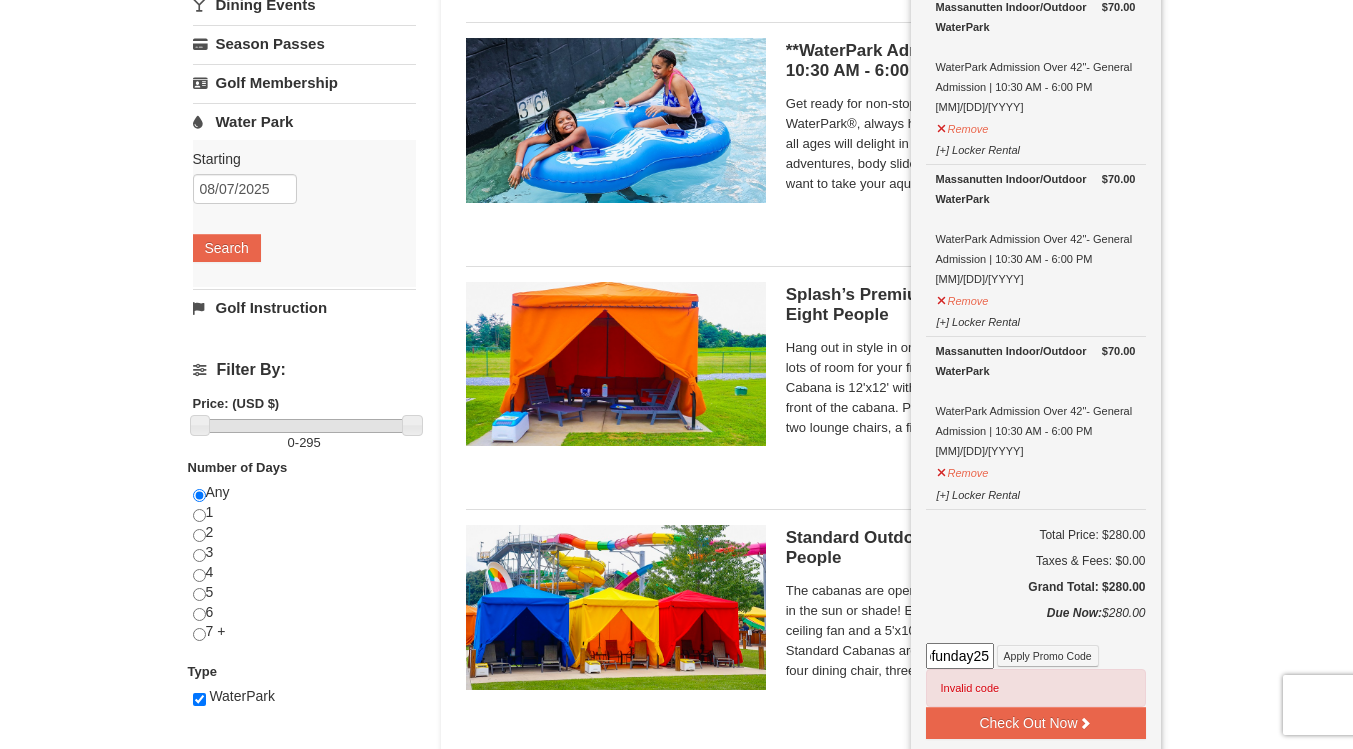 type on "wpfunday25" 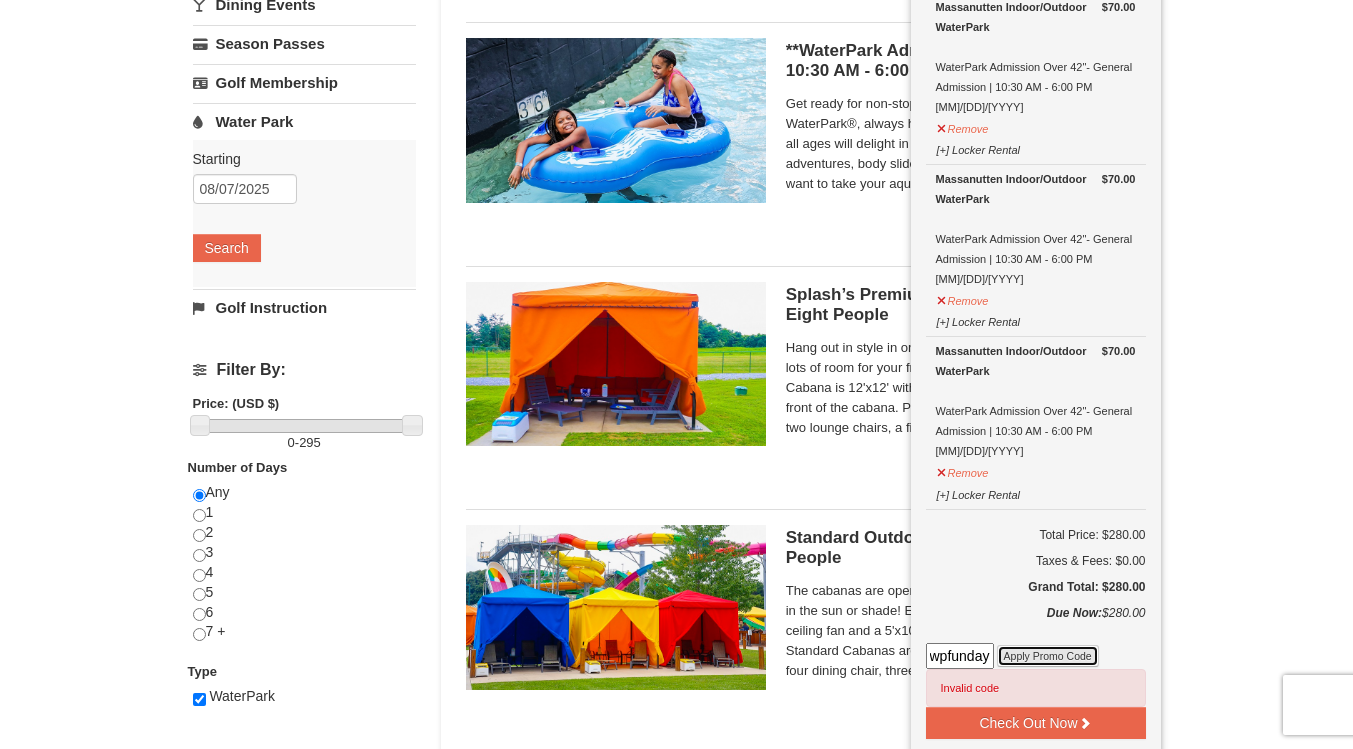 click on "Apply Promo Code" at bounding box center (1048, 656) 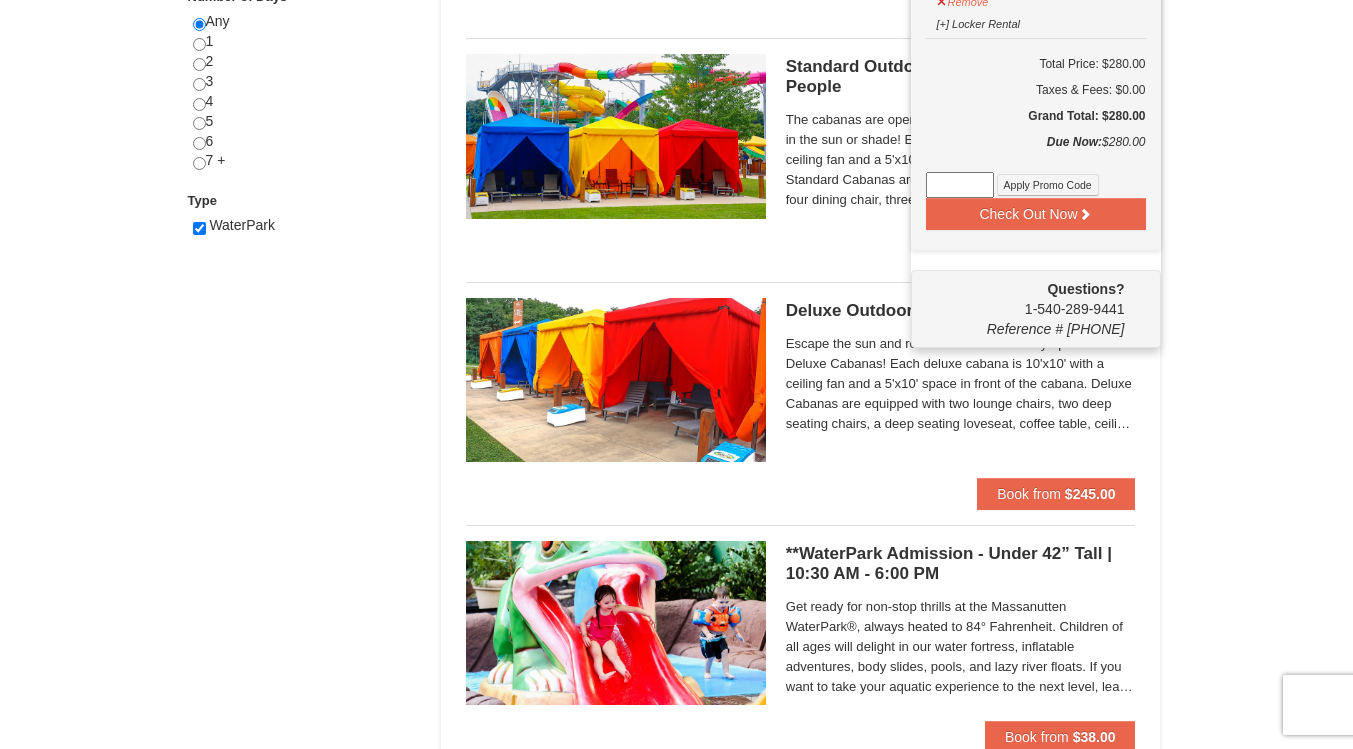 scroll, scrollTop: 0, scrollLeft: 0, axis: both 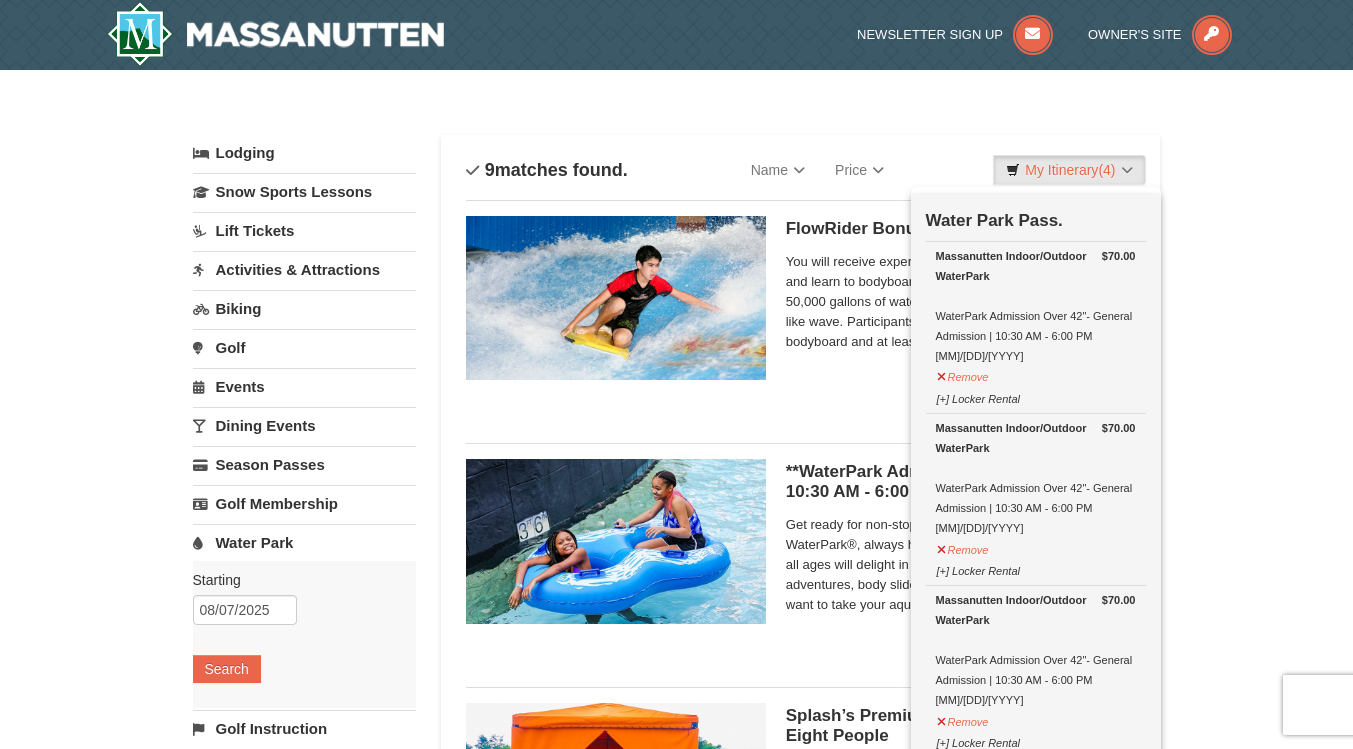 click on "Lodging" at bounding box center [304, 153] 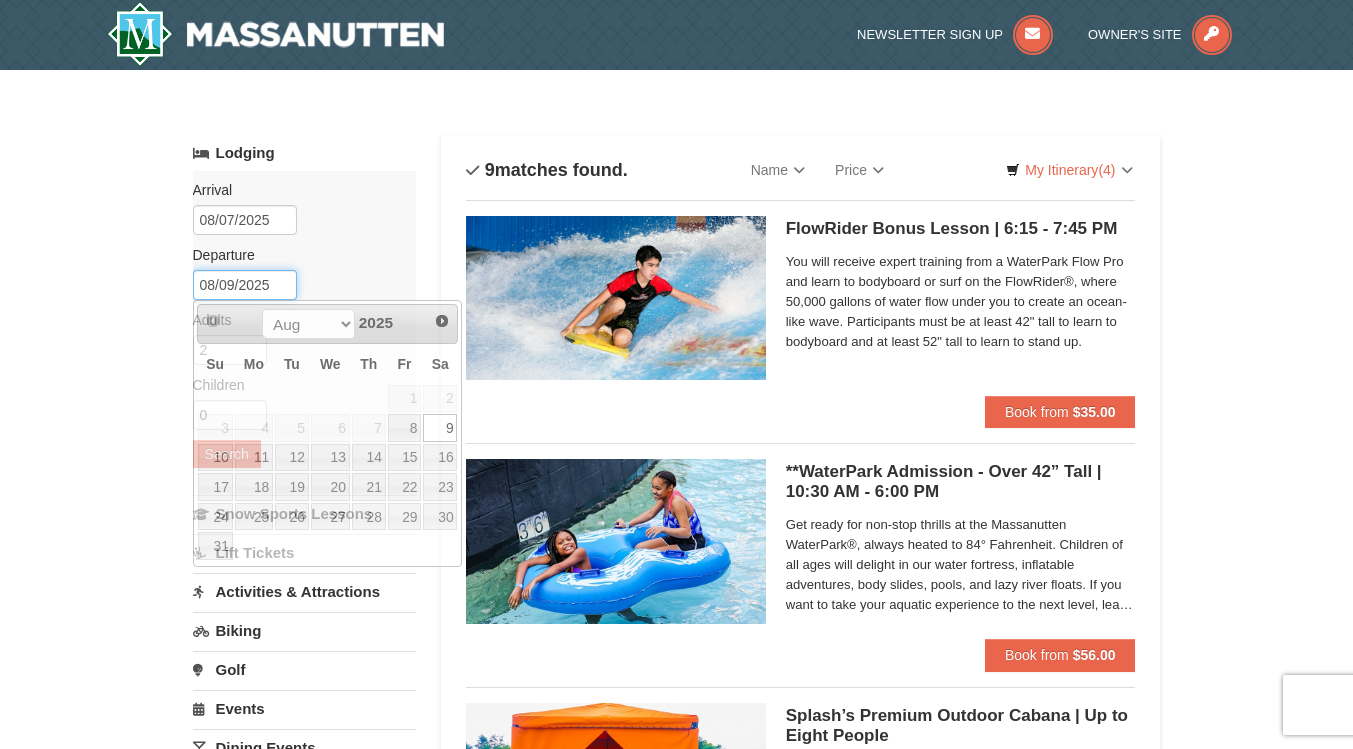 click on "08/09/2025" at bounding box center [245, 285] 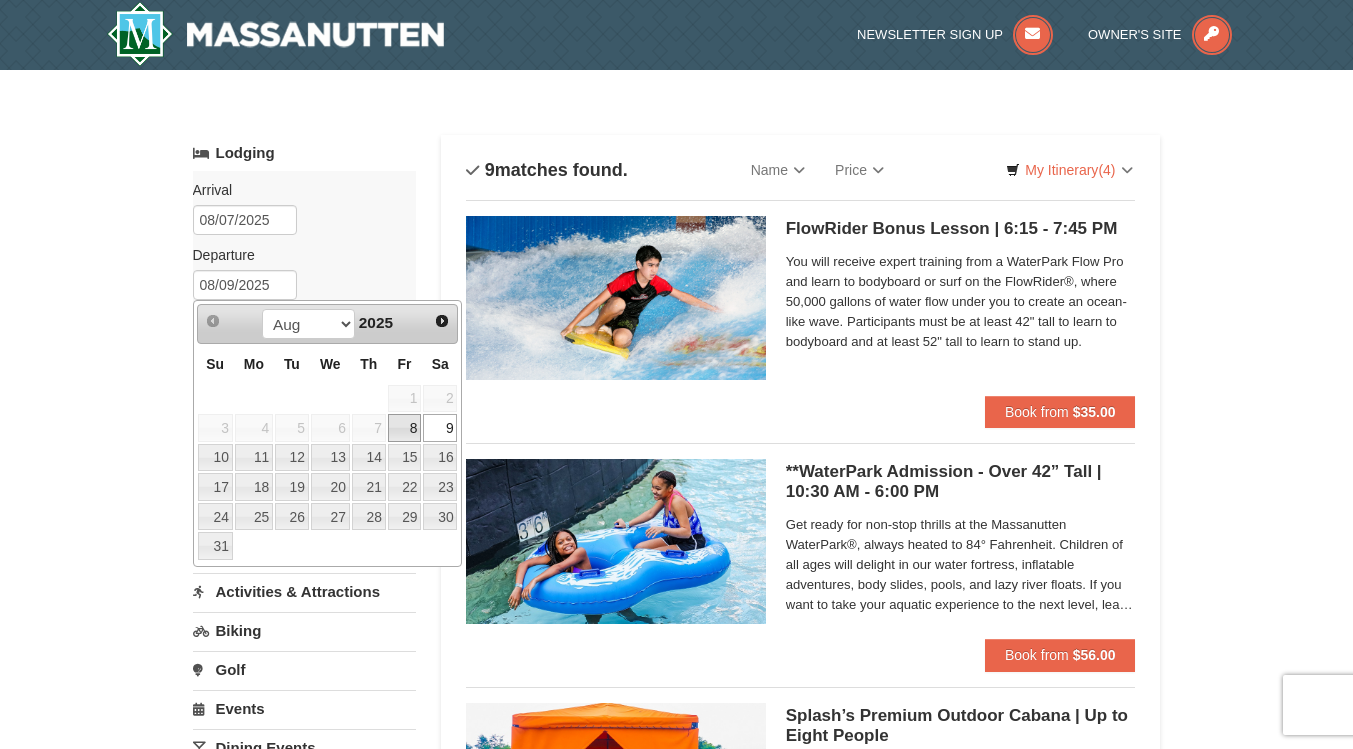 click on "8" at bounding box center [405, 428] 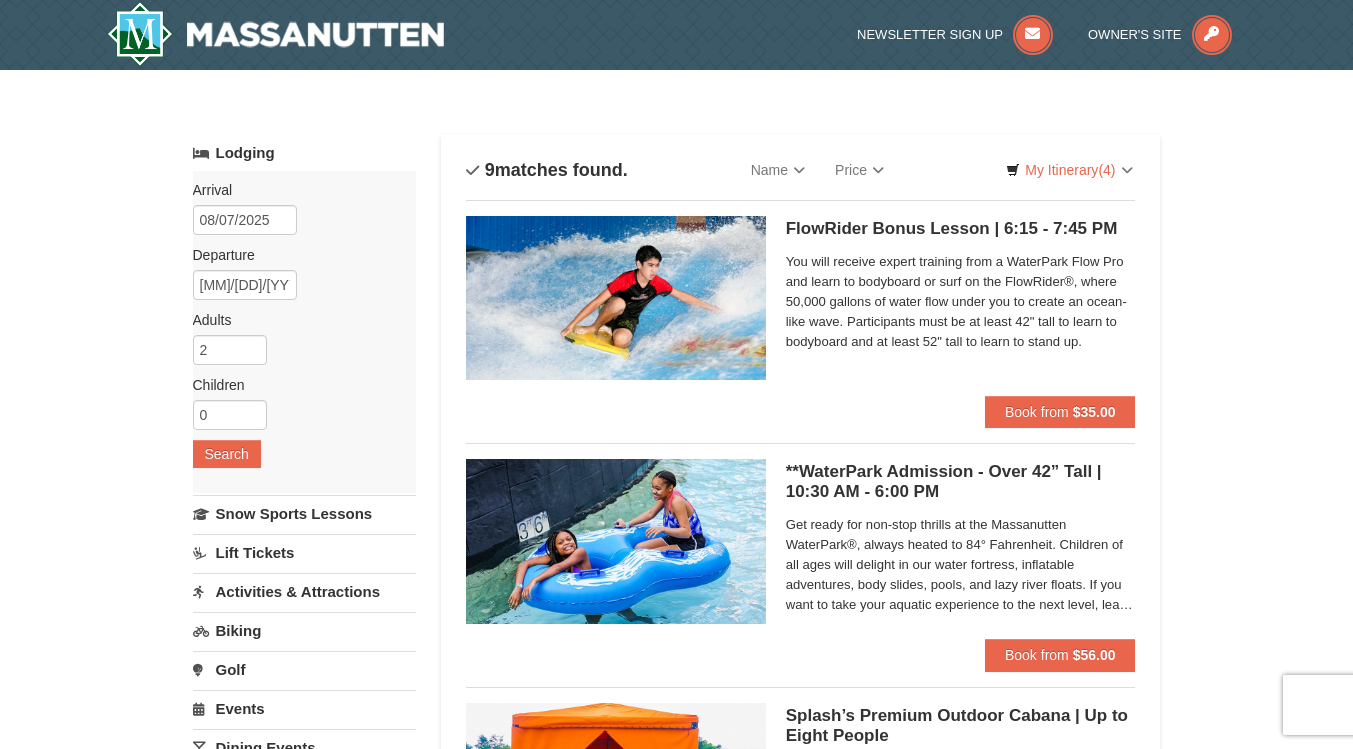 click on "Arrival Please format dates MM/DD/YYYY Please format dates MM/DD/YYYY
08/07/2025
Departure Please format dates MM/DD/YYYY Please format dates MM/DD/YYYY
08/08/2025
Adults Please format dates MM/DD/YYYY
2
Children Please format dates MM/DD/YYYY
0
Search" at bounding box center [304, 332] 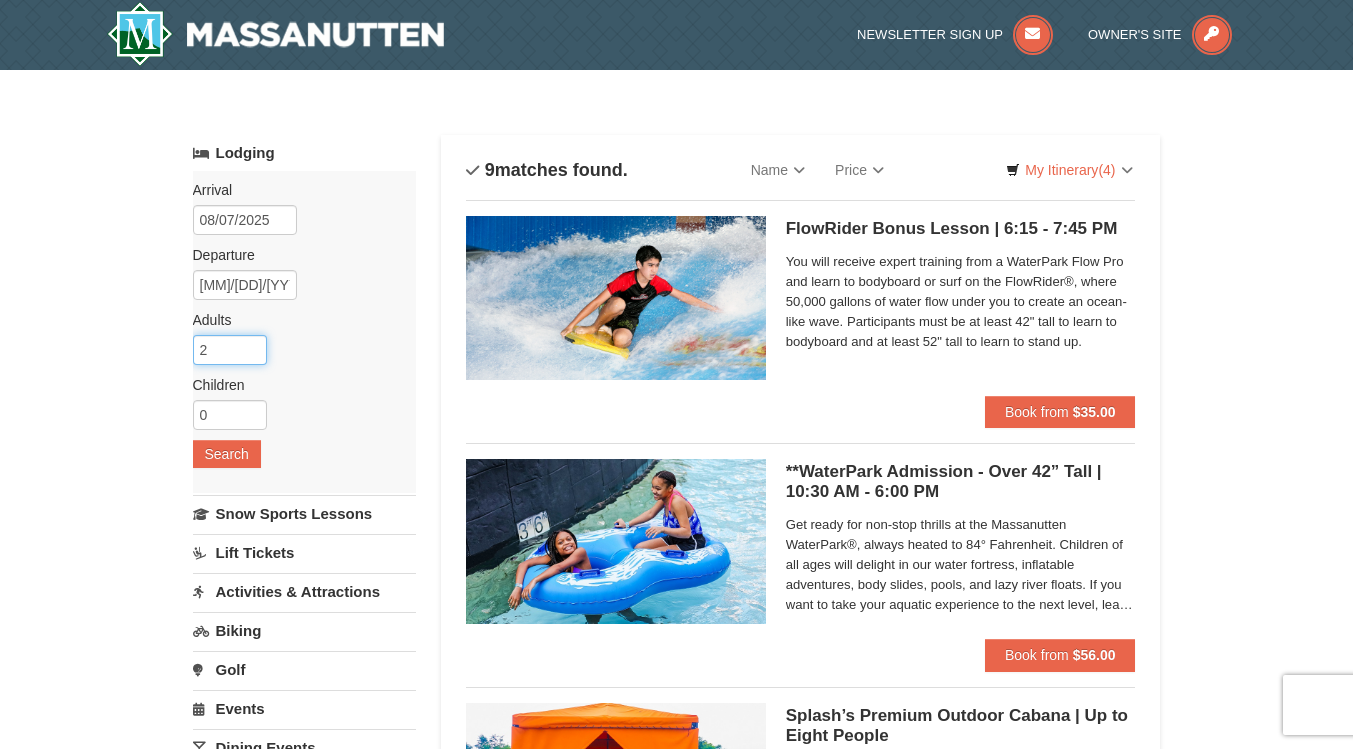 click on "2" at bounding box center (230, 350) 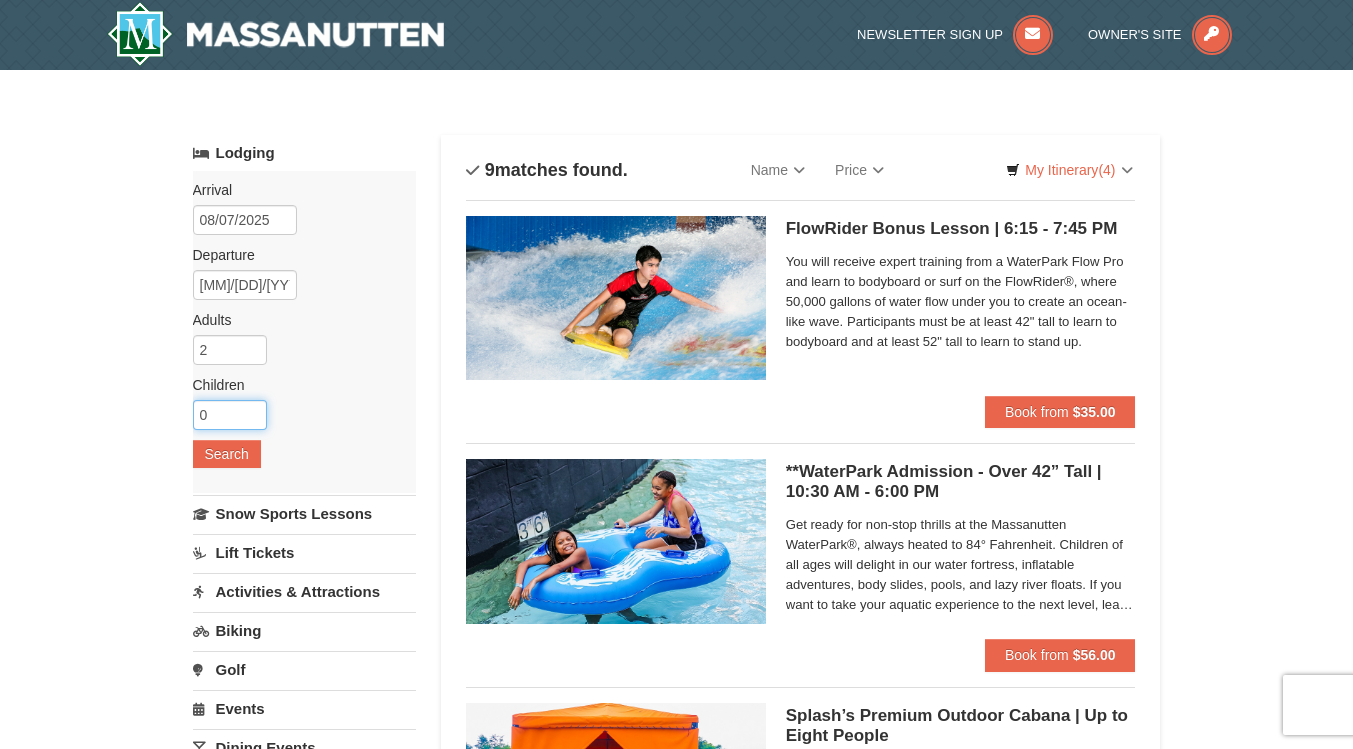 click on "0" at bounding box center [230, 415] 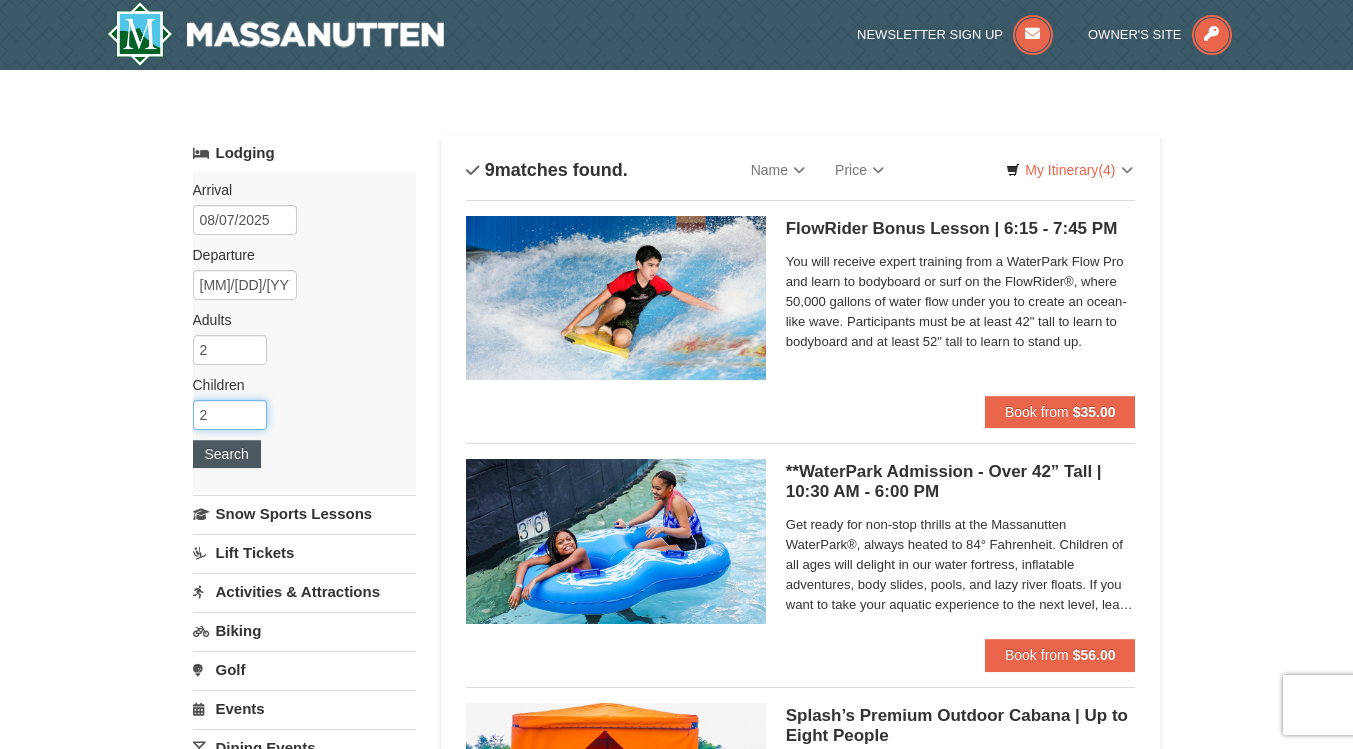 type on "2" 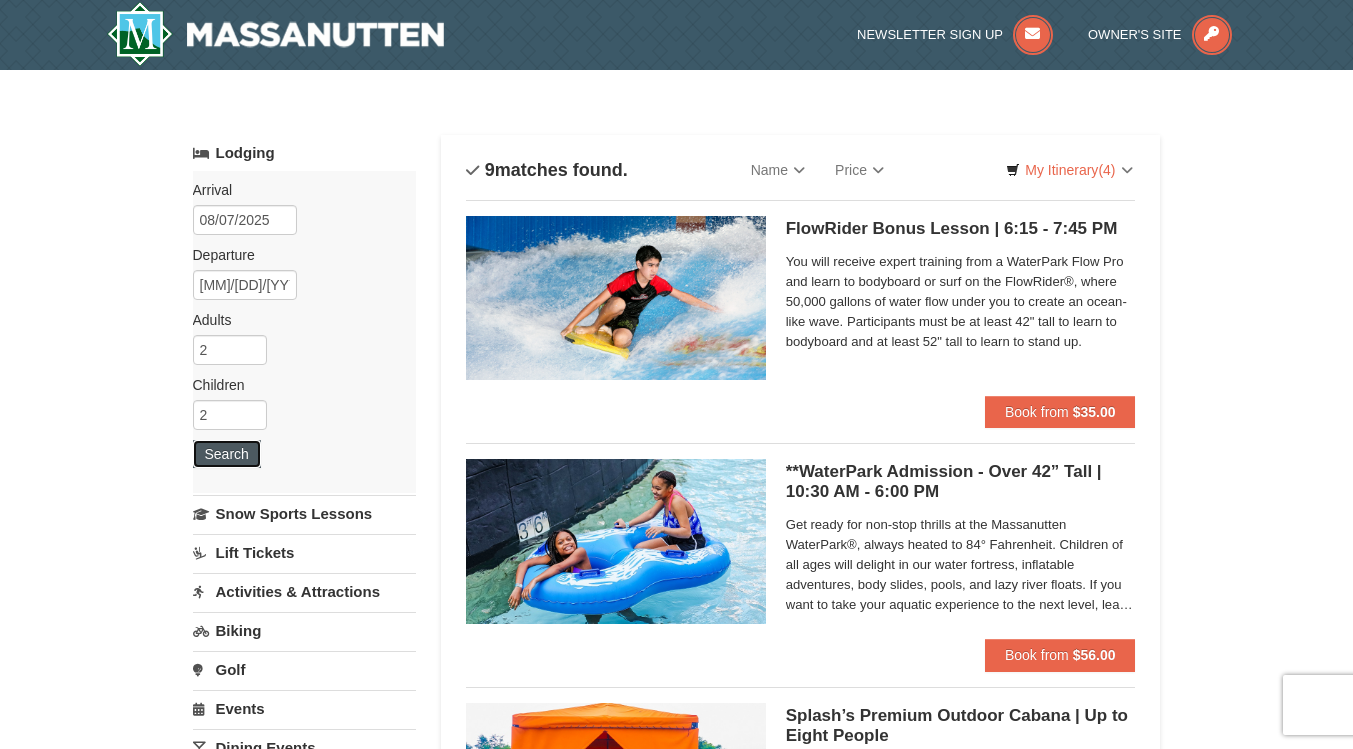 click on "Search" at bounding box center [227, 454] 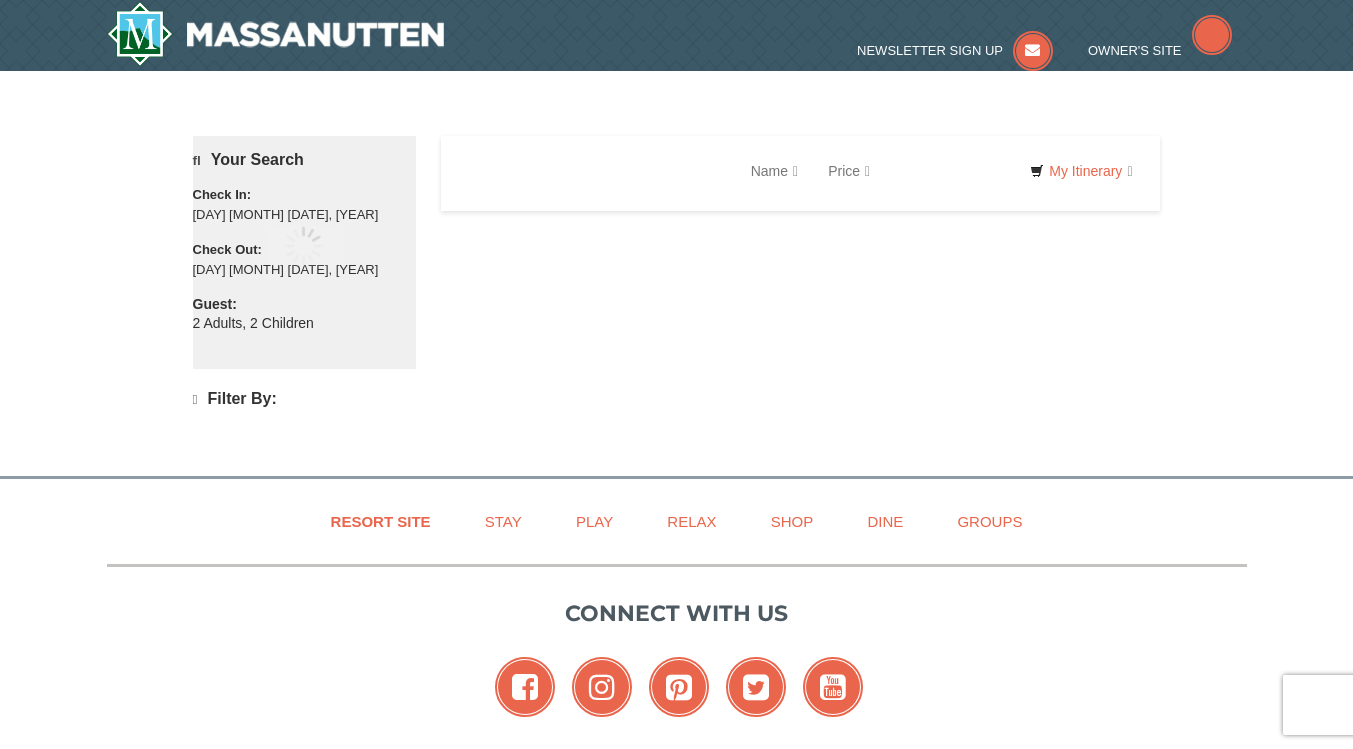 scroll, scrollTop: 0, scrollLeft: 0, axis: both 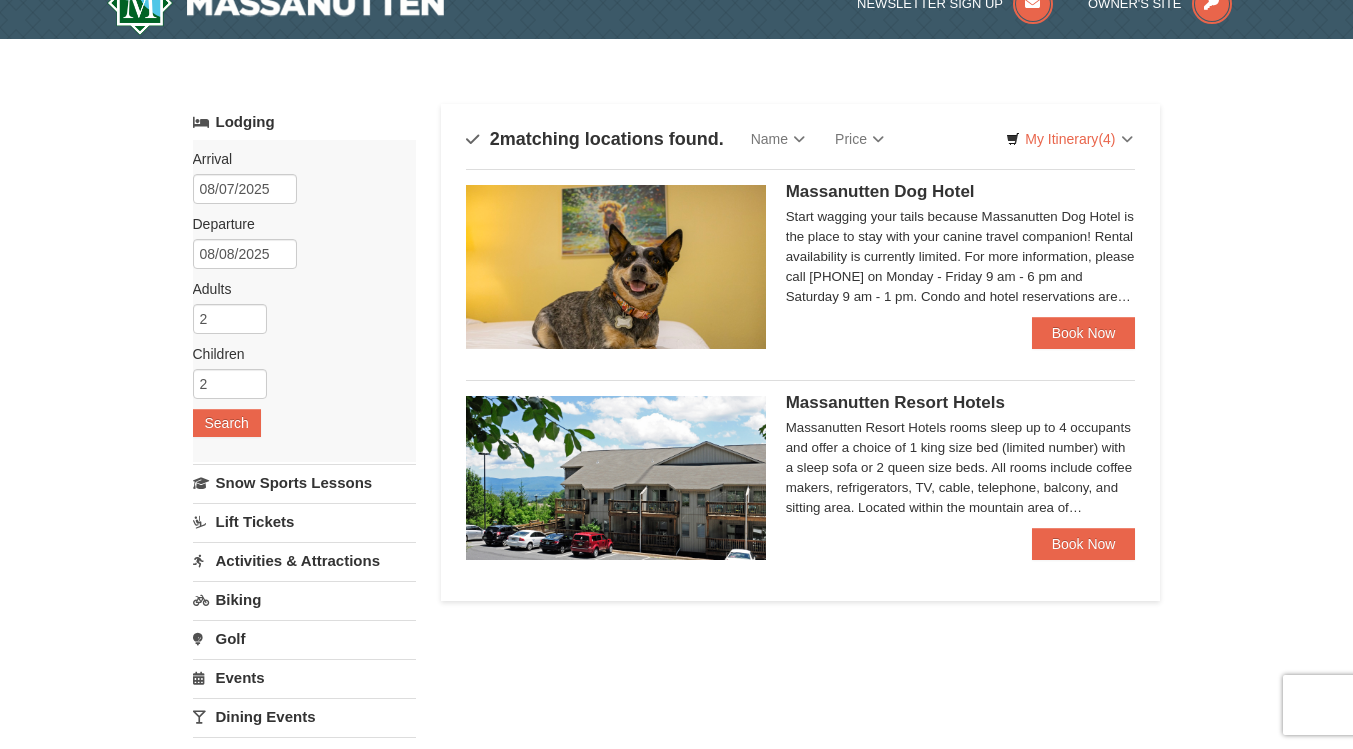 click at bounding box center (616, 478) 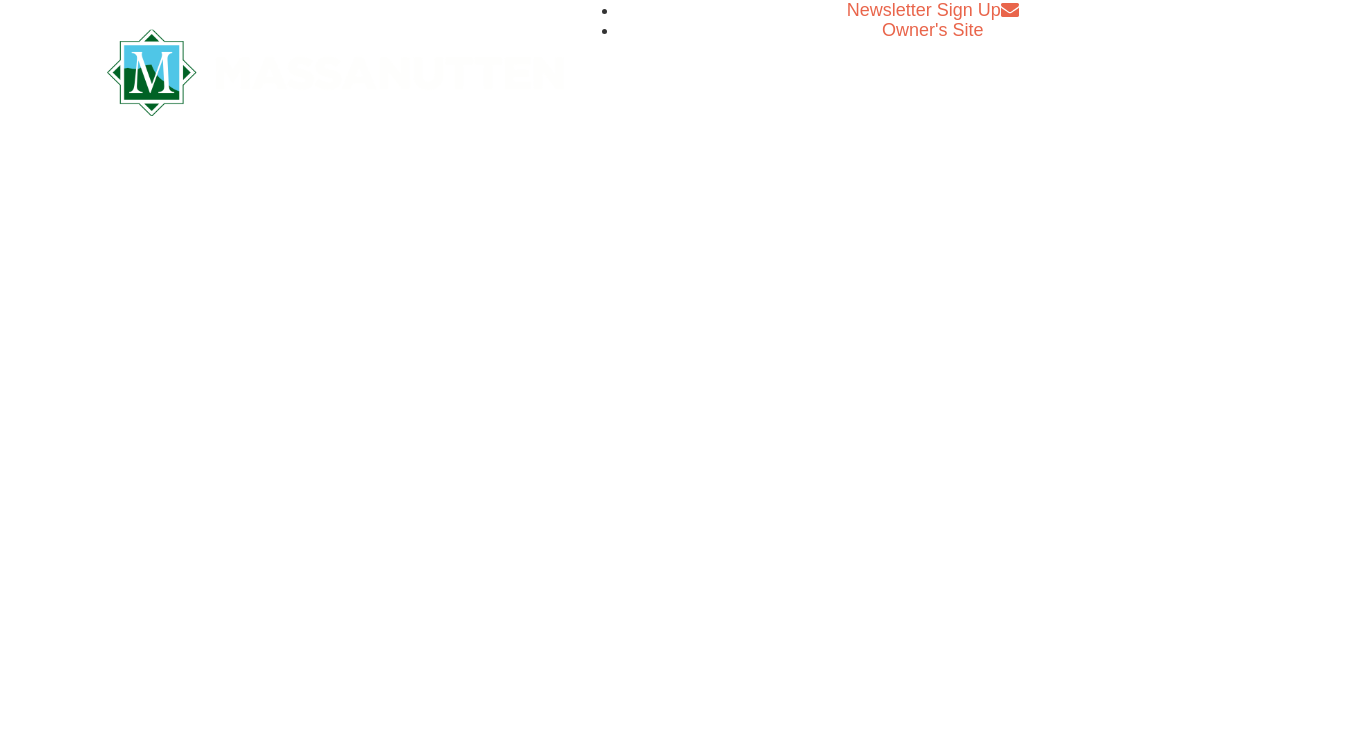 scroll, scrollTop: 0, scrollLeft: 0, axis: both 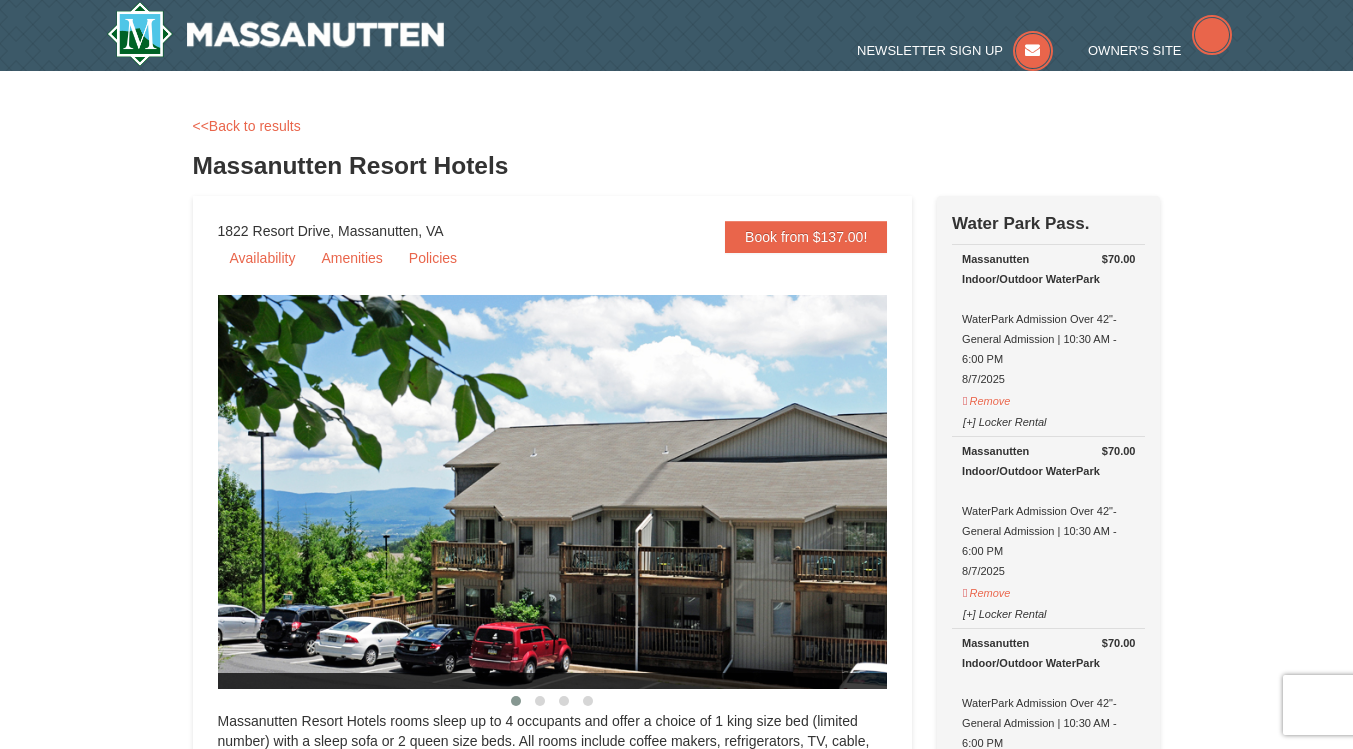 select on "8" 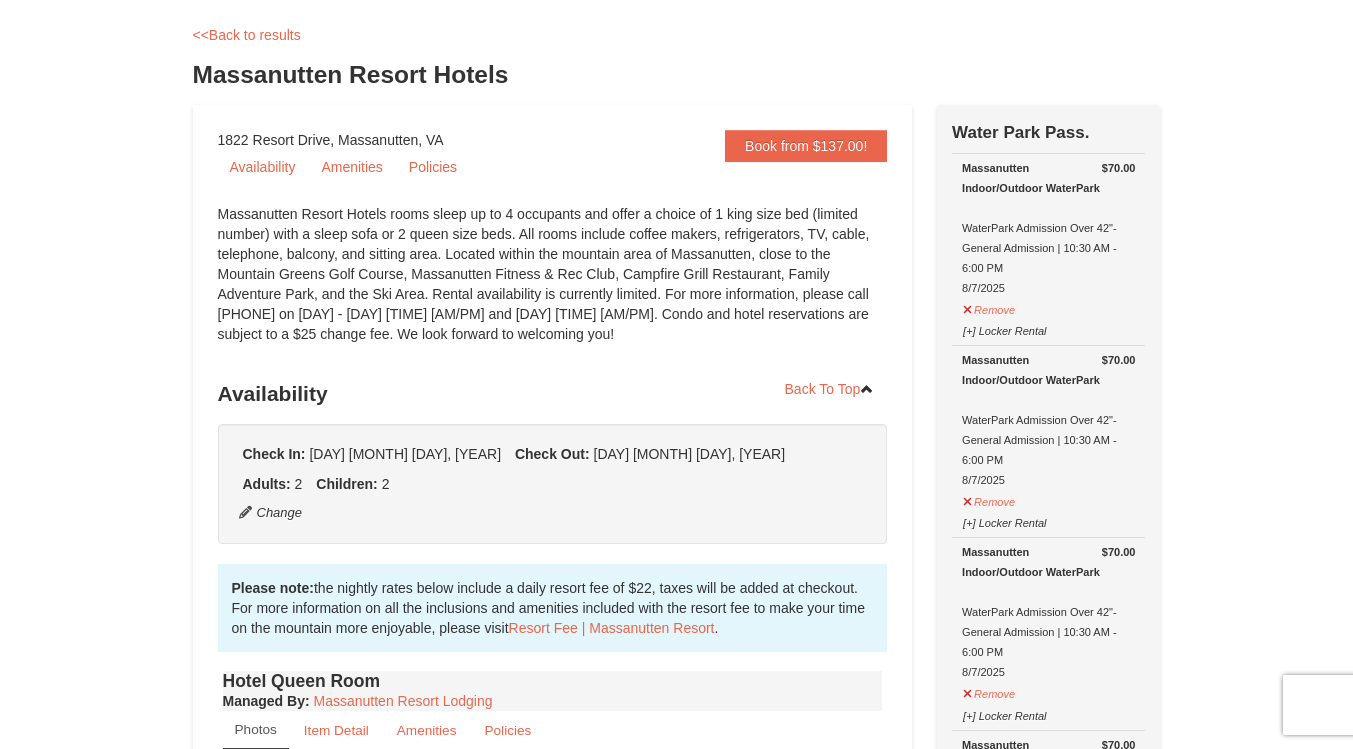 scroll, scrollTop: 0, scrollLeft: 0, axis: both 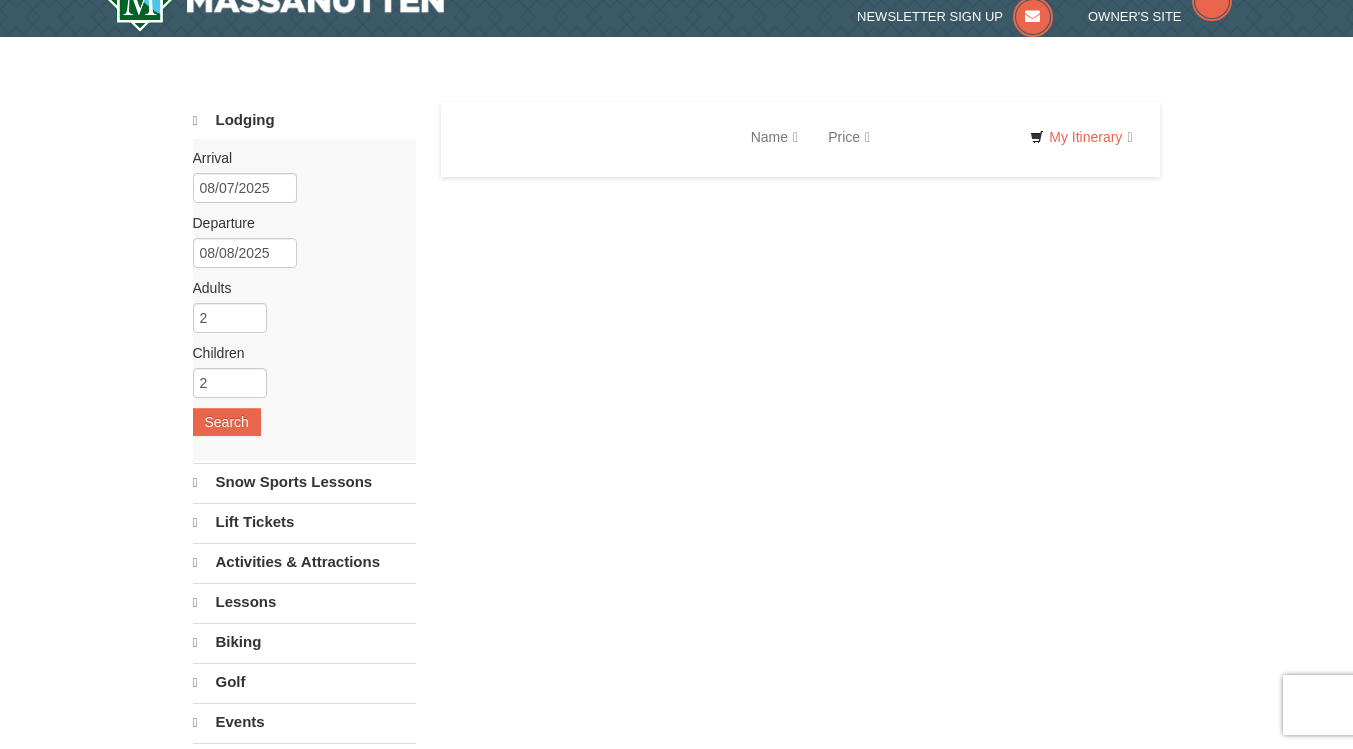 select on "8" 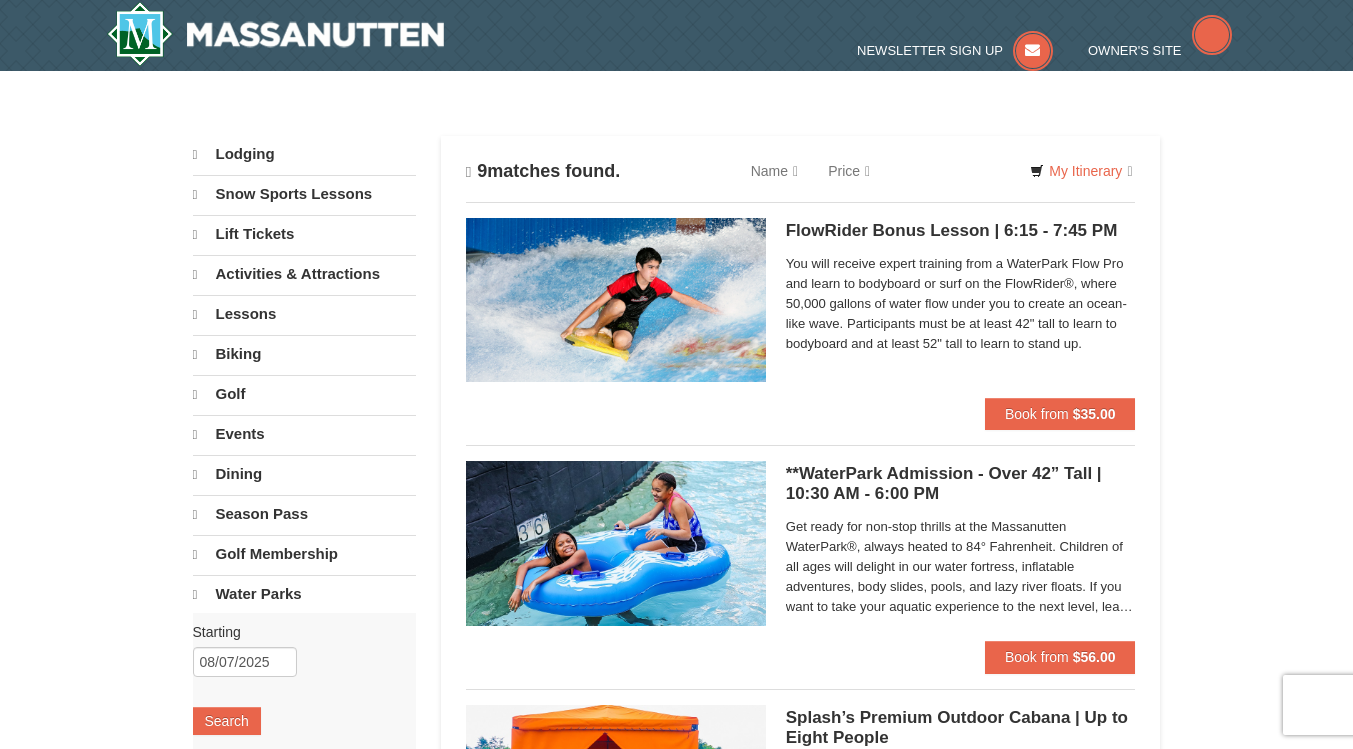 scroll, scrollTop: 0, scrollLeft: 0, axis: both 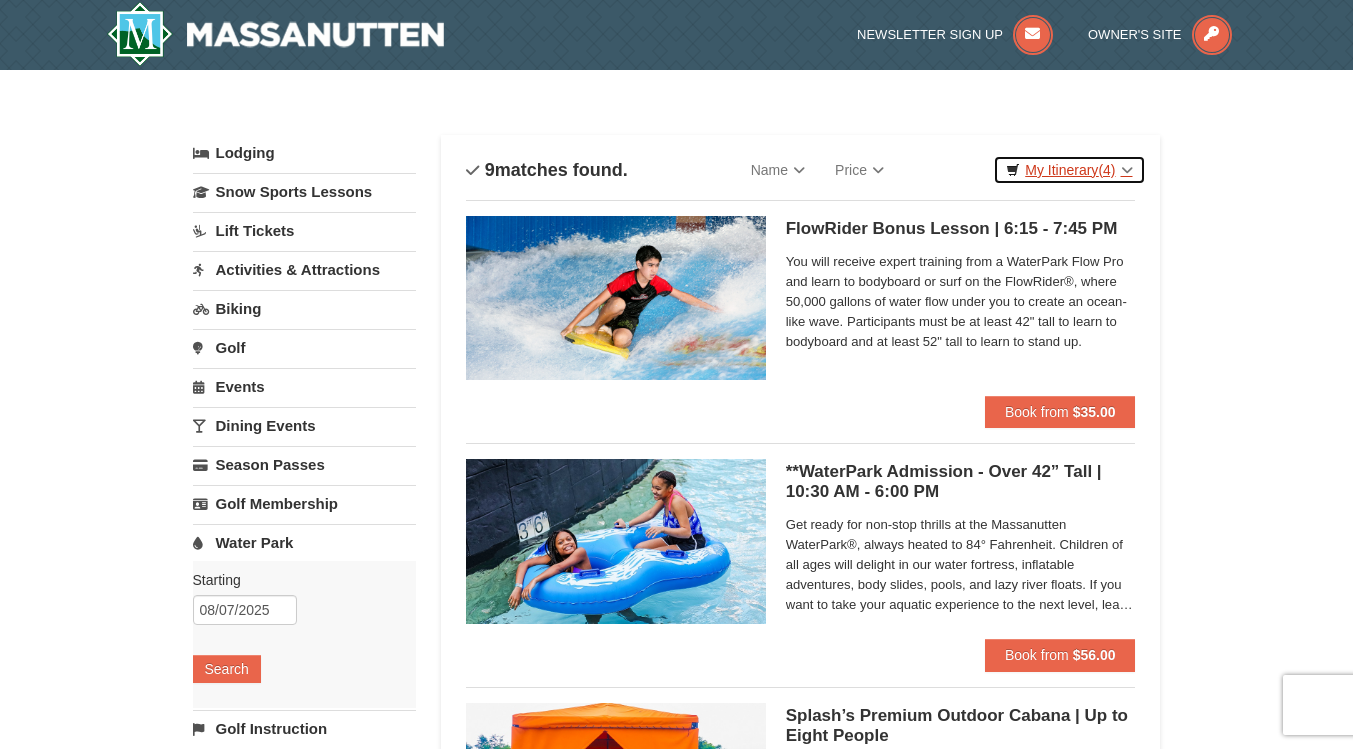 click on "(4)" at bounding box center (1106, 170) 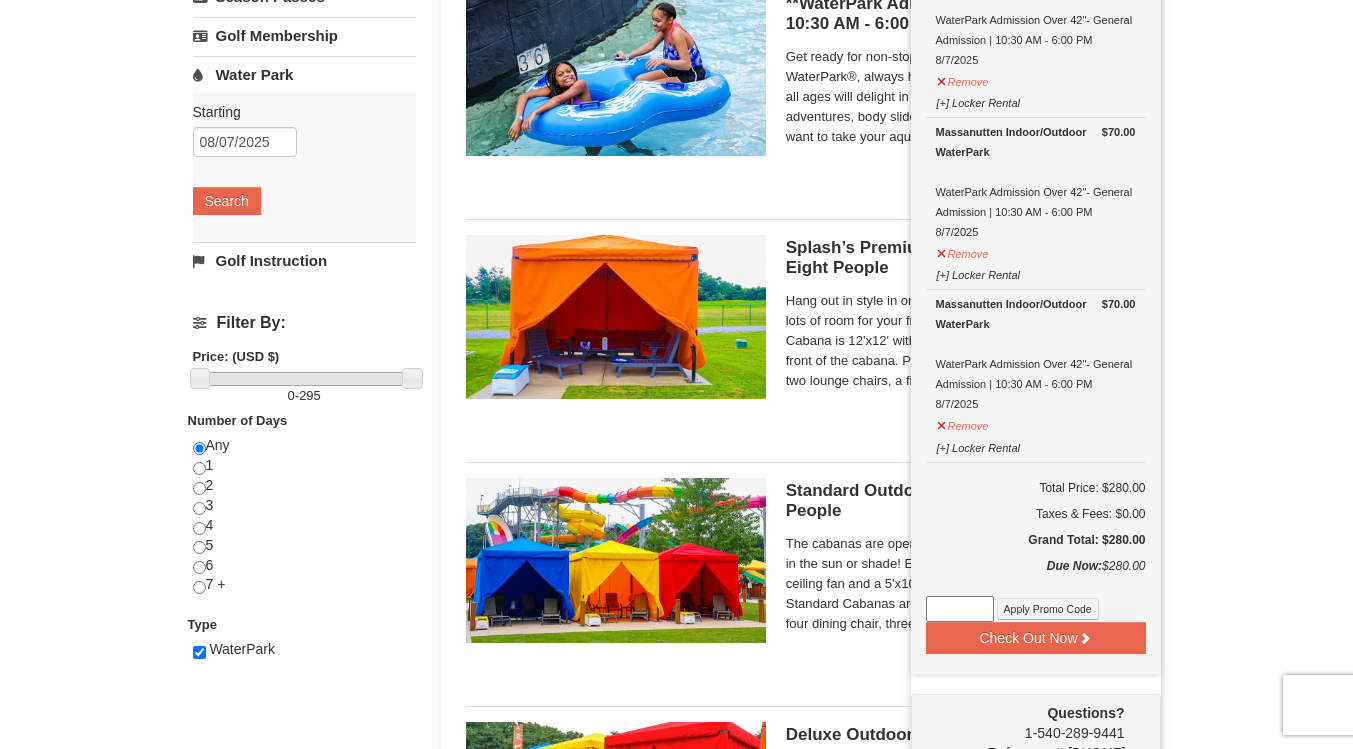 scroll, scrollTop: 472, scrollLeft: 0, axis: vertical 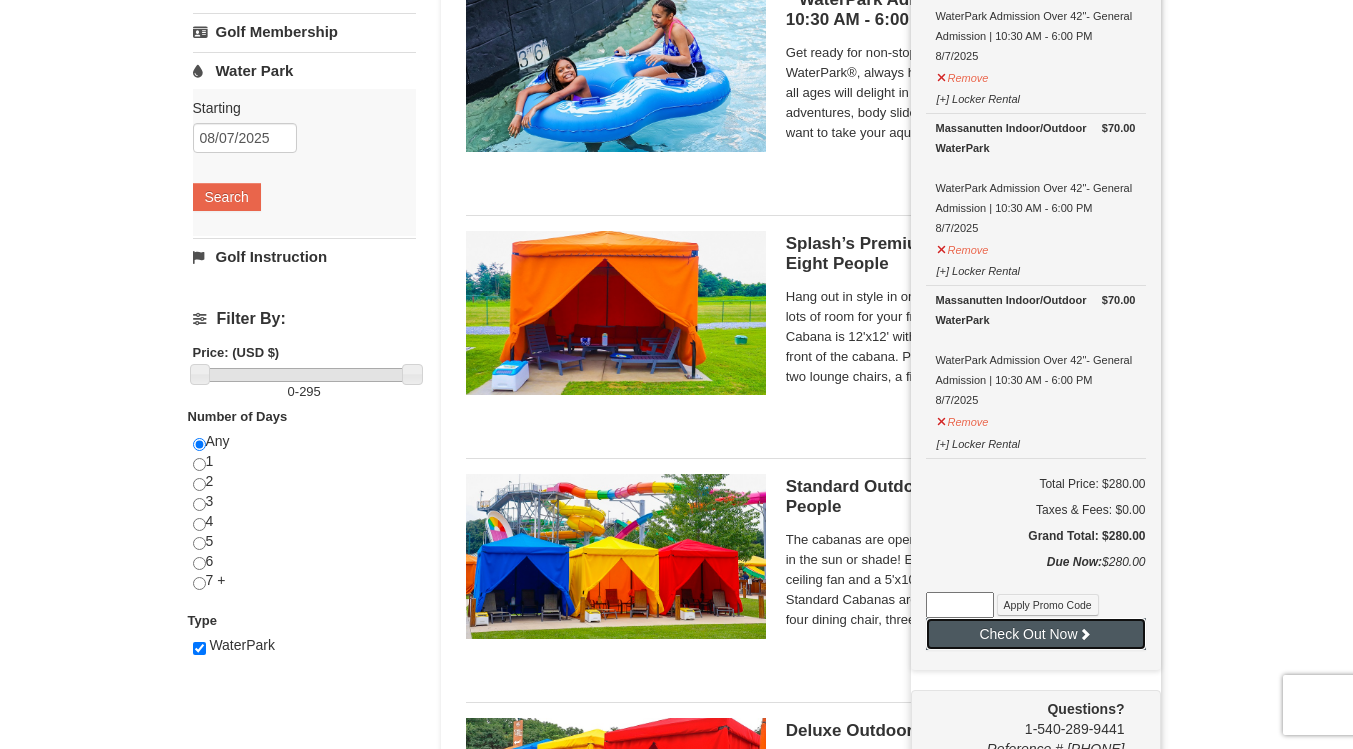 click at bounding box center (1085, 634) 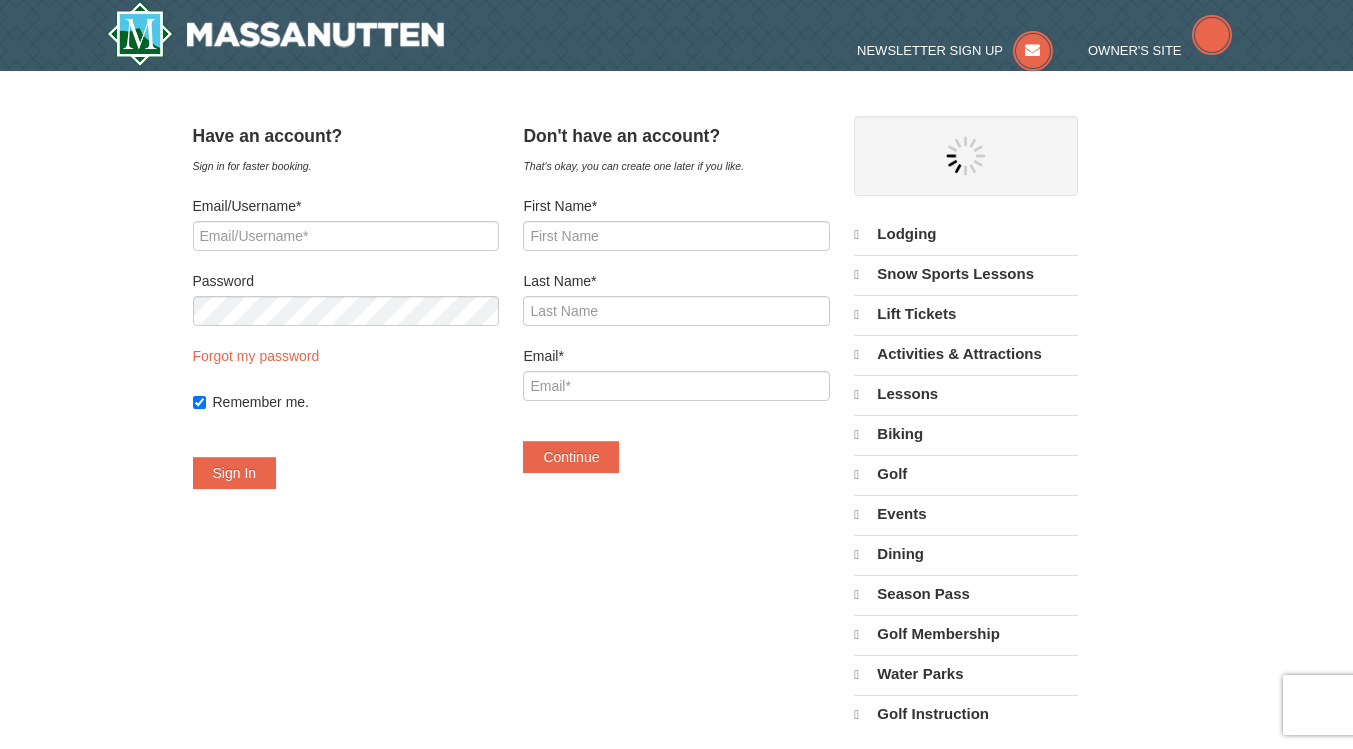 scroll, scrollTop: 0, scrollLeft: 0, axis: both 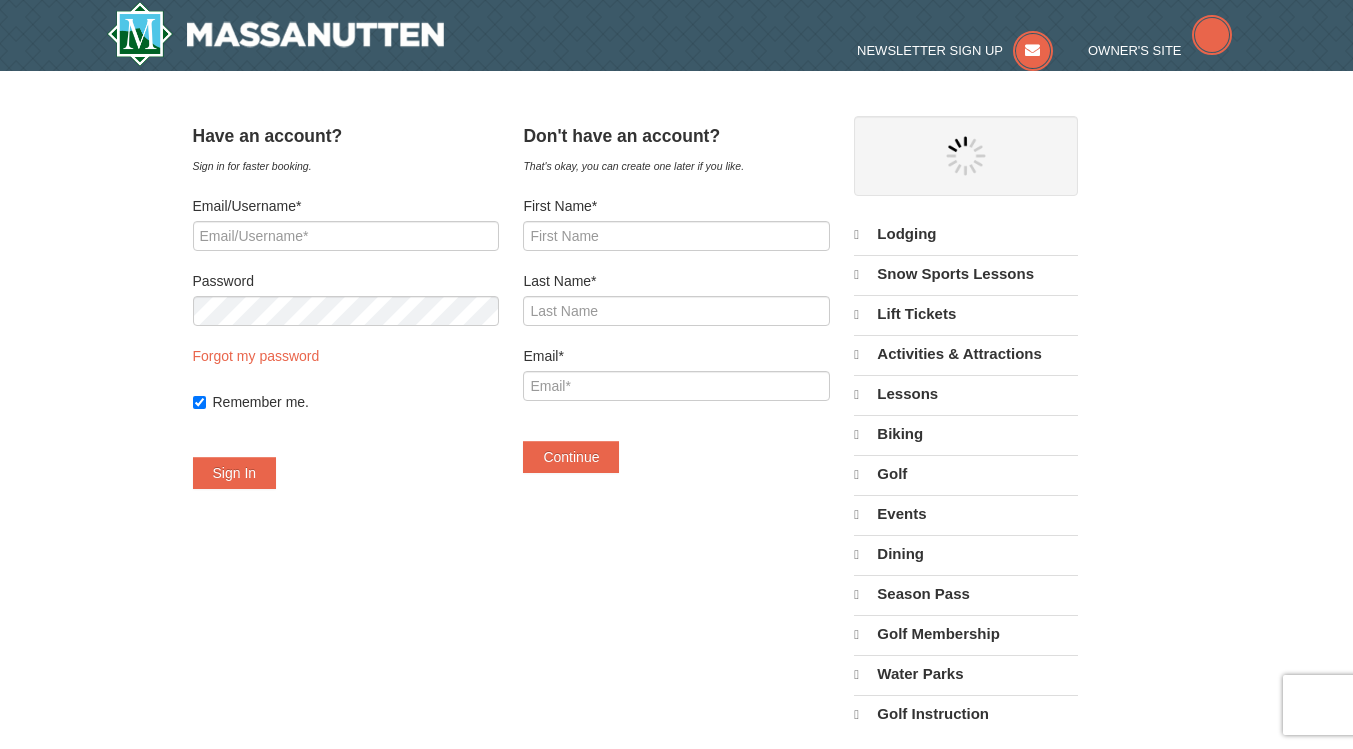 select on "8" 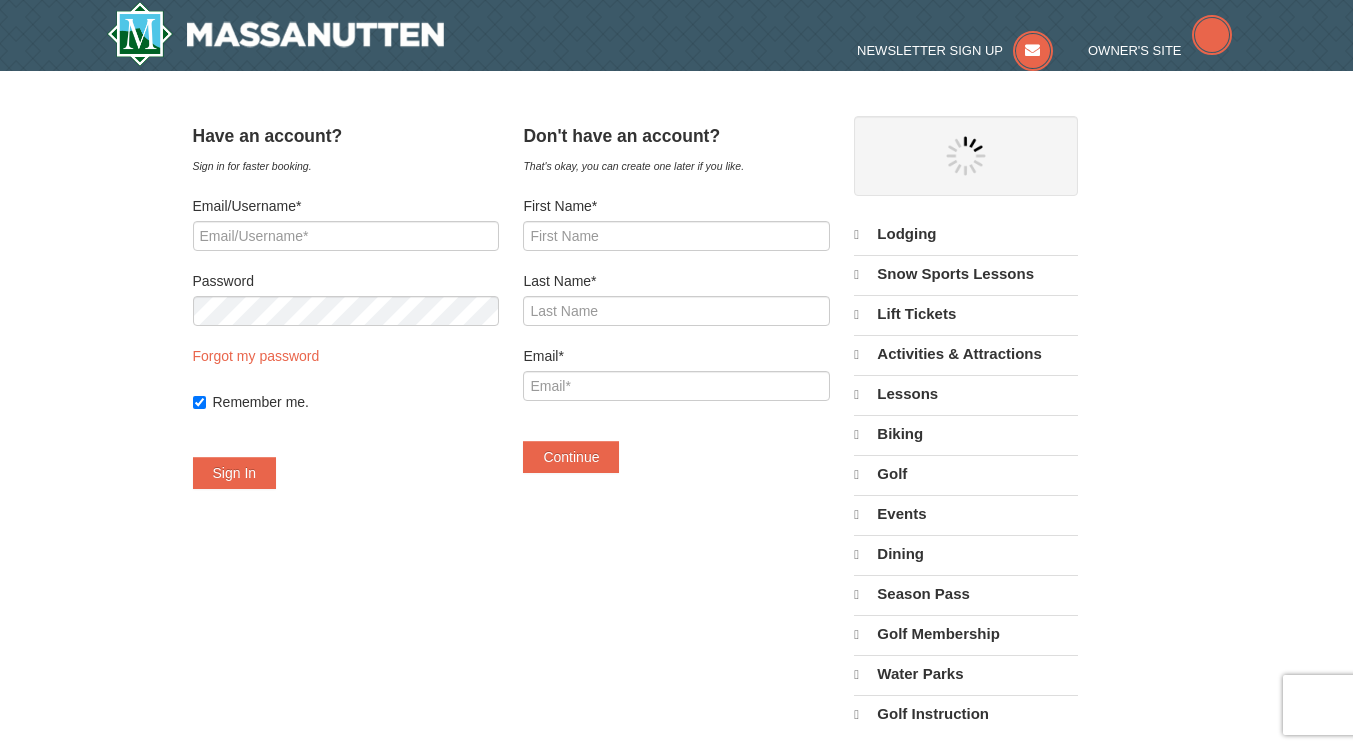 select on "8" 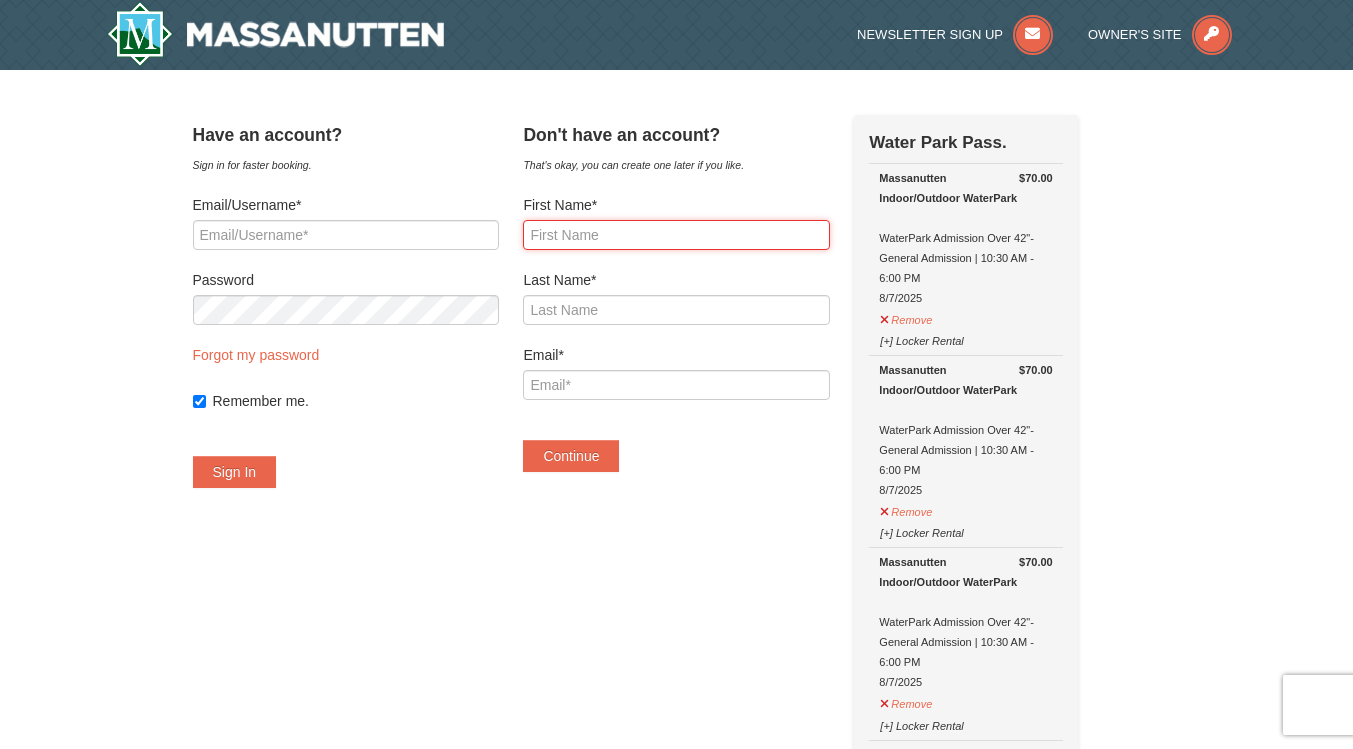 click on "First Name*" at bounding box center (676, 235) 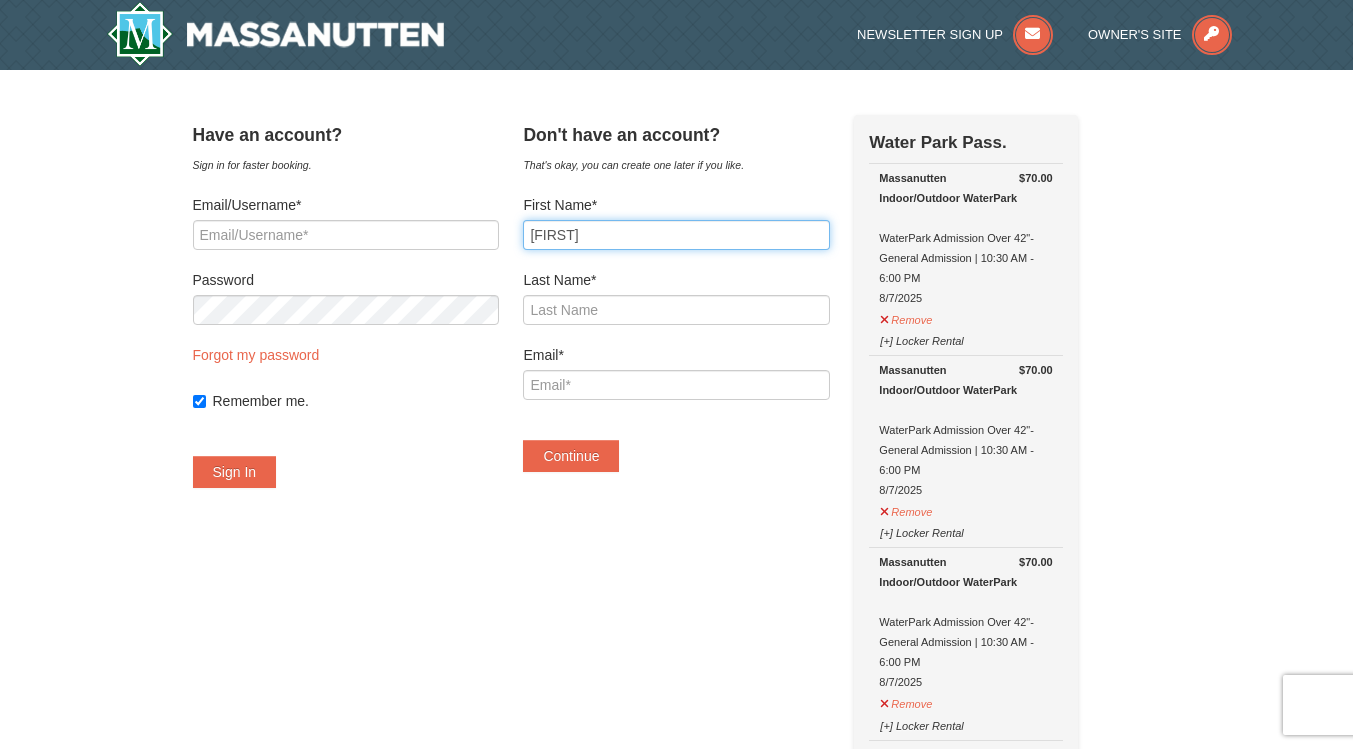type on "E" 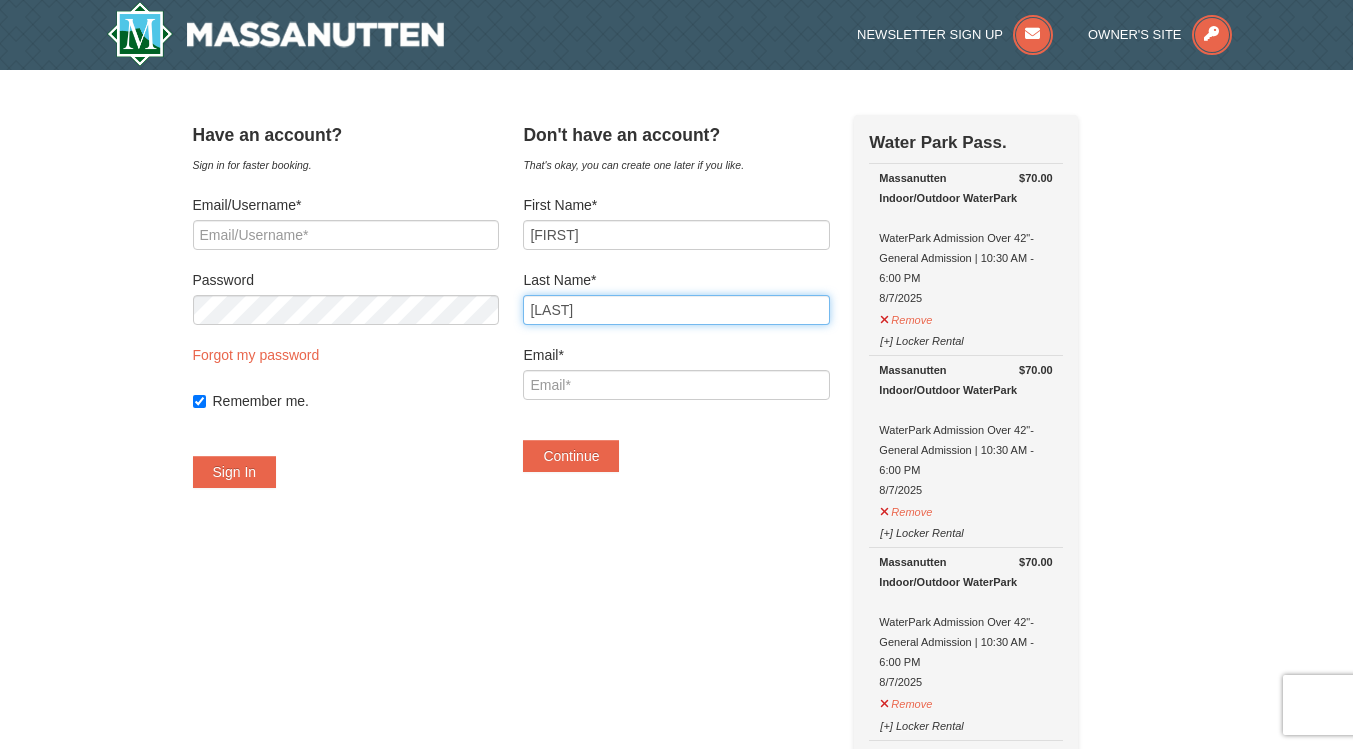 type on "Santiago" 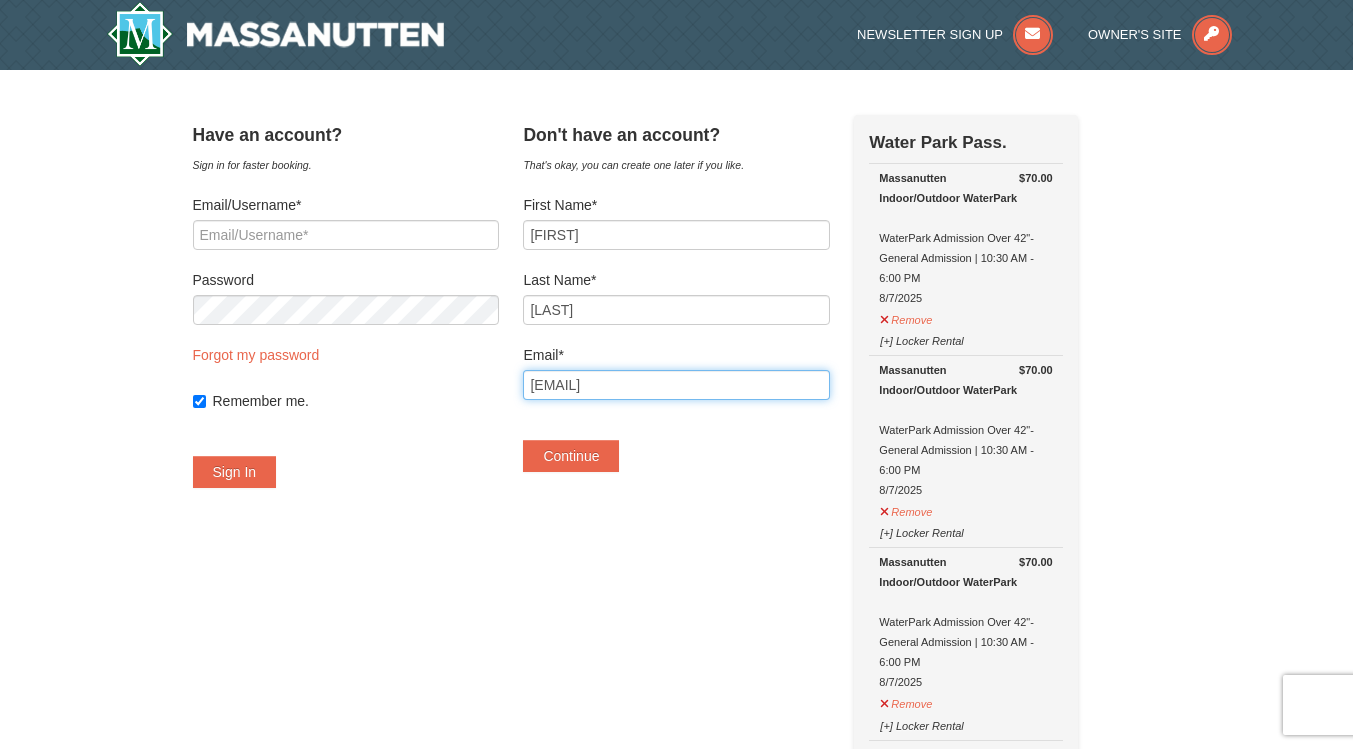 type on "[EMAIL]" 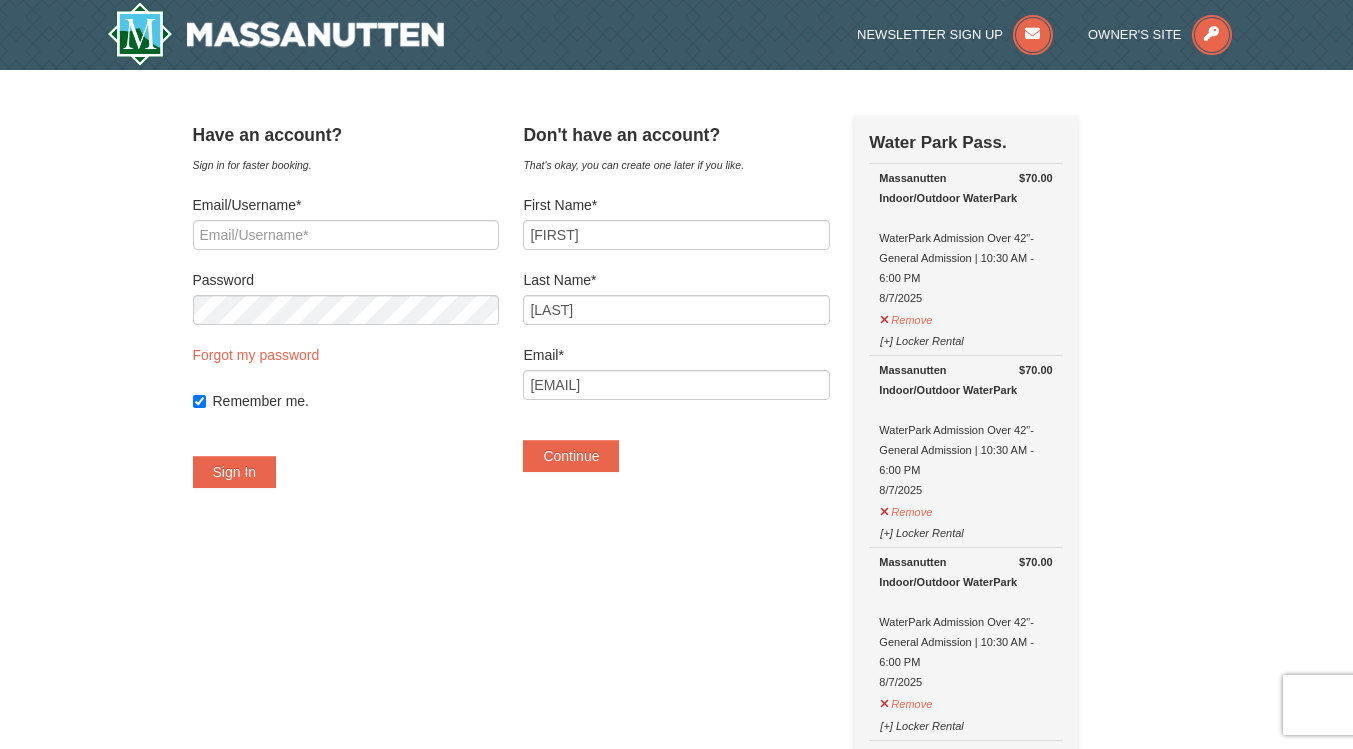 click on "Continue" at bounding box center [676, 446] 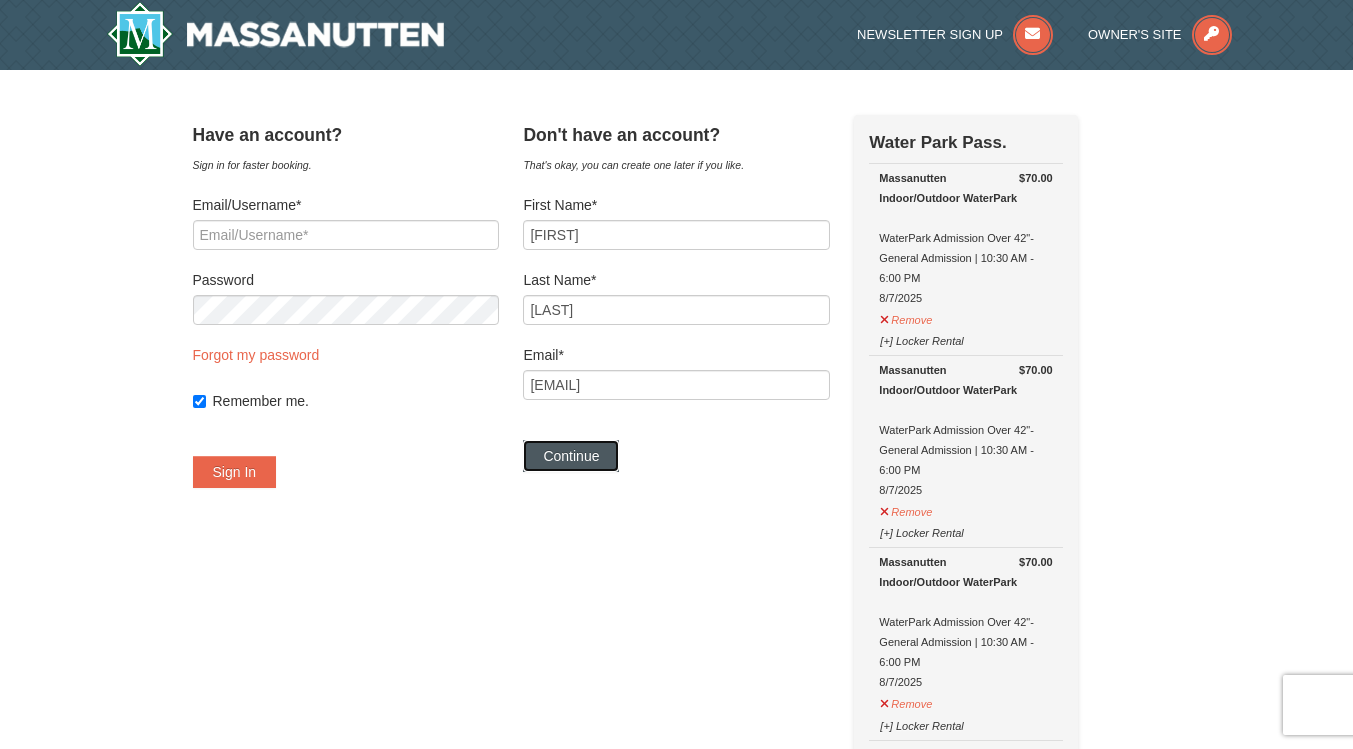 click on "Continue" at bounding box center (571, 456) 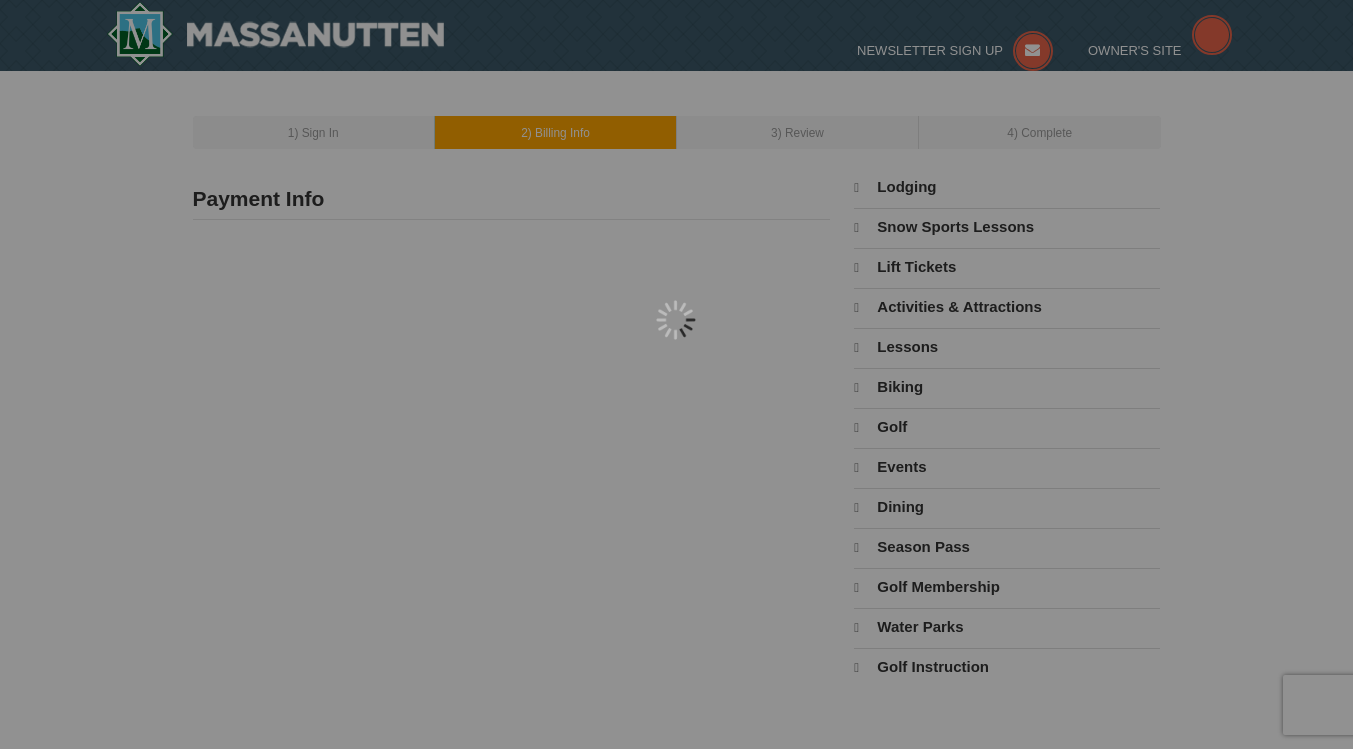 type on "Eva Santiago" 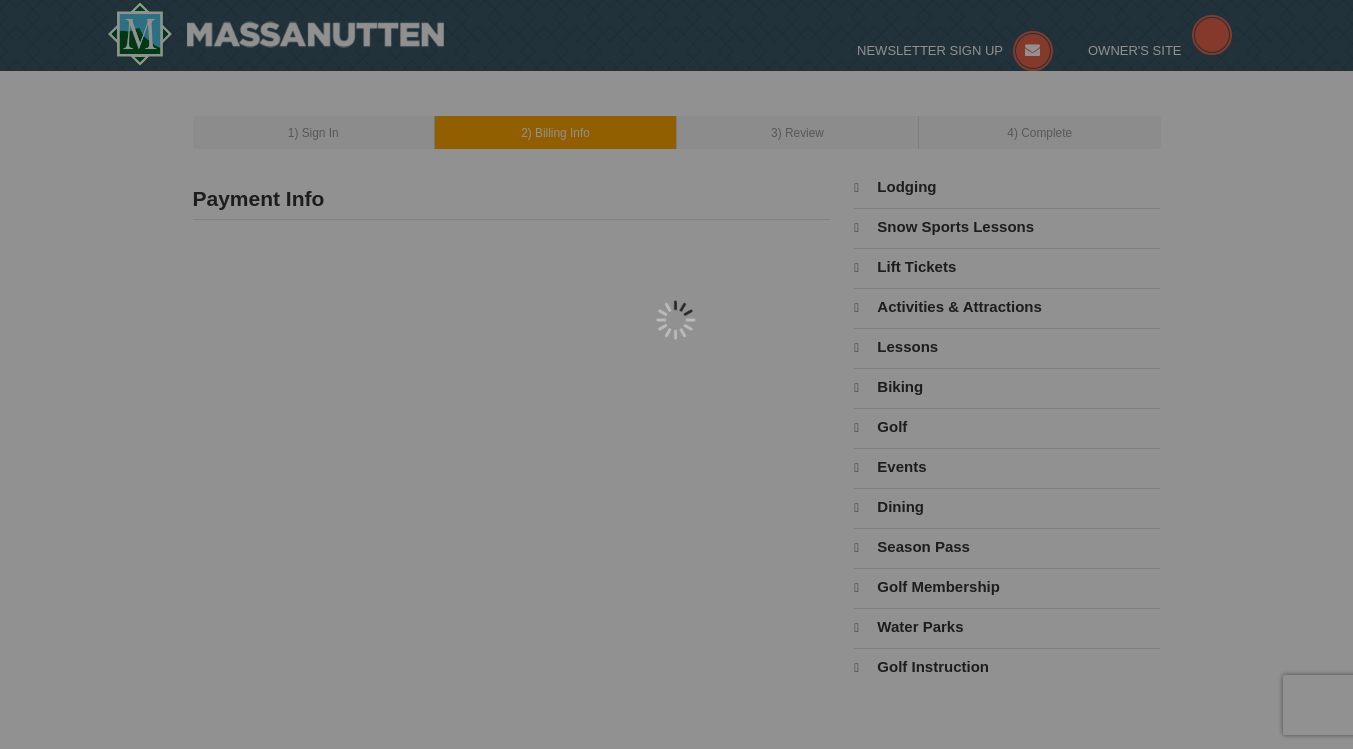type on "[EMAIL]" 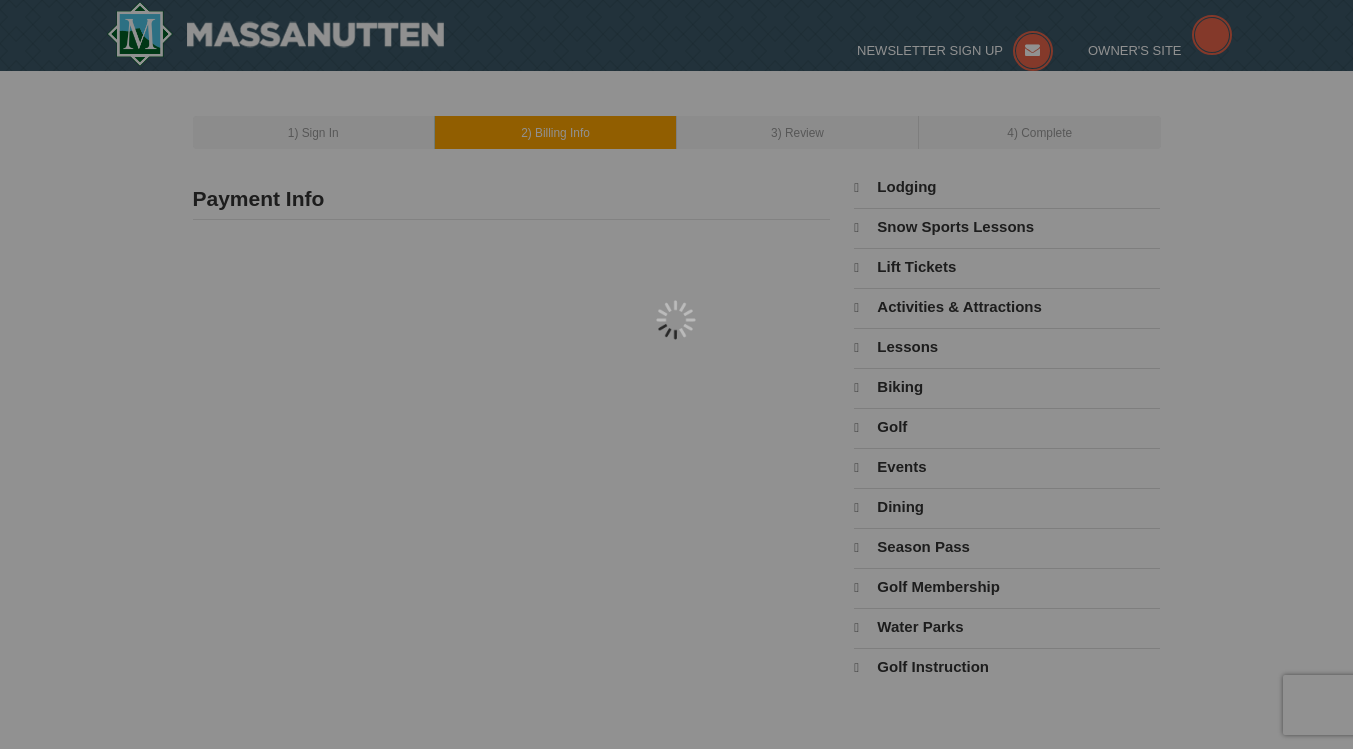 scroll, scrollTop: 0, scrollLeft: 0, axis: both 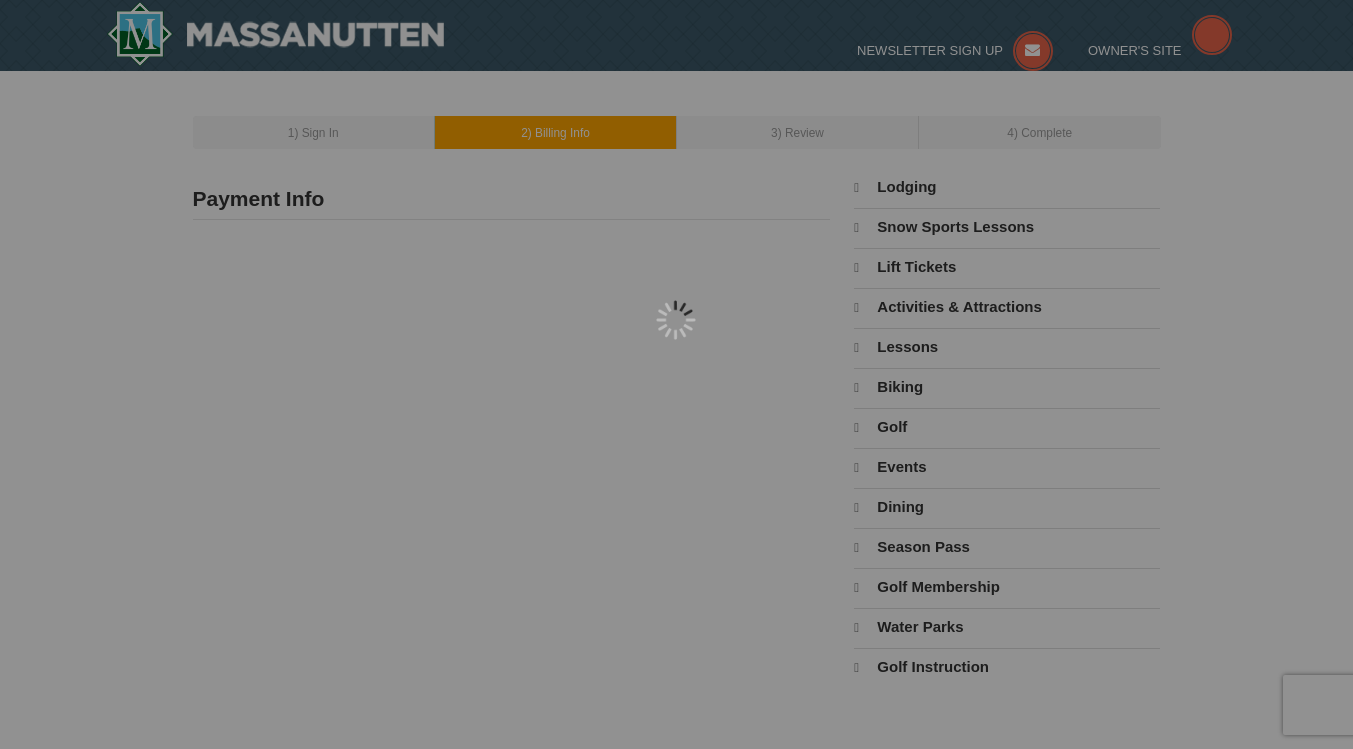 select on "8" 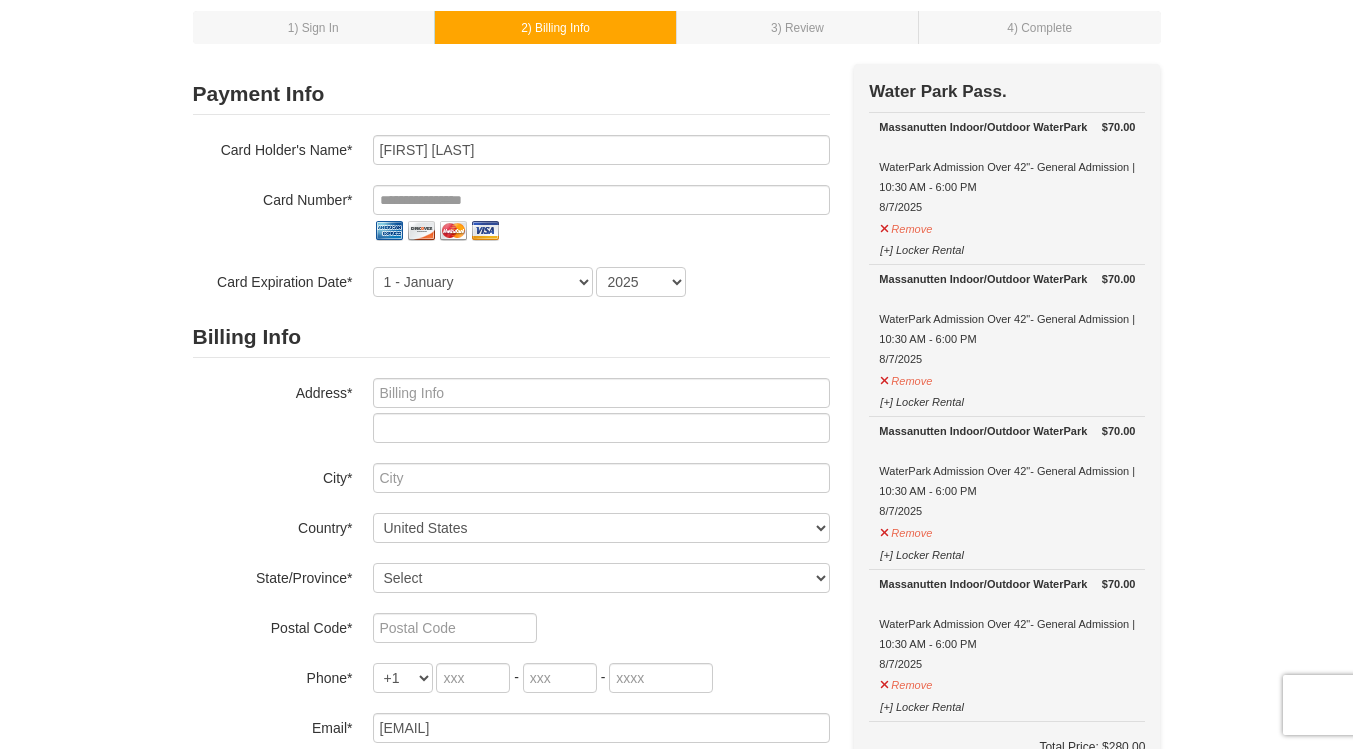 scroll, scrollTop: 100, scrollLeft: 0, axis: vertical 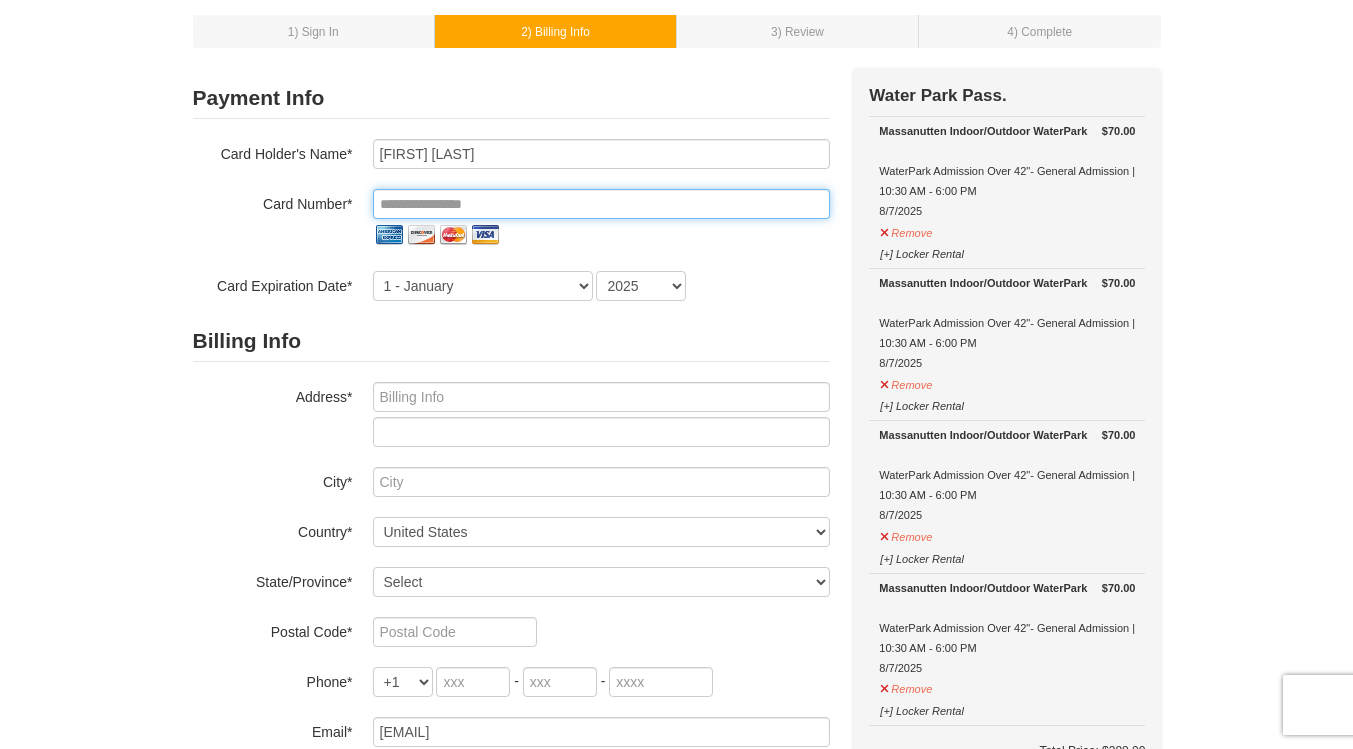 click at bounding box center (601, 204) 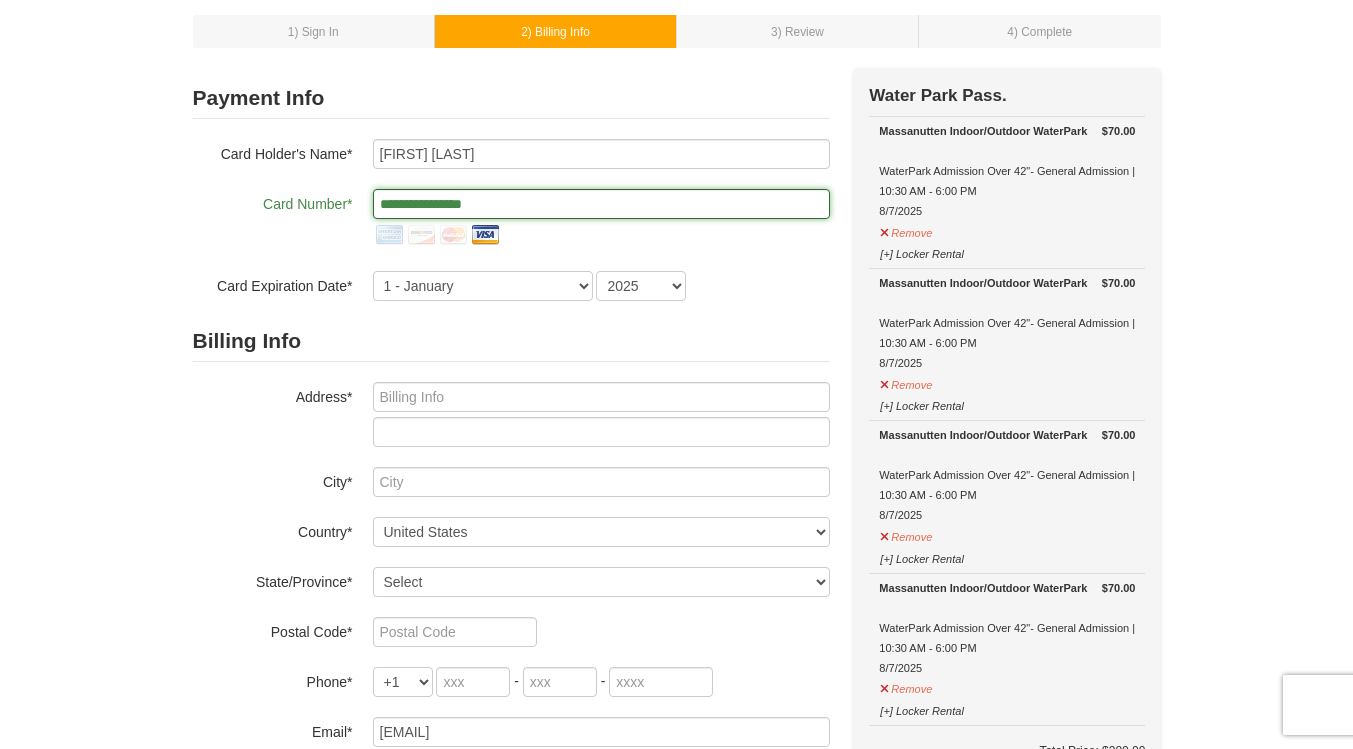 type on "**********" 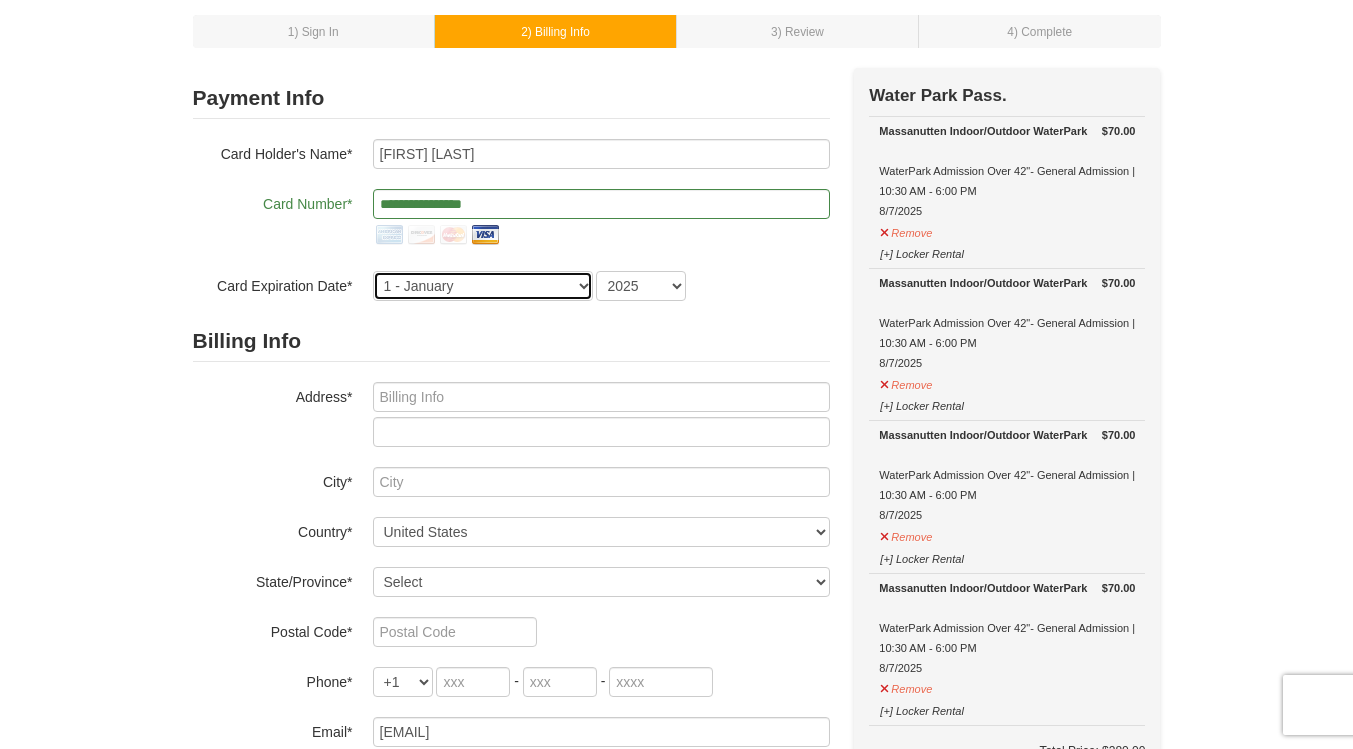 click on "1 - January 2 - February 3 - March 4 - April 5 - May 6 - June 7 - July 8 - August 9 - September 10 - October 11 - November 12 - December" at bounding box center [483, 286] 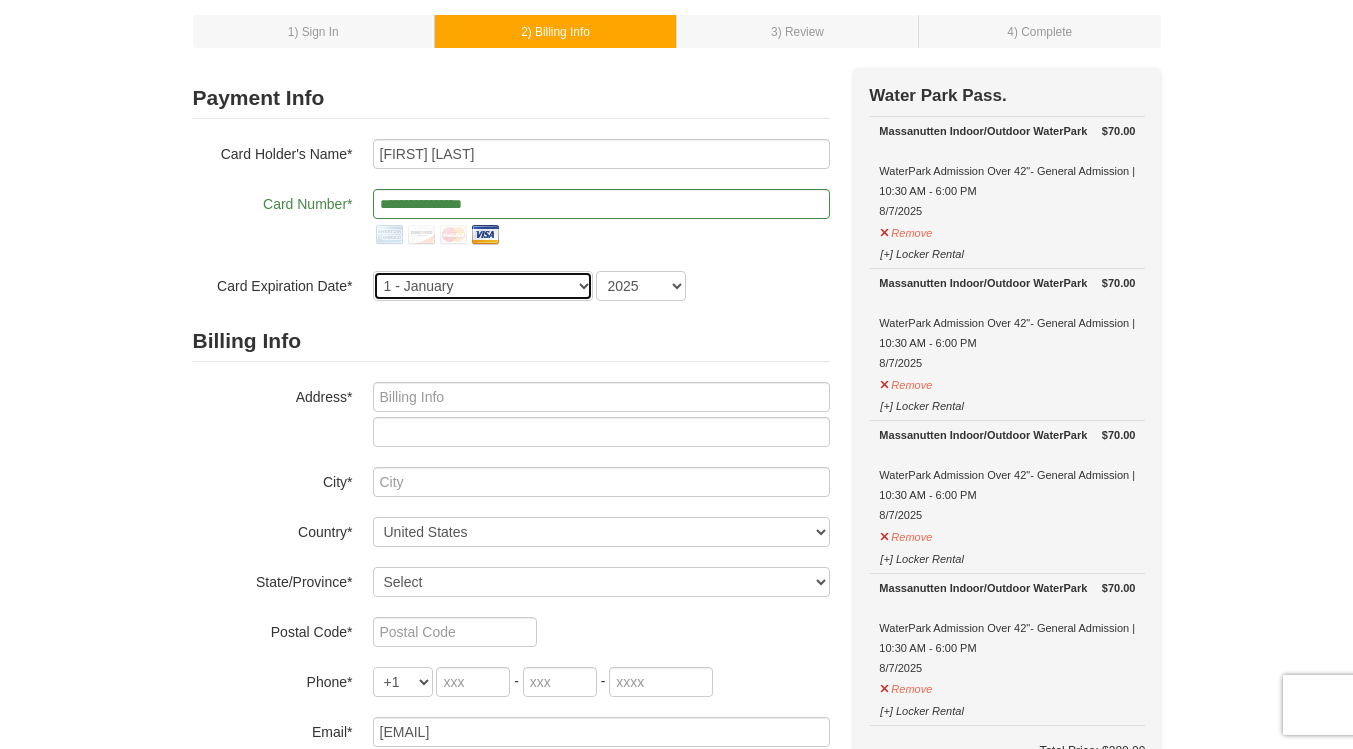 select on "11" 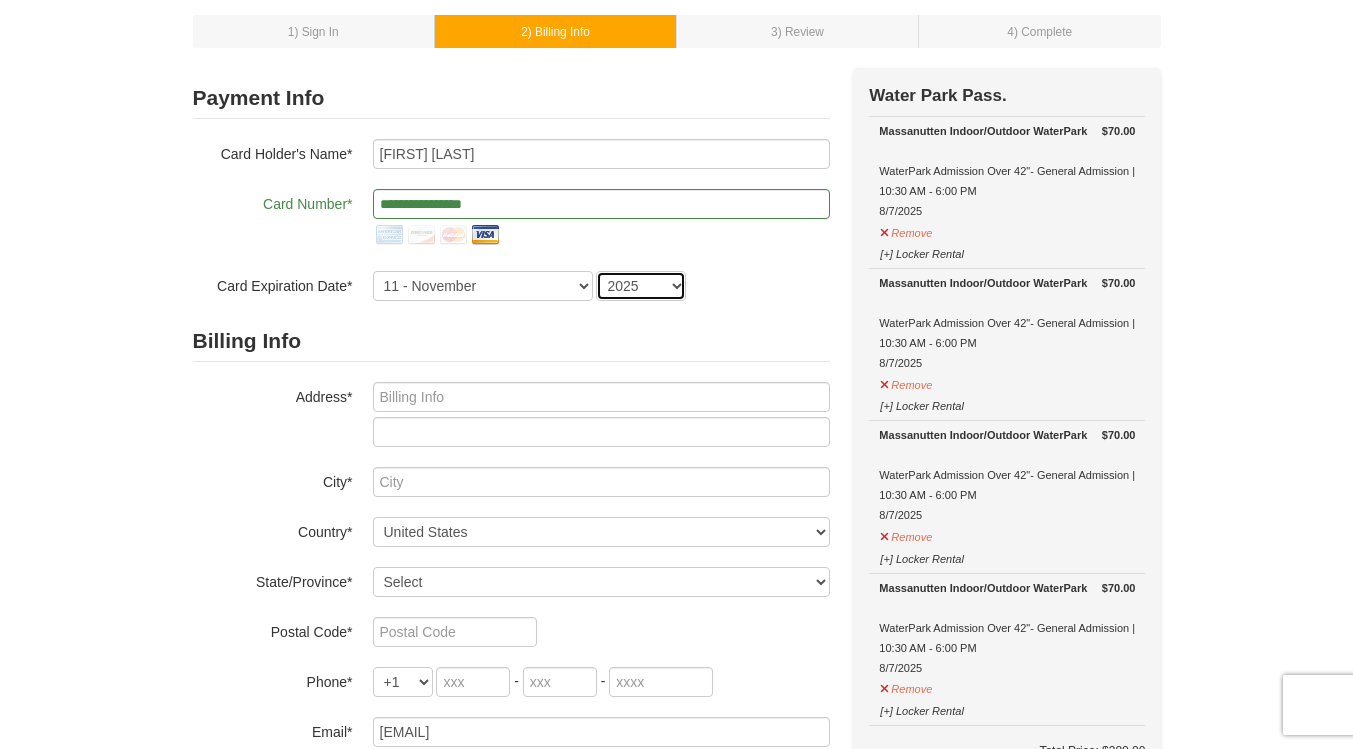 click on "2025 2026 2027 2028 2029 2030 2031 2032 2033 2034" at bounding box center [641, 286] 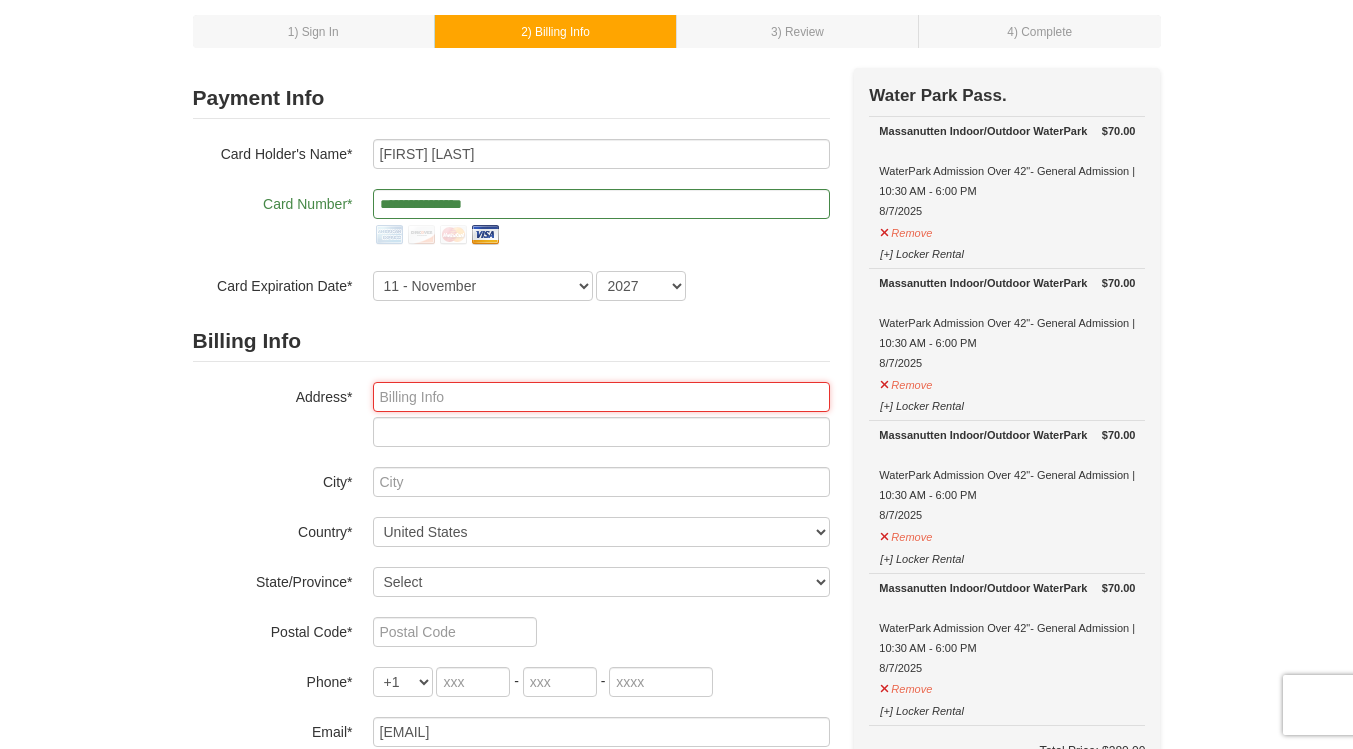click at bounding box center (601, 397) 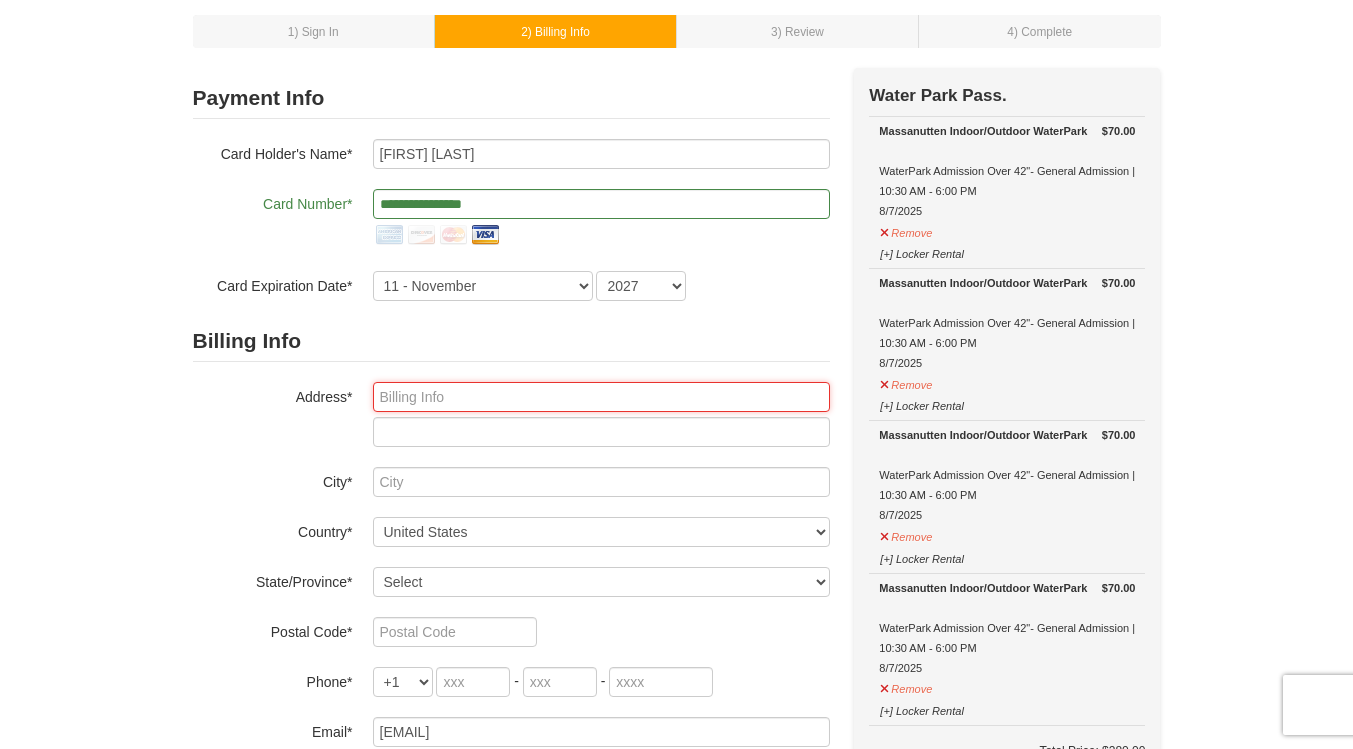 type on "2489 Martinsburg Pike Lot A5" 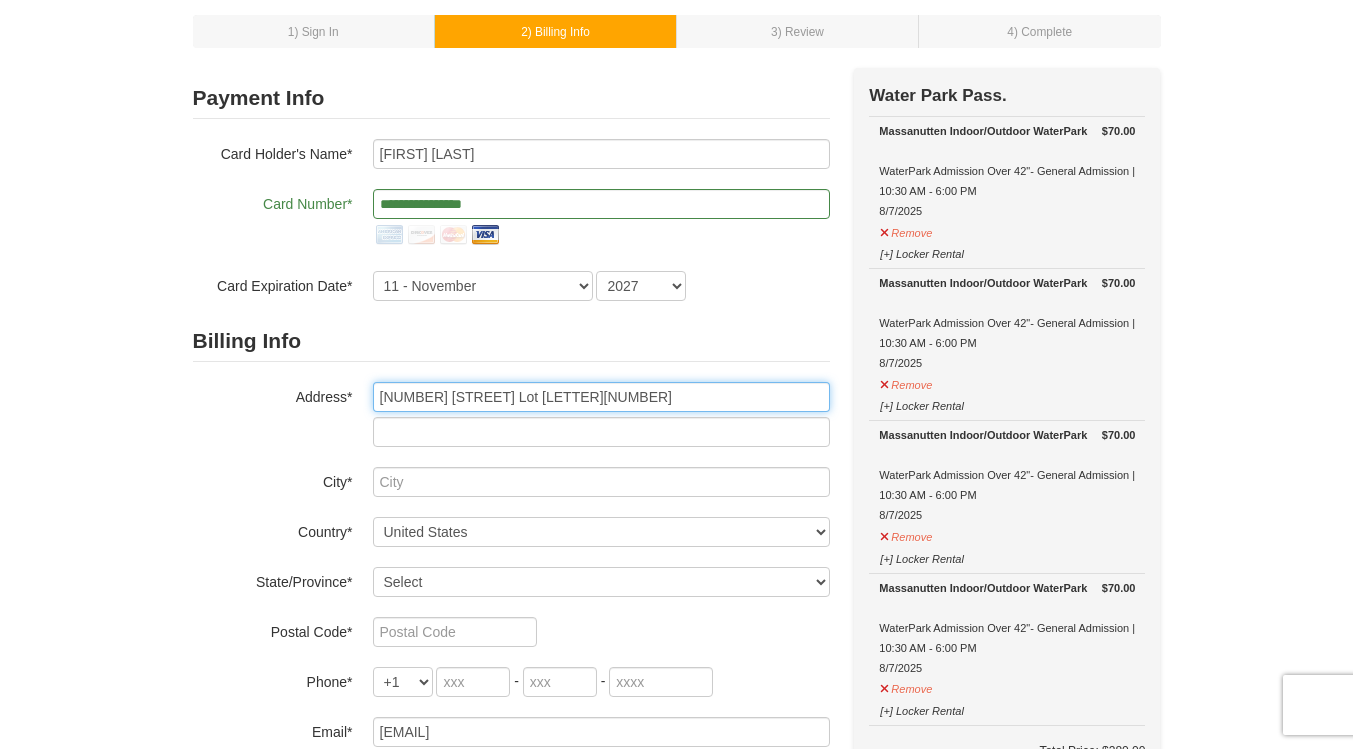 type on "Stephenson" 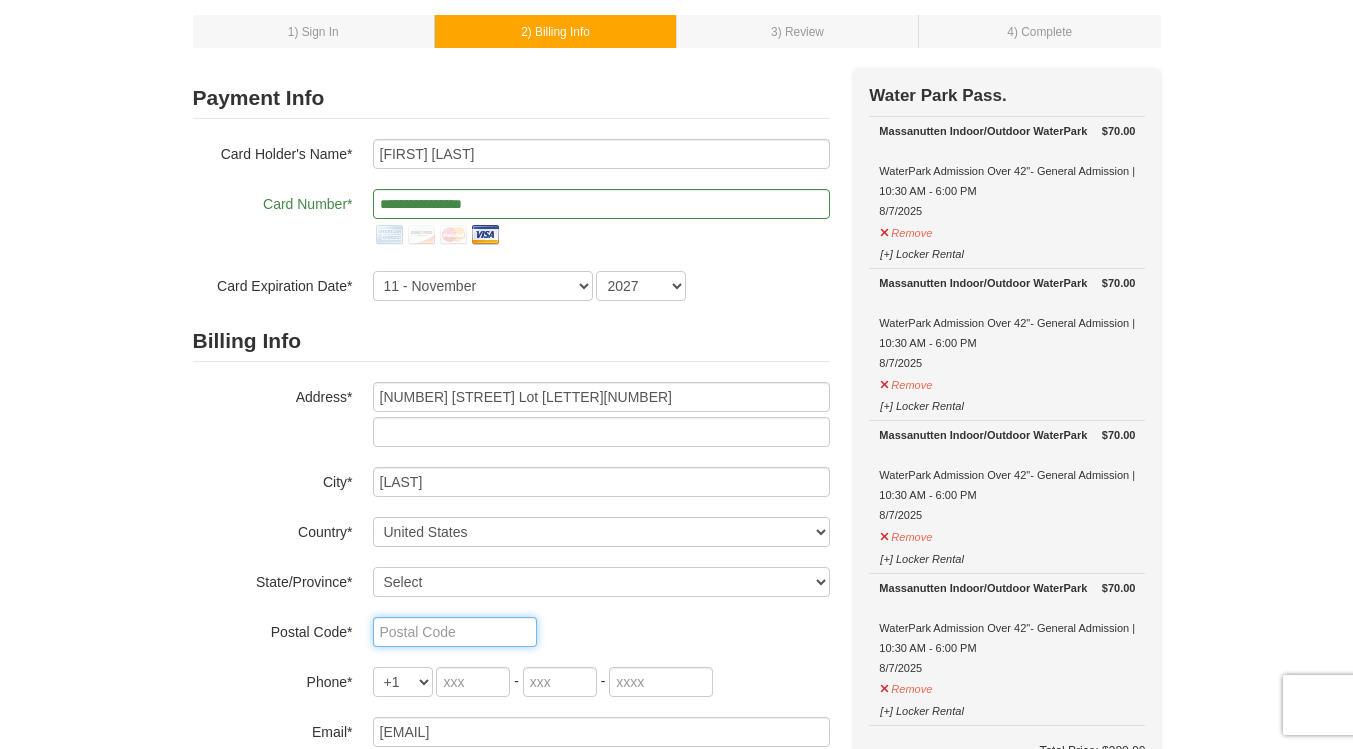 type on "22656" 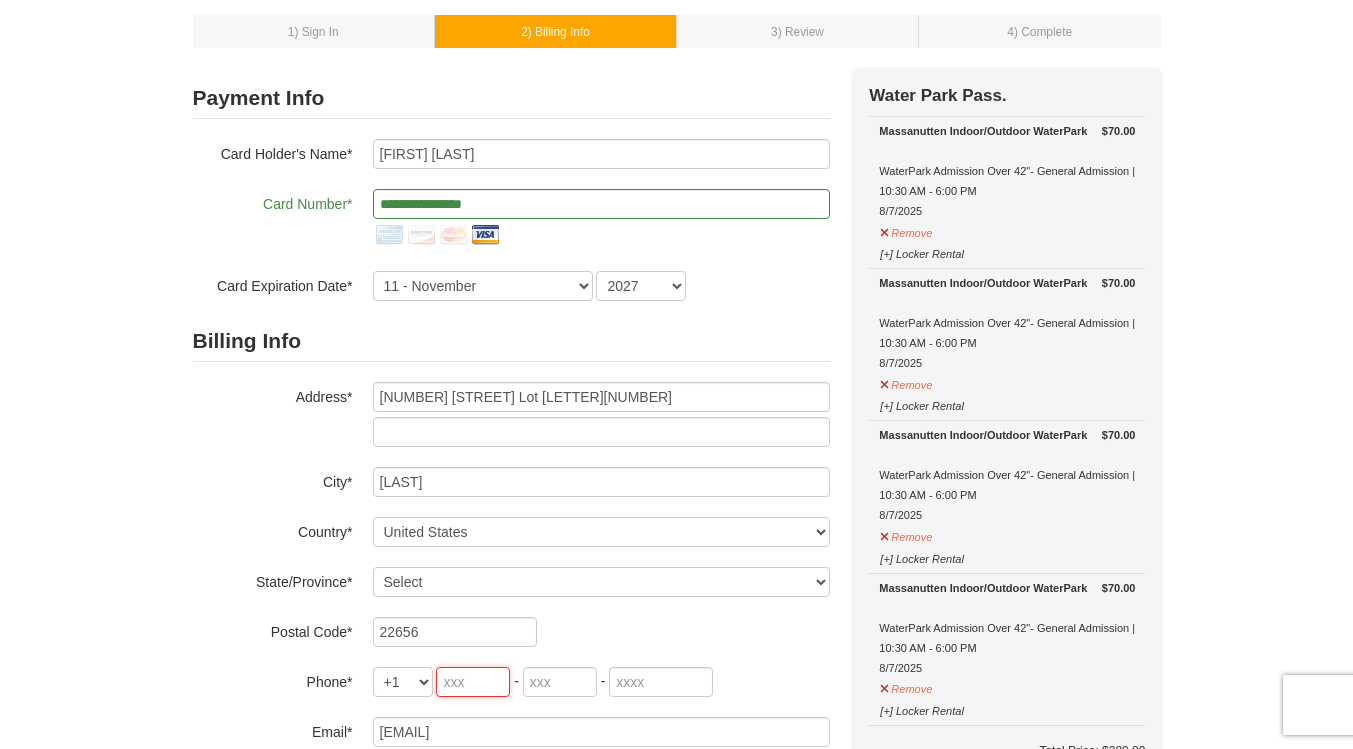 type on "540" 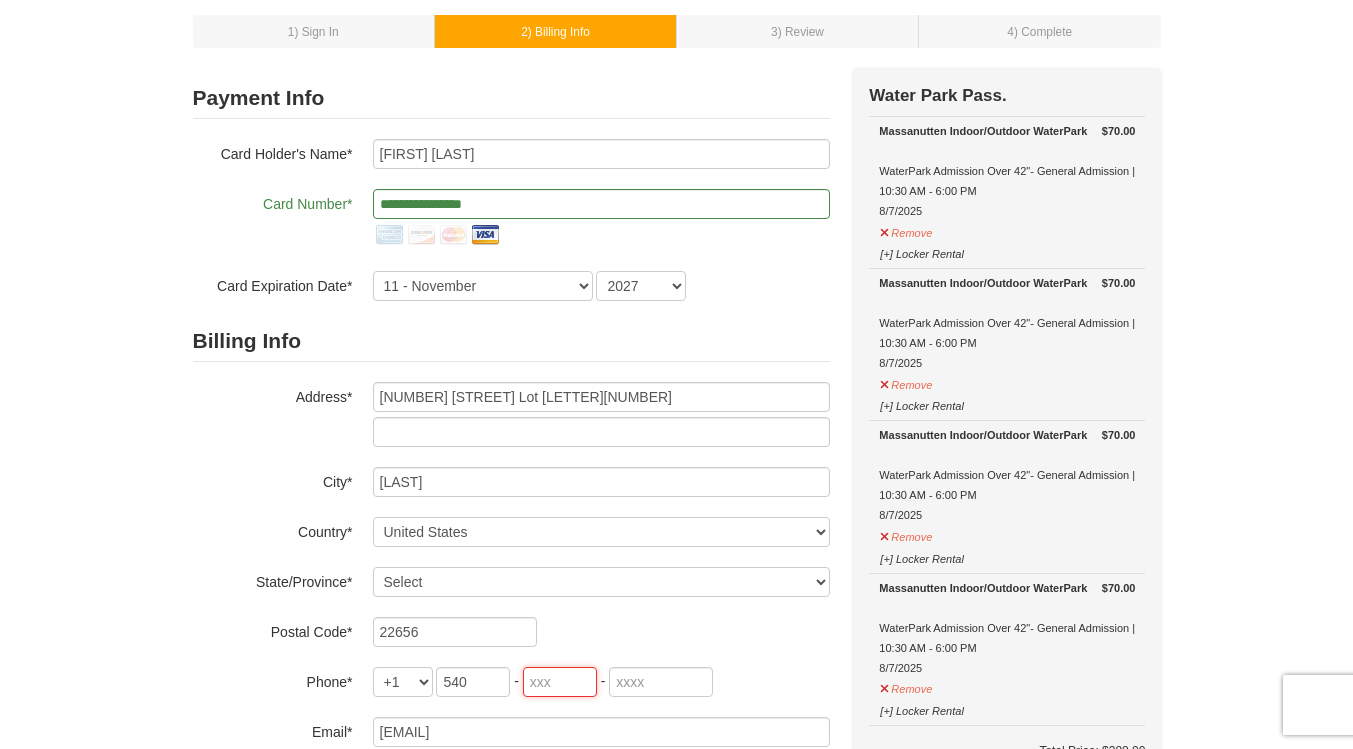 type on "877" 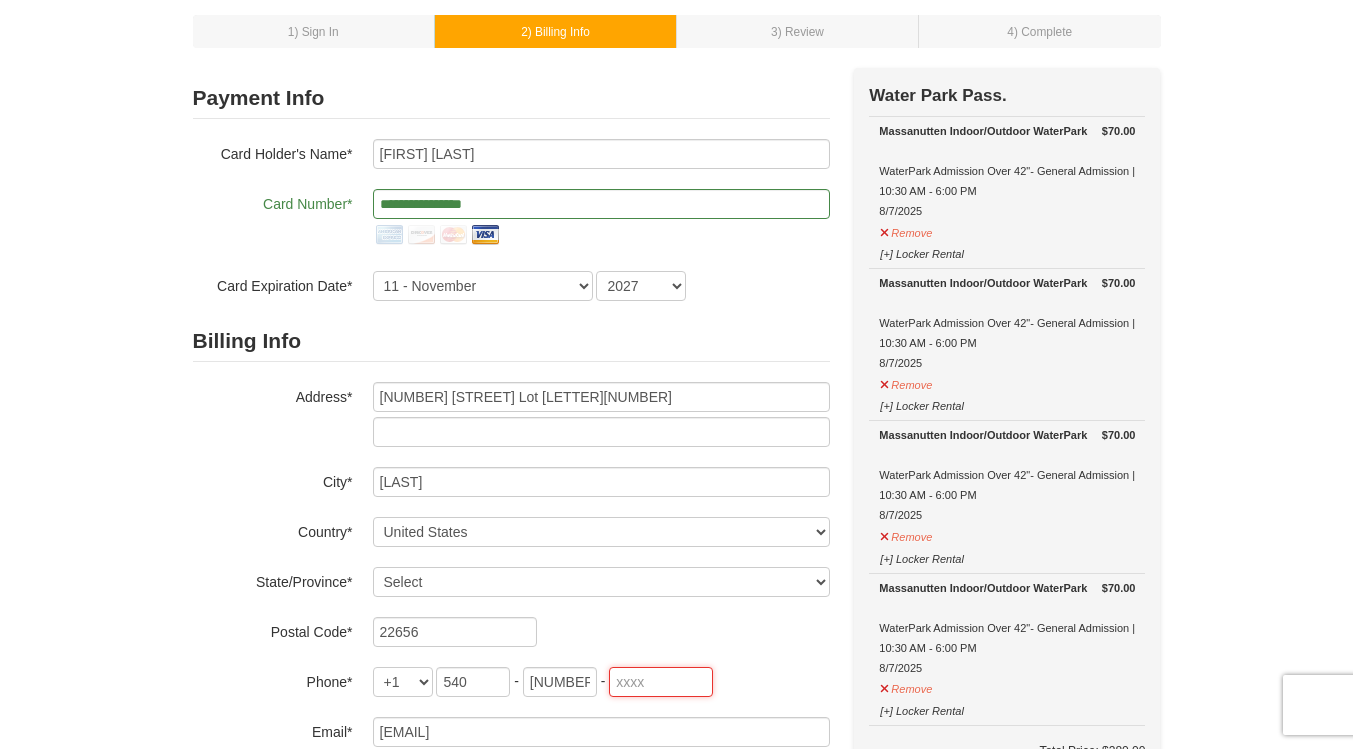 type on "0575" 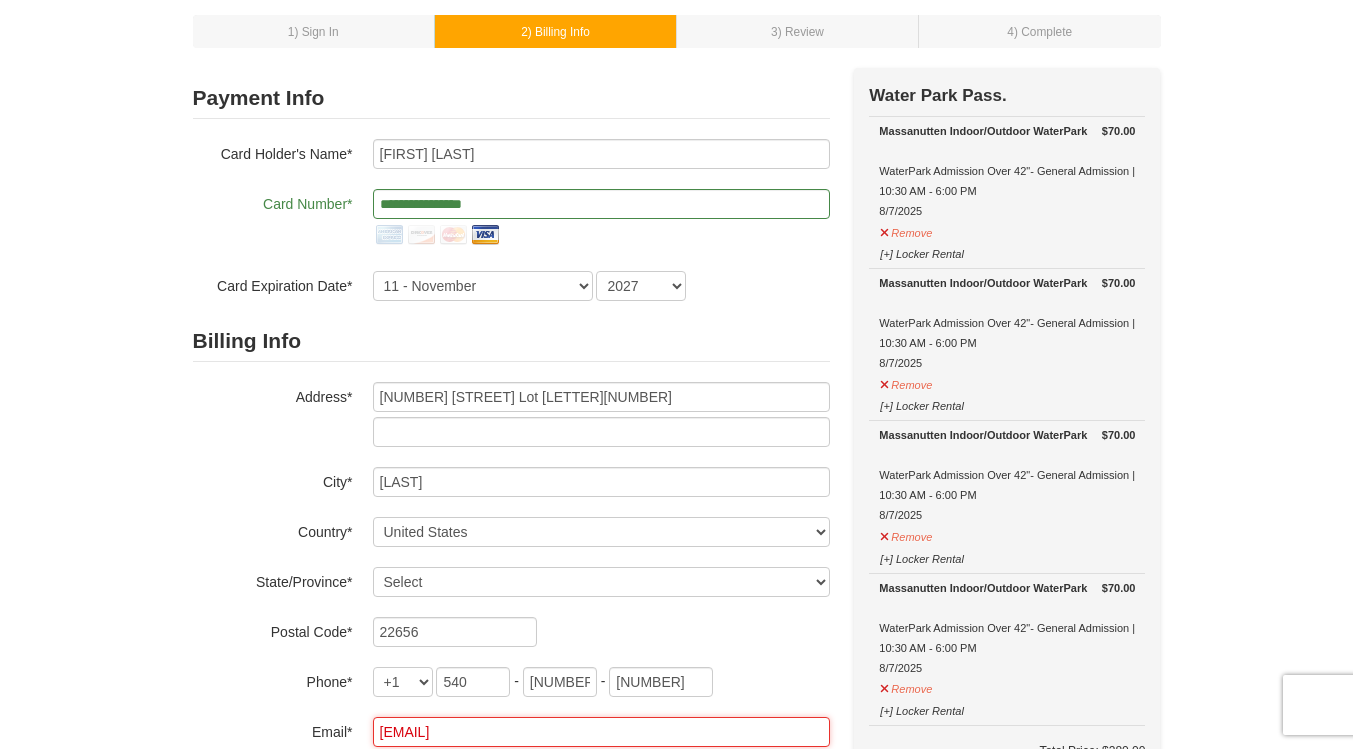 type on "eesantiago10@gmail.com" 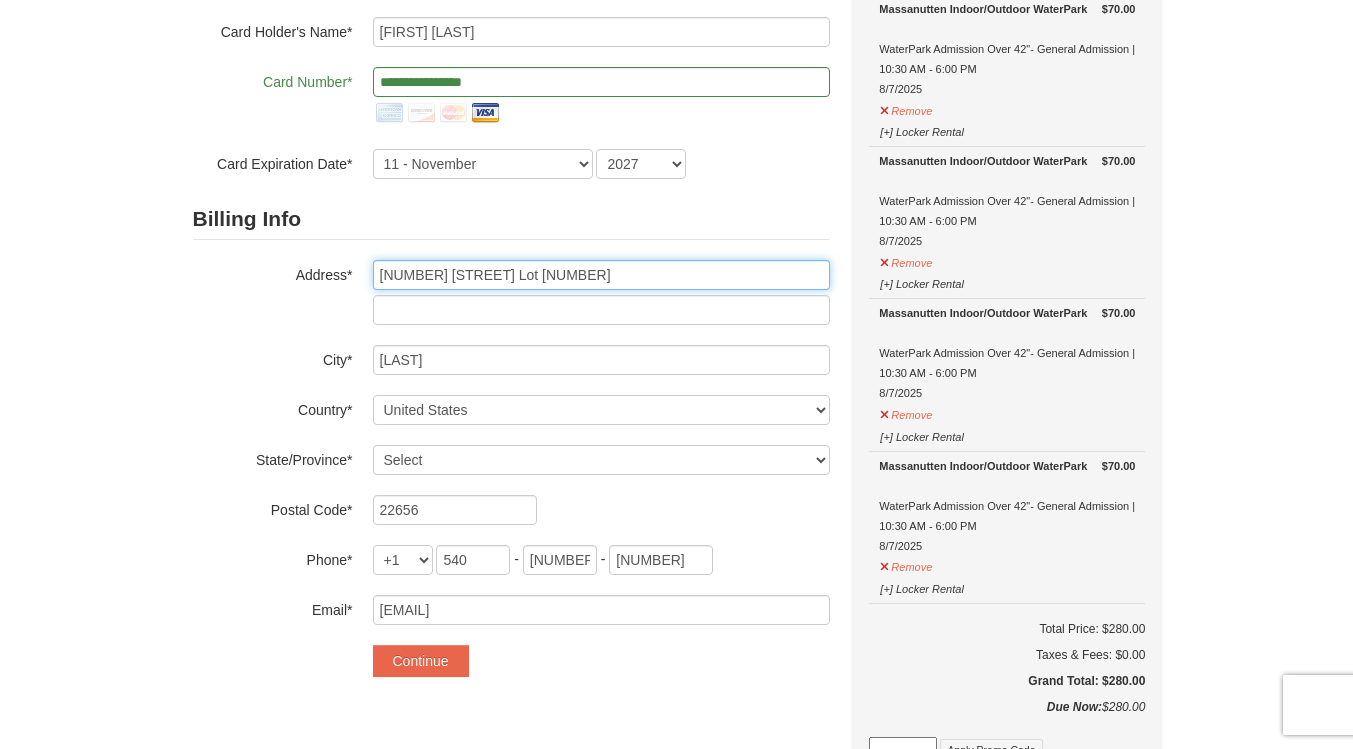 scroll, scrollTop: 227, scrollLeft: 0, axis: vertical 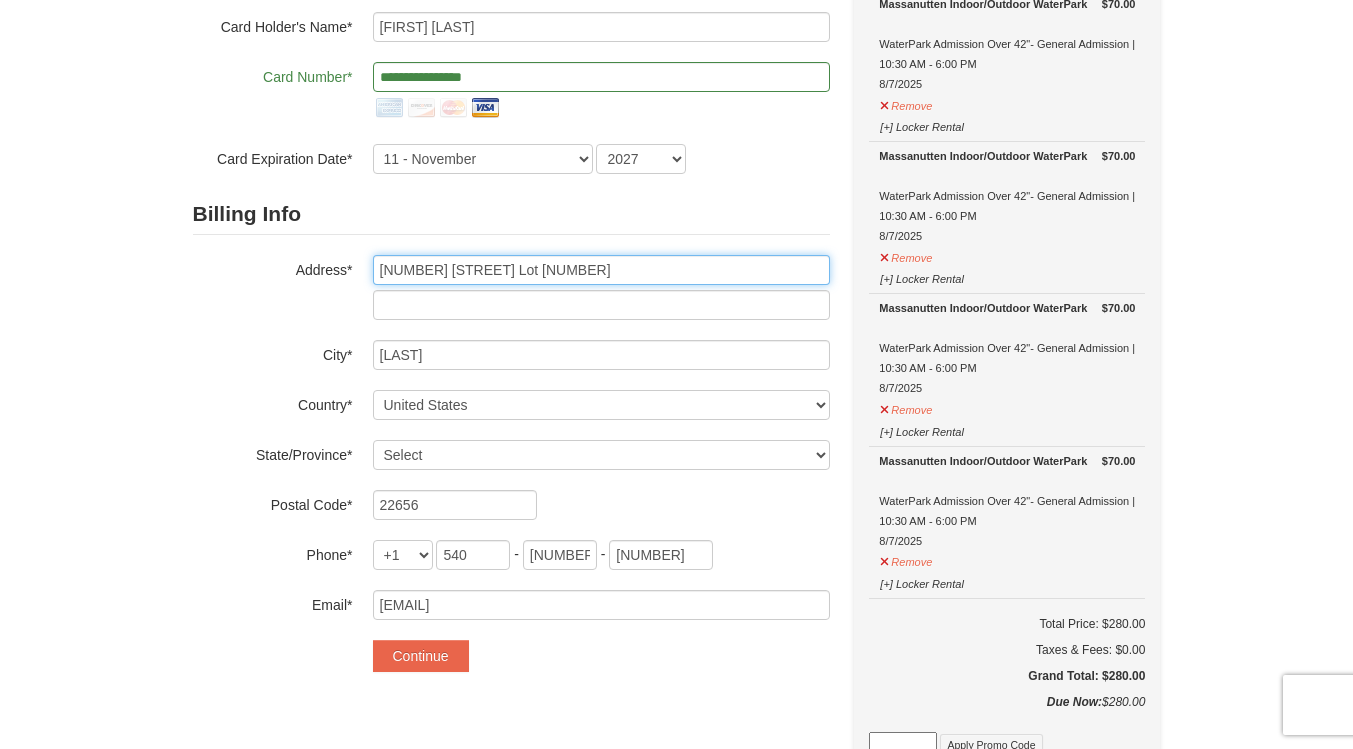 type on "2489 Martinsburg Pike Lot 56" 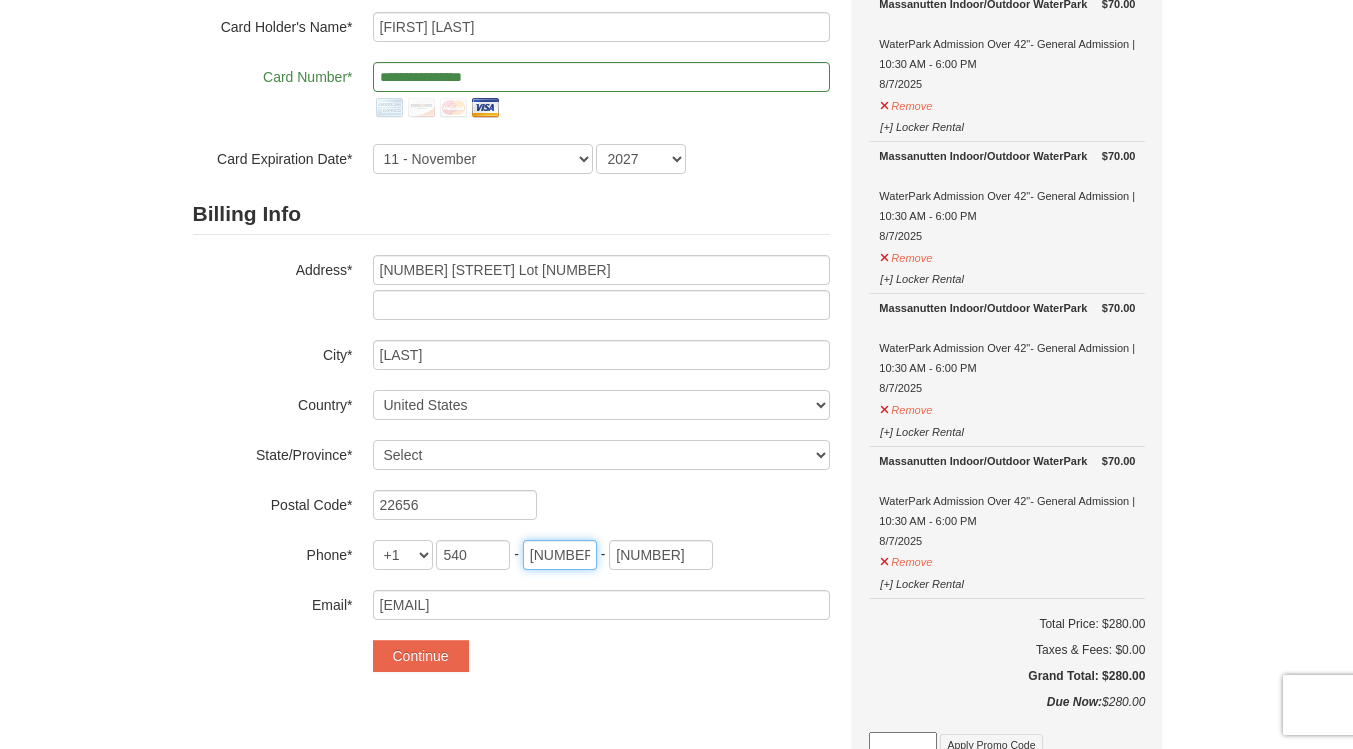 click on "877" at bounding box center [560, 555] 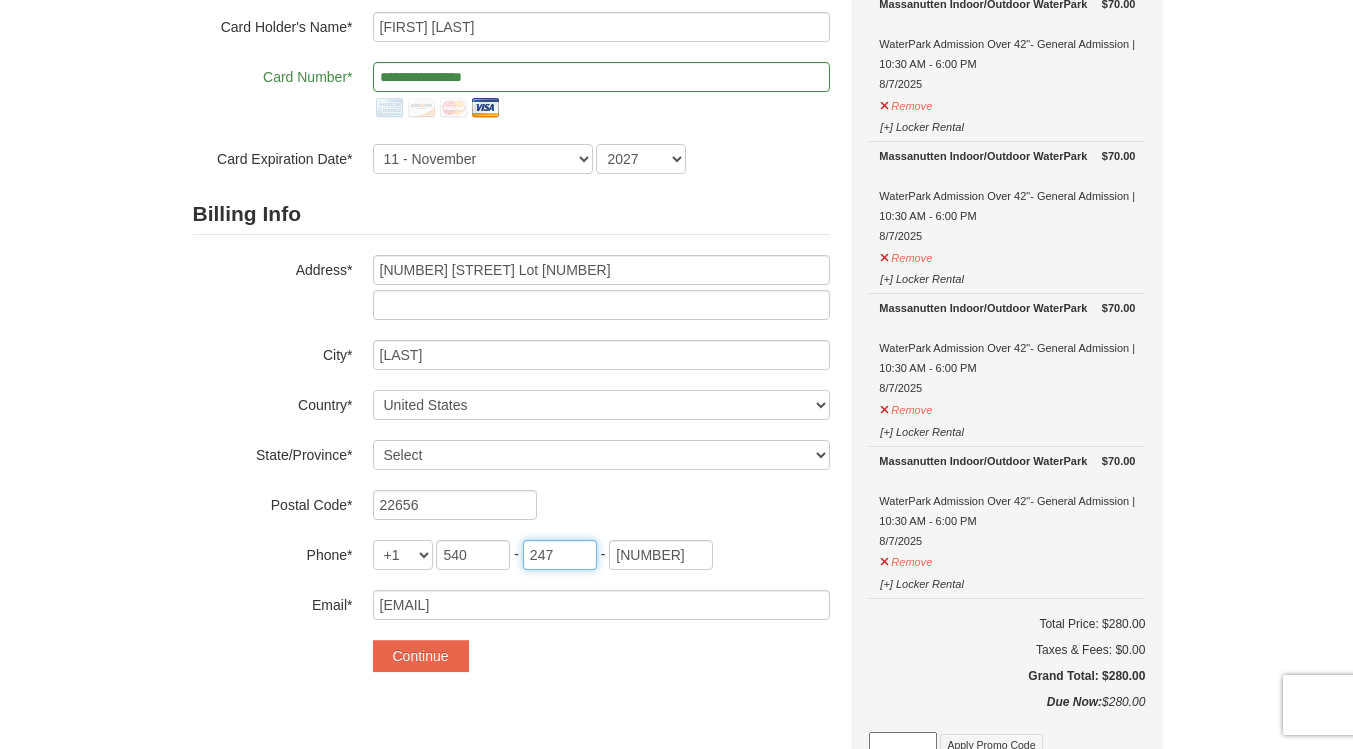 type on "247" 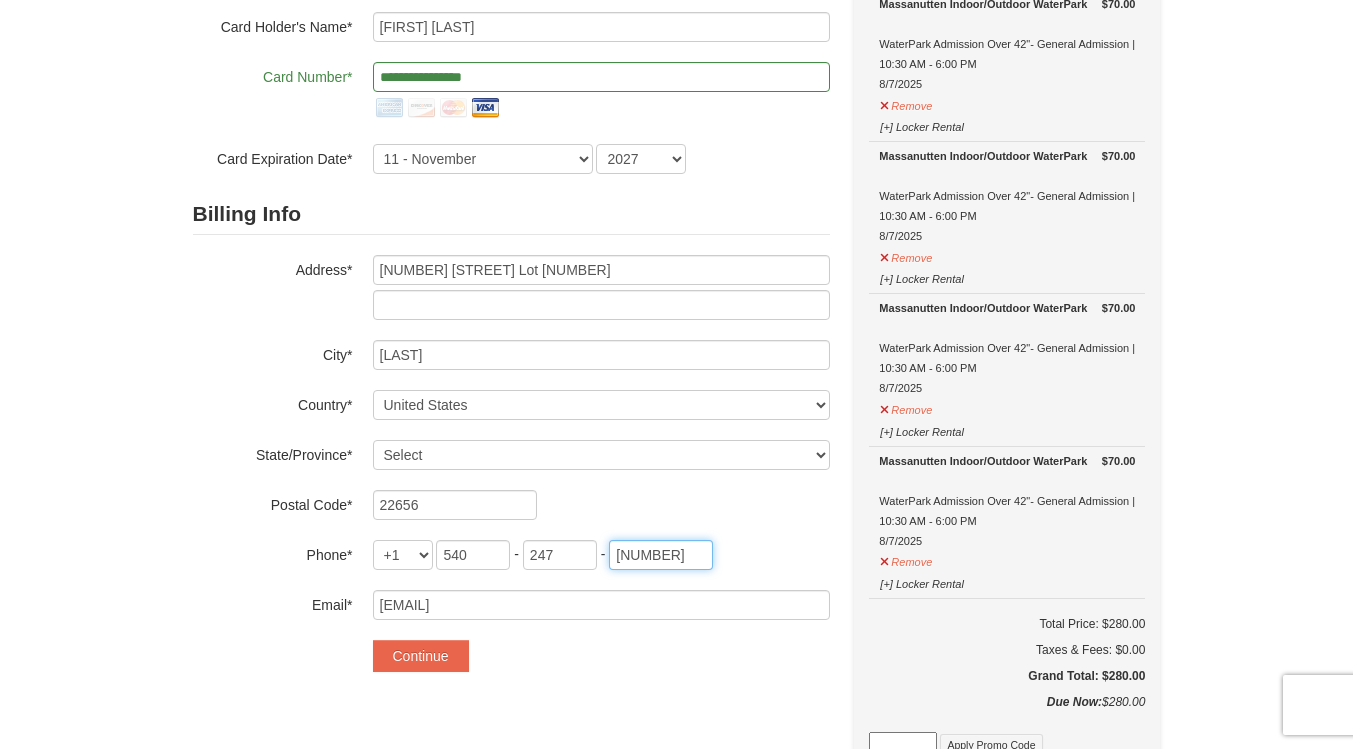 type on "0819" 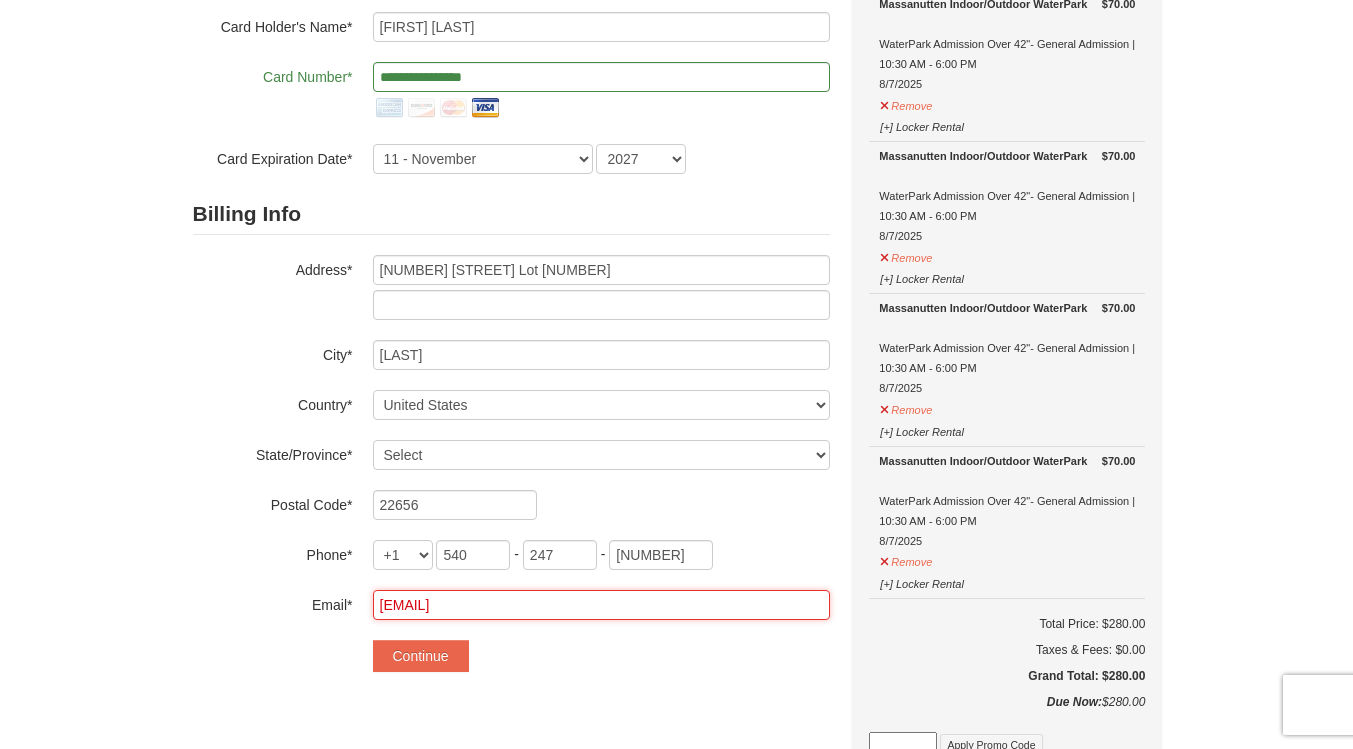 click on "eesantiago10@gmail.com" at bounding box center (601, 605) 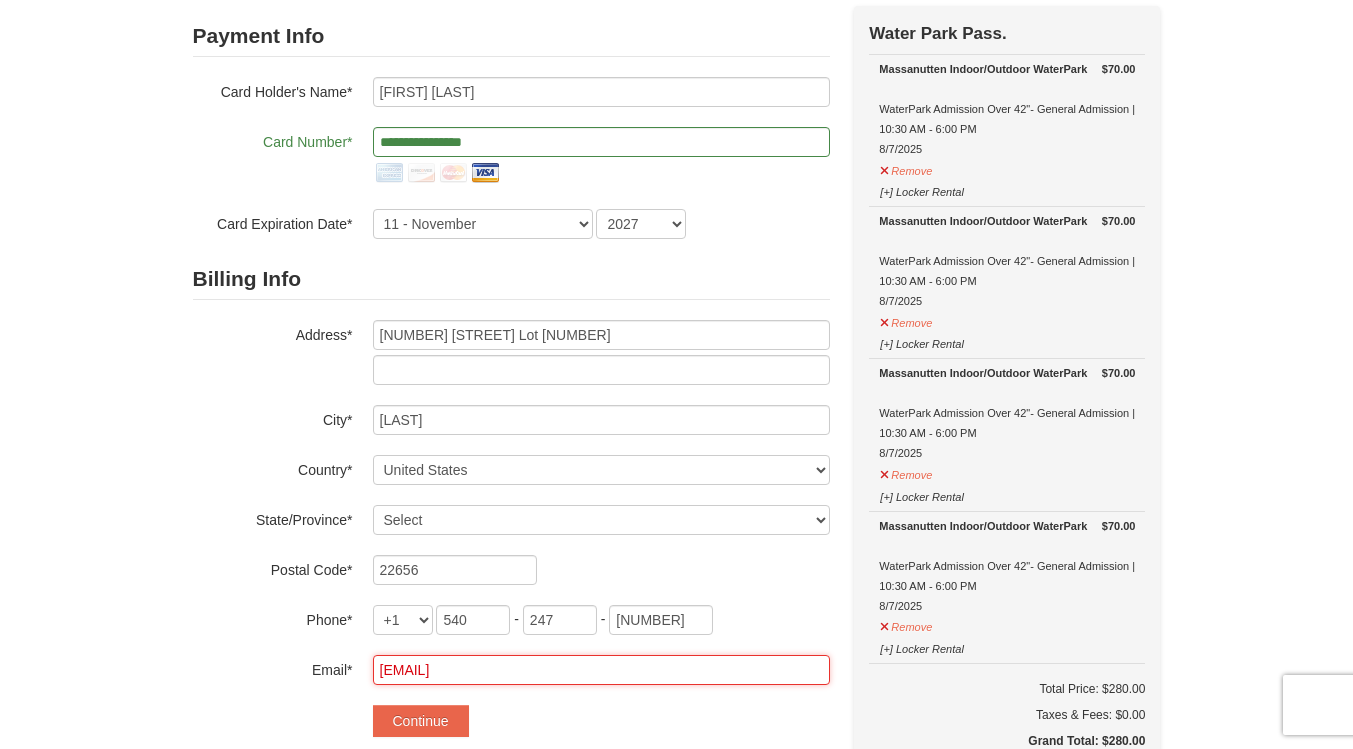 scroll, scrollTop: 164, scrollLeft: 0, axis: vertical 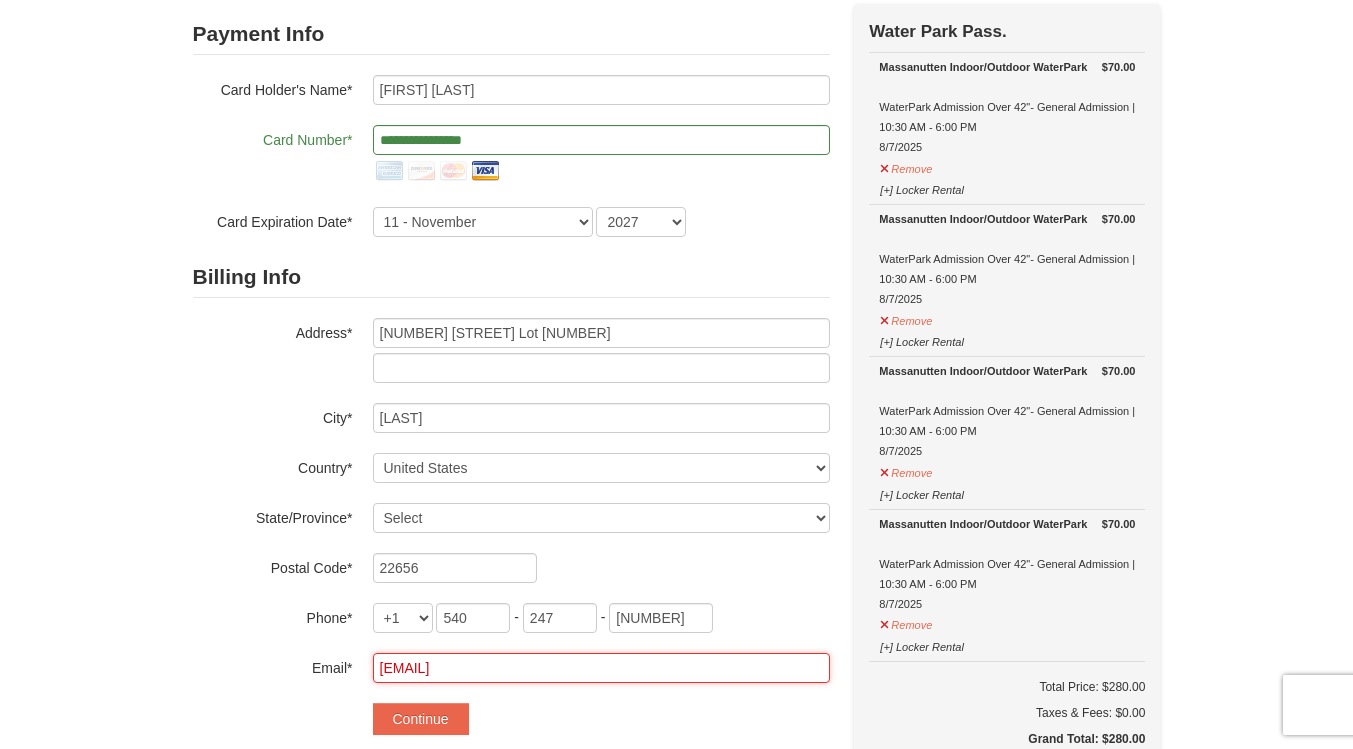 type on "[EMAIL]" 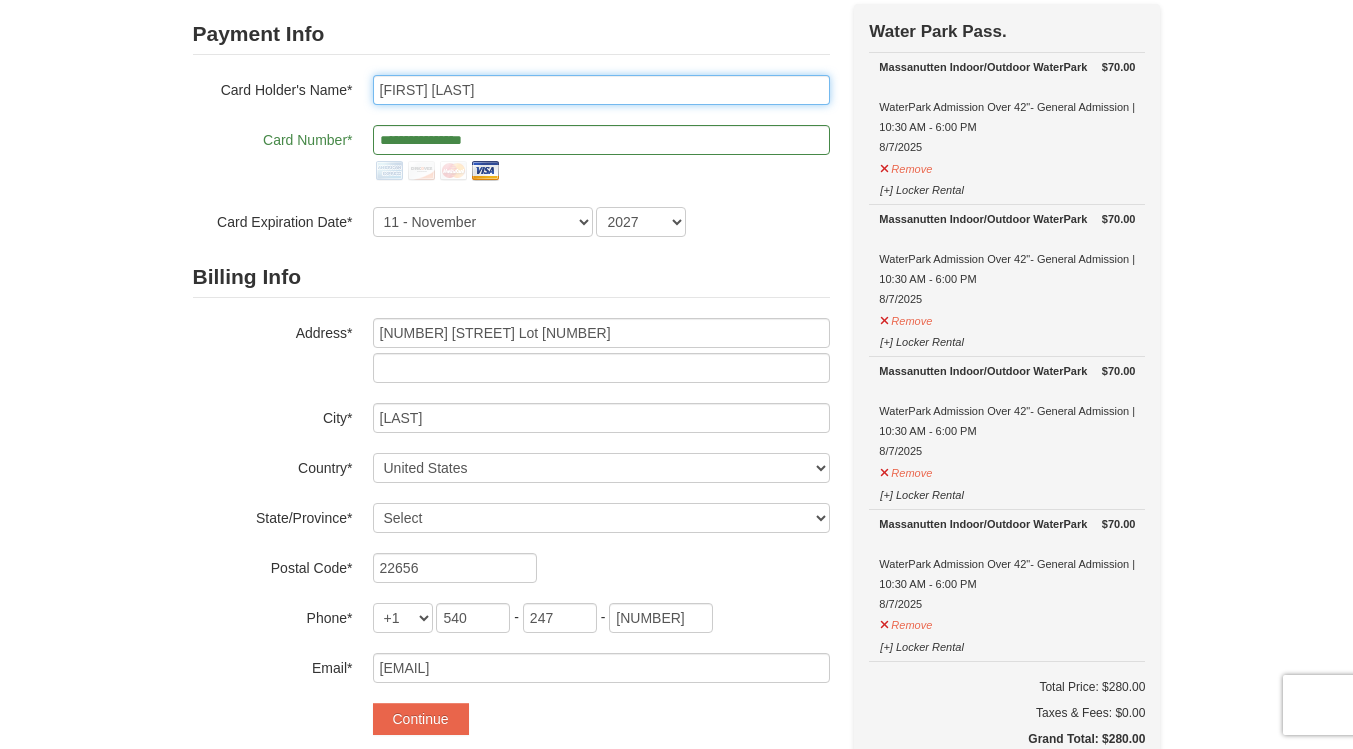 click on "Eva Santiago" at bounding box center (601, 90) 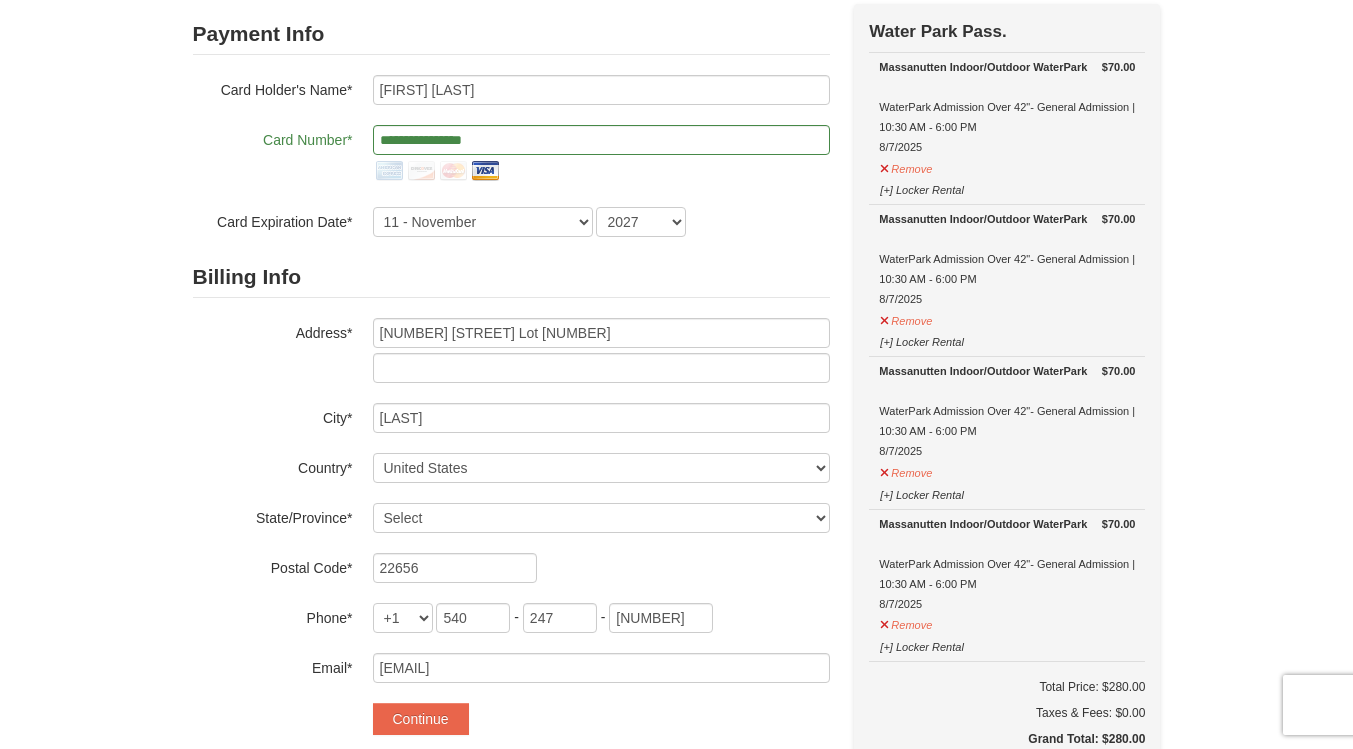 click on "Billing Info" at bounding box center (511, 277) 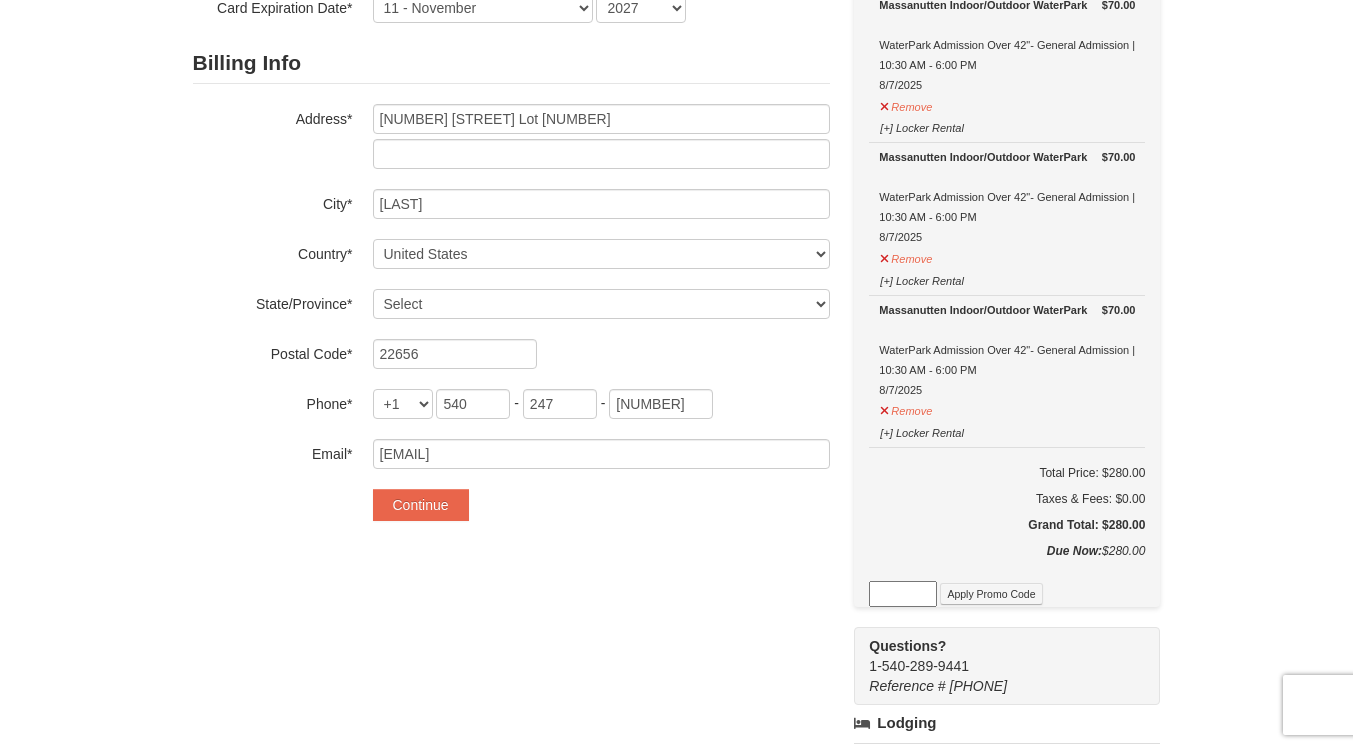 scroll, scrollTop: 386, scrollLeft: 0, axis: vertical 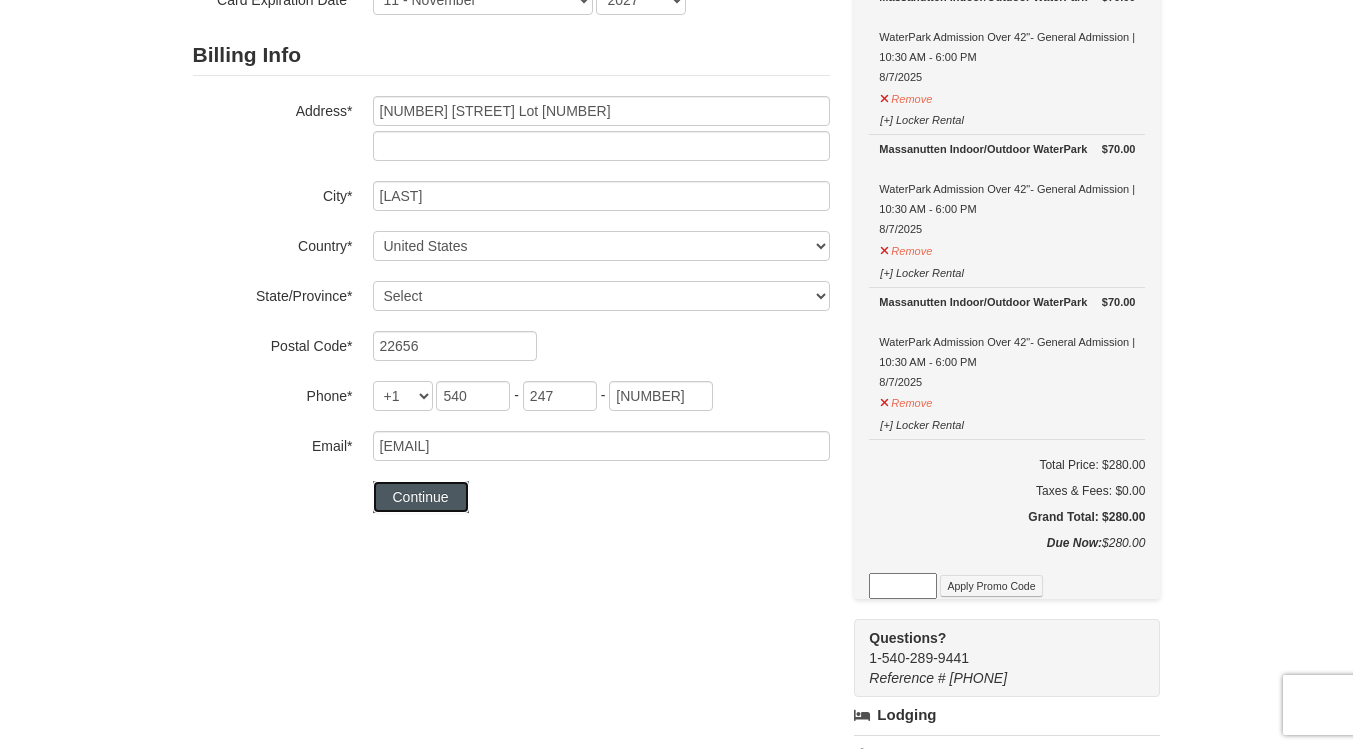 click on "Continue" at bounding box center [421, 497] 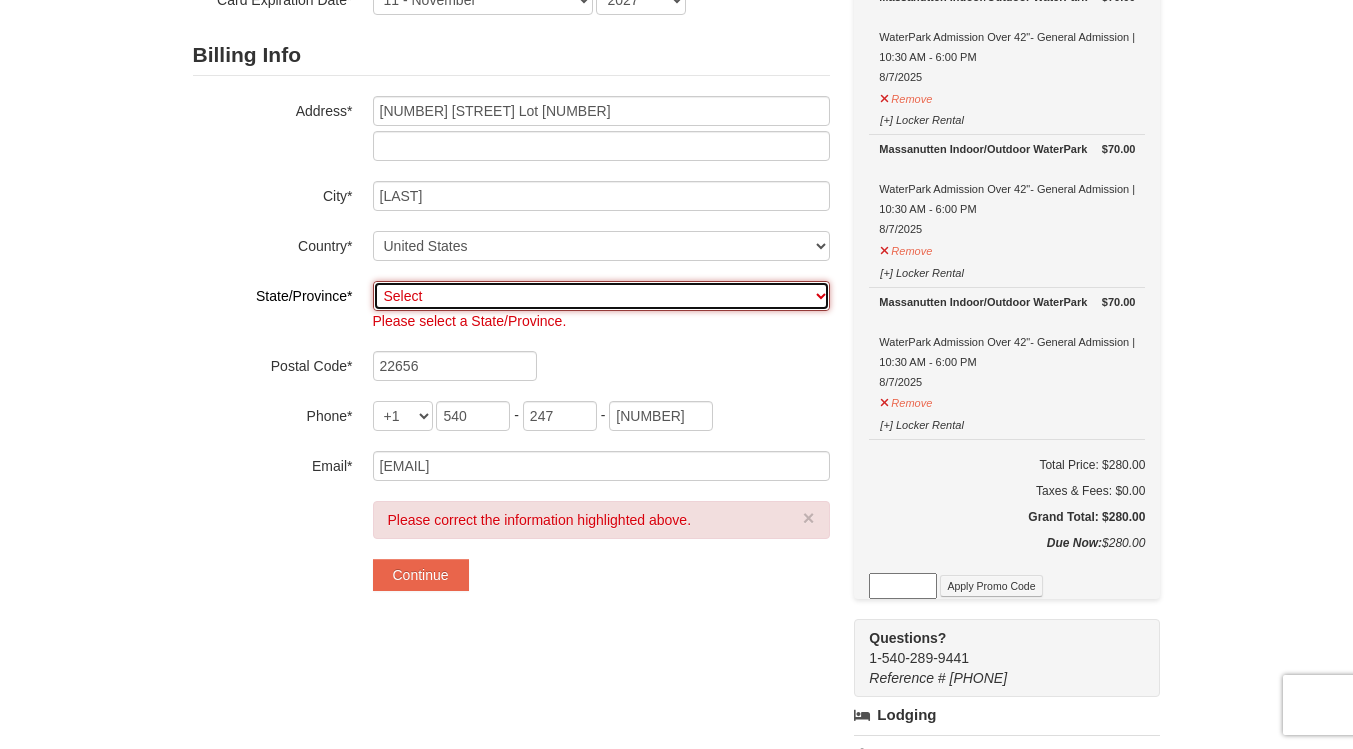 click on "Select Alabama Alaska American Samoa Arizona Arkansas California Colorado Connecticut Delaware District Of Columbia Federated States Of Micronesia Florida Georgia Guam Hawaii Idaho Illinois Indiana Iowa Kansas Kentucky Louisiana Maine Marshall Islands Maryland Massachusetts Michigan Minnesota Mississippi Missouri Montana Nebraska Nevada New Hampshire New Jersey New Mexico New York North Carolina North Dakota Northern Mariana Islands Ohio Oklahoma Oregon Palau Pennsylvania Puerto Rico Rhode Island South Carolina South Dakota Tennessee Texas Utah Vermont Virgin Islands Virginia Washington West Virginia Wisconsin Wyoming" at bounding box center [601, 296] 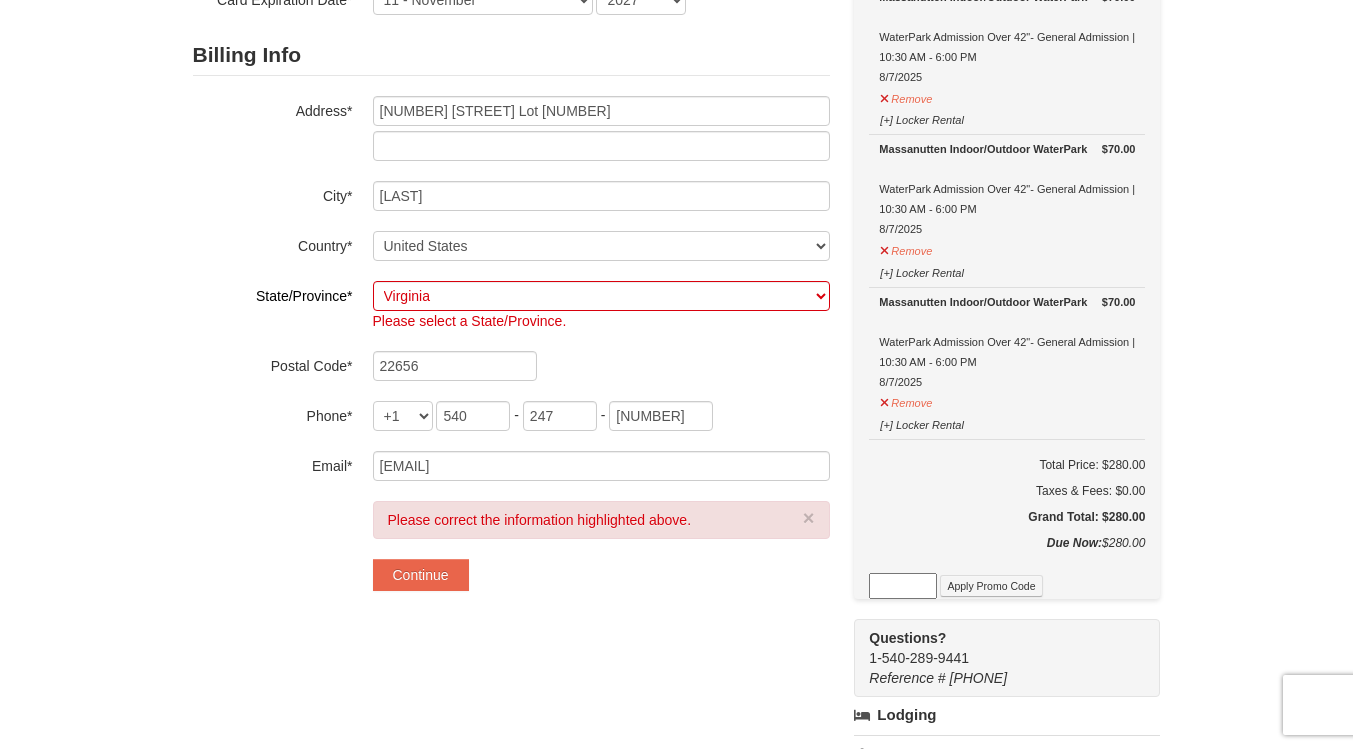 click on "**********" at bounding box center [511, 196] 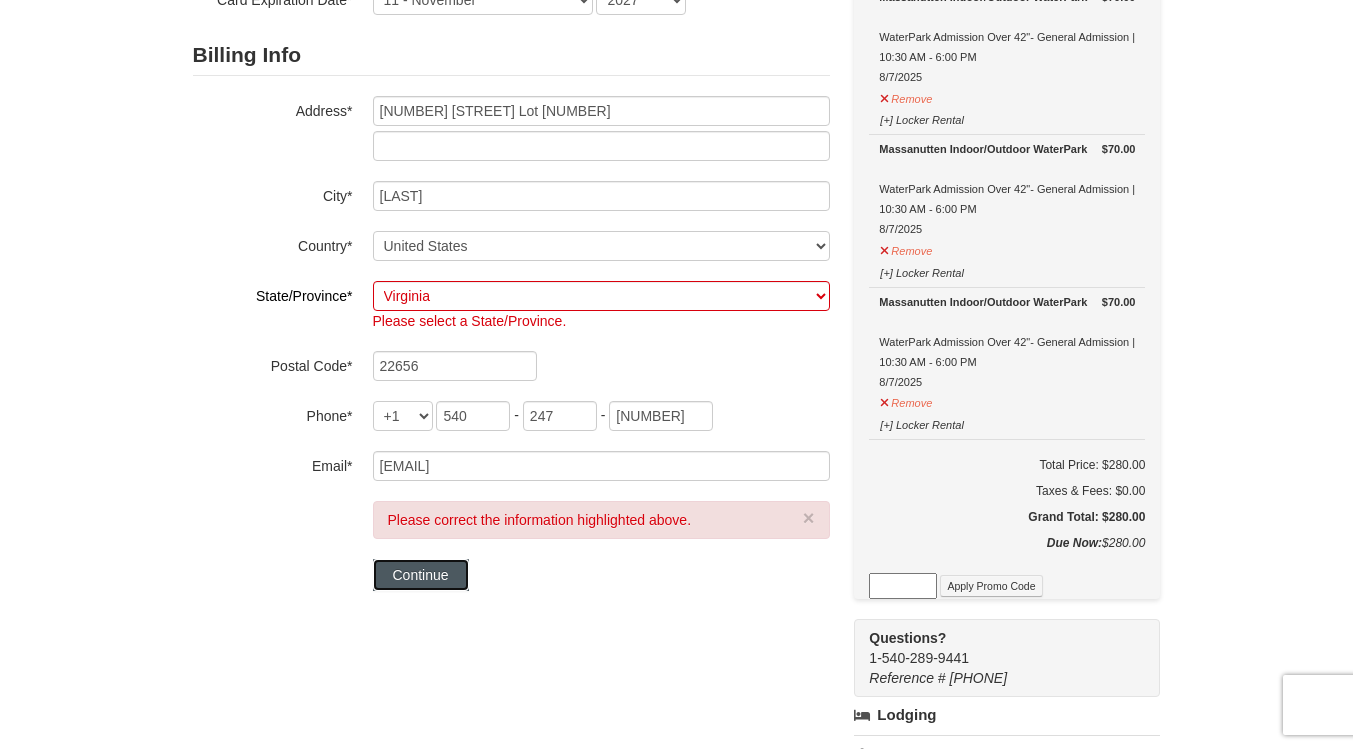 click on "Continue" at bounding box center (421, 575) 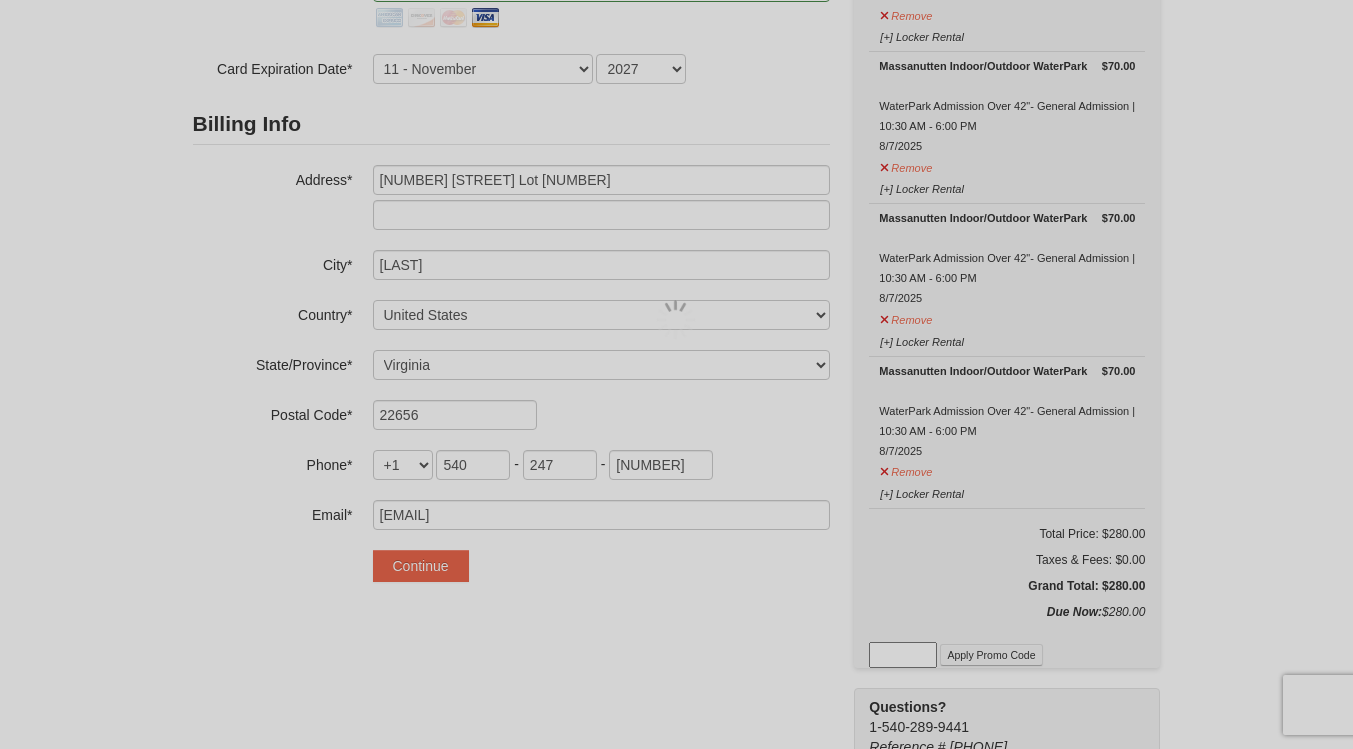 scroll, scrollTop: 308, scrollLeft: 0, axis: vertical 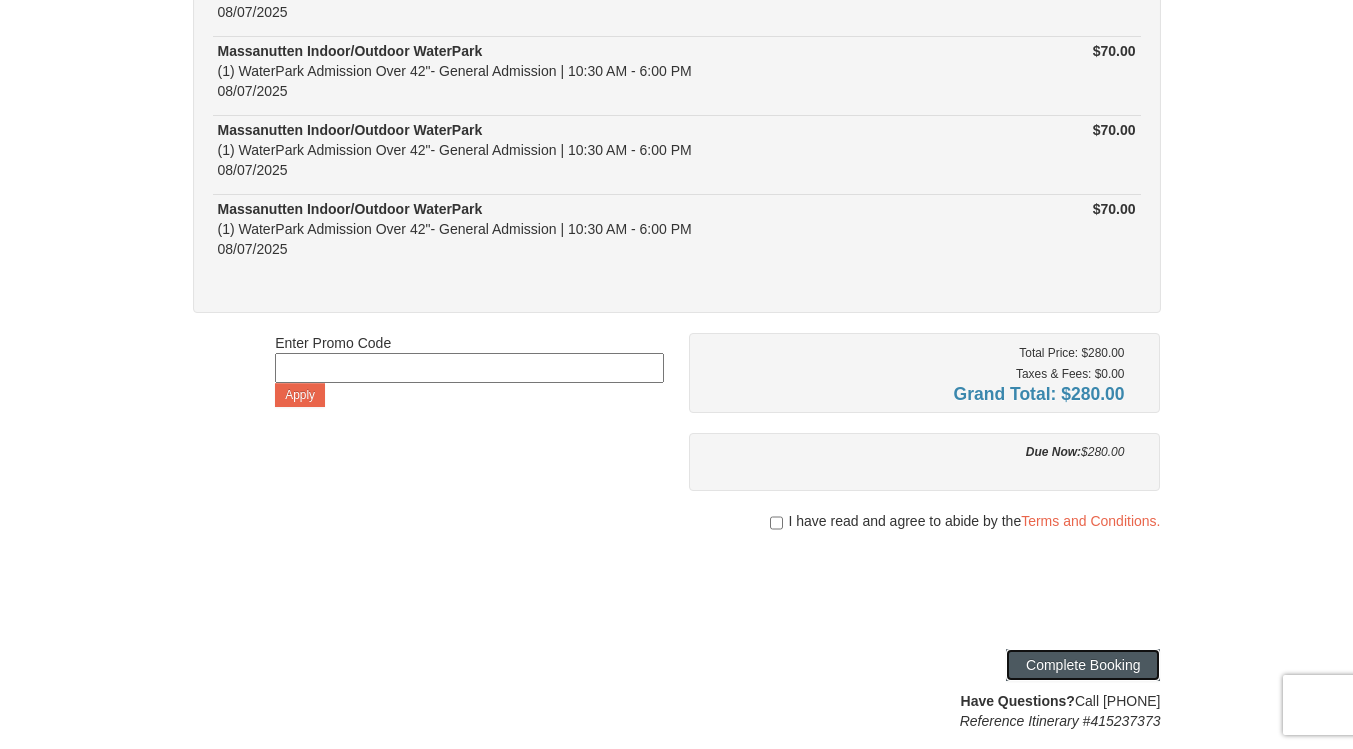 click on "Complete Booking" at bounding box center (1083, 665) 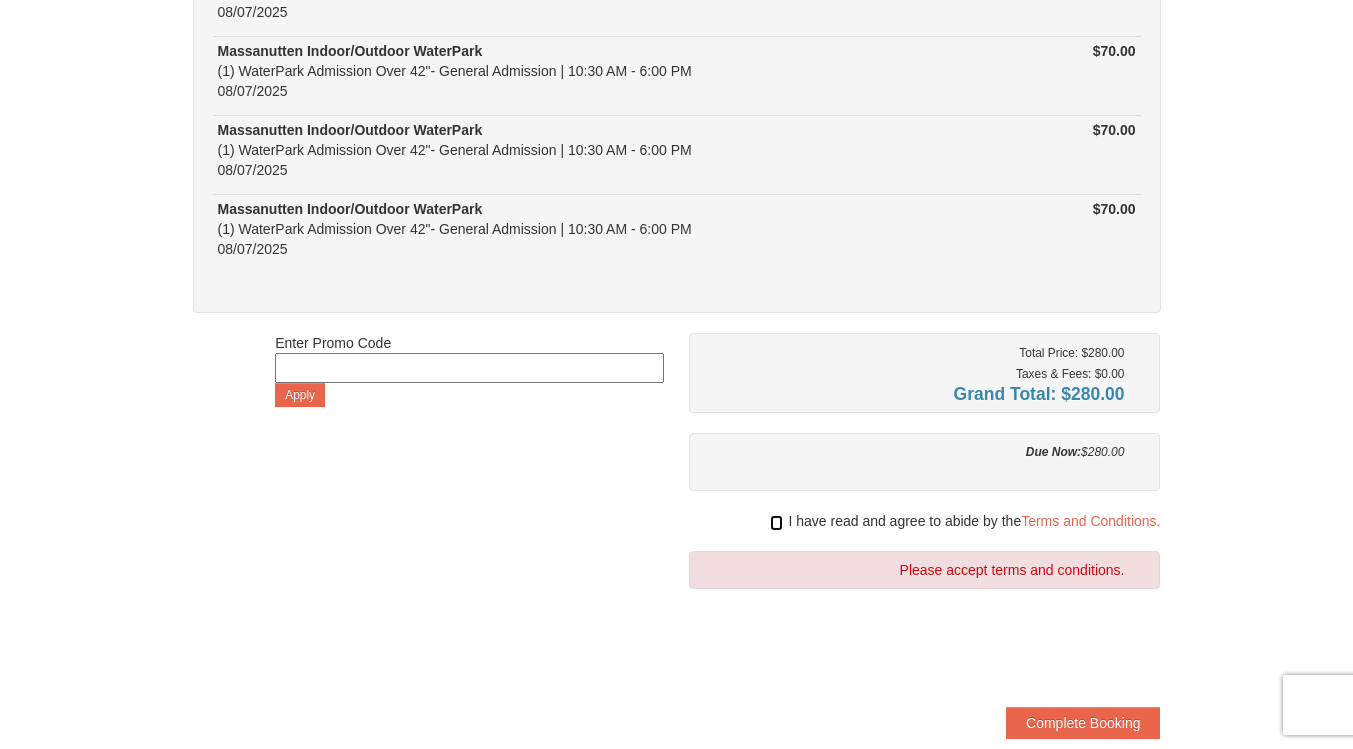 click at bounding box center [776, 523] 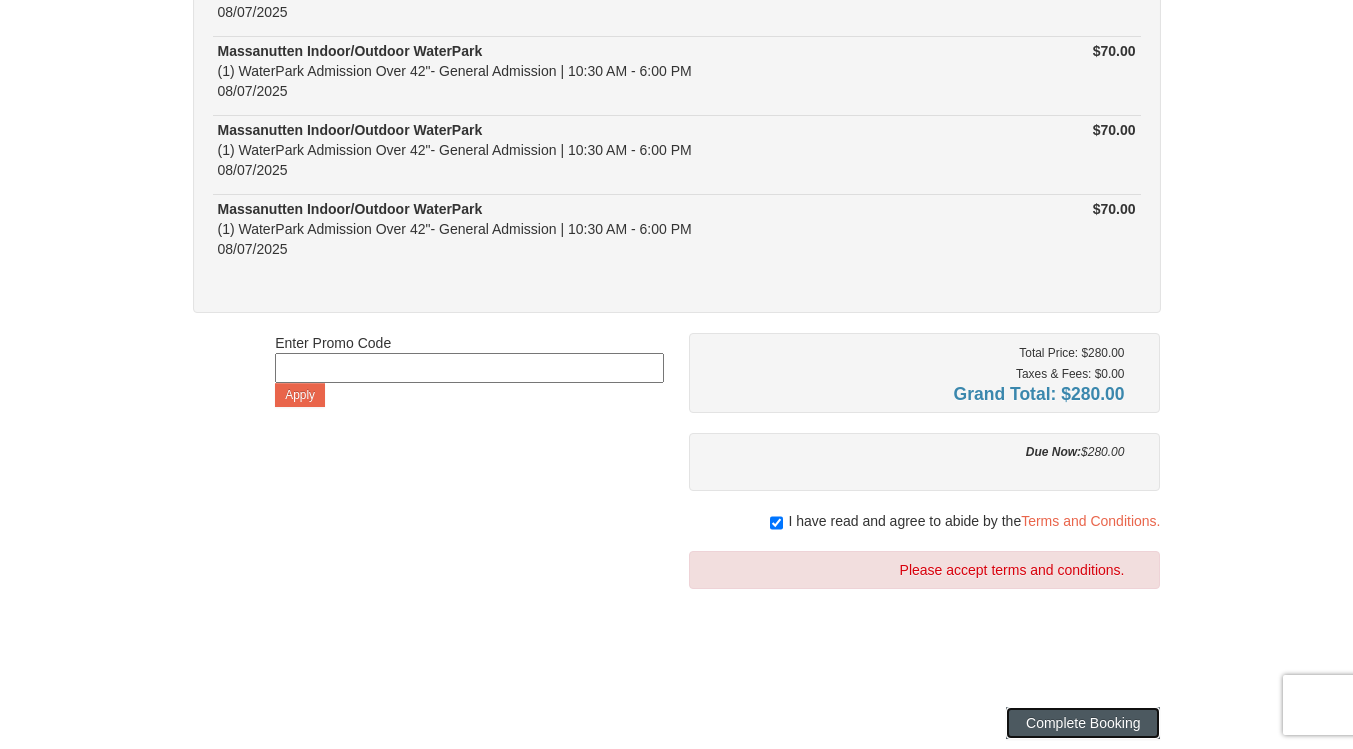 click on "Complete Booking" at bounding box center [1083, 723] 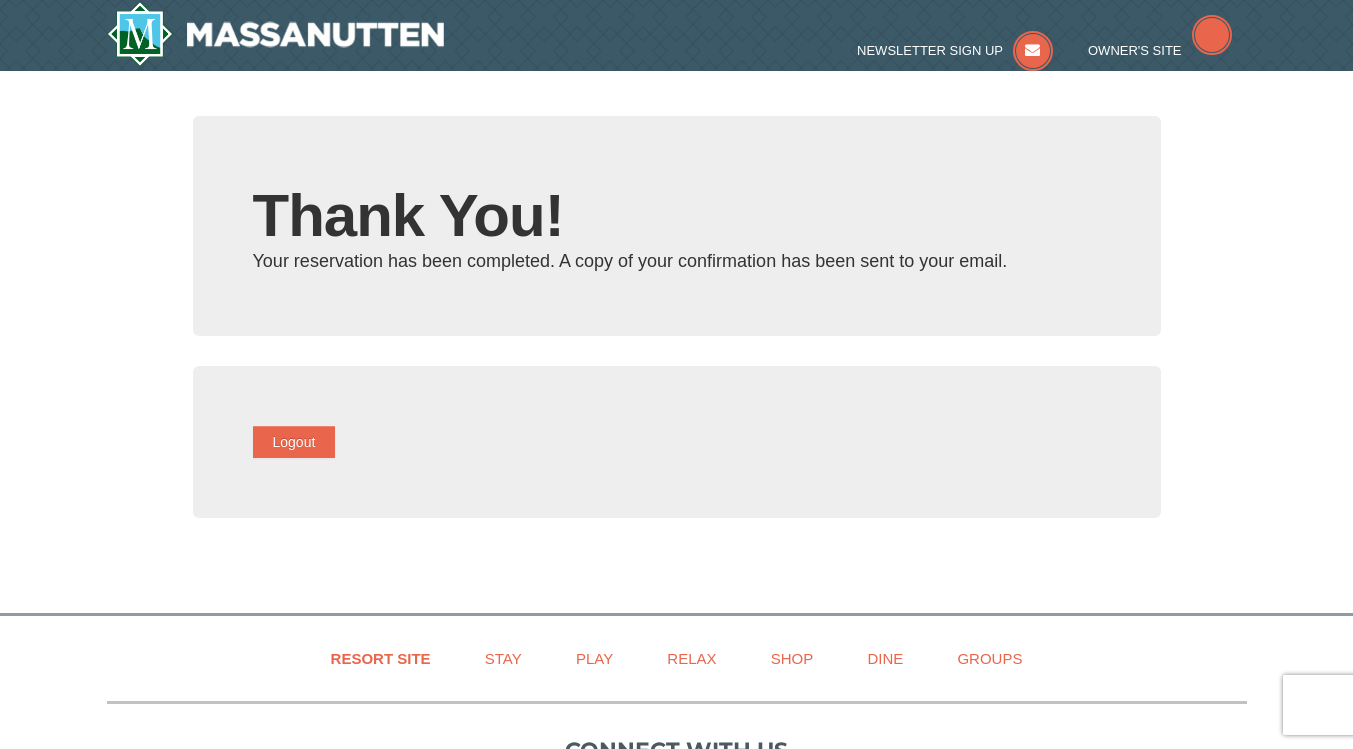 scroll, scrollTop: 0, scrollLeft: 0, axis: both 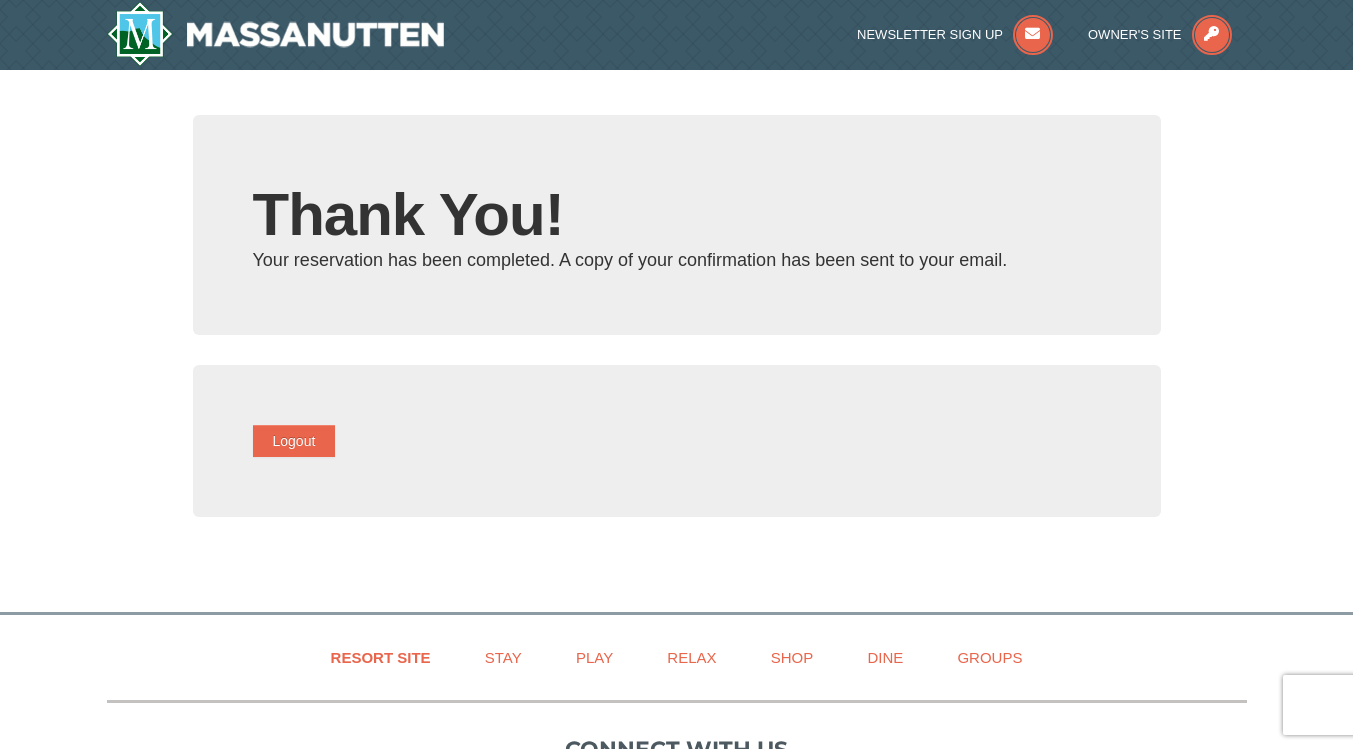 type on "[EMAIL]" 